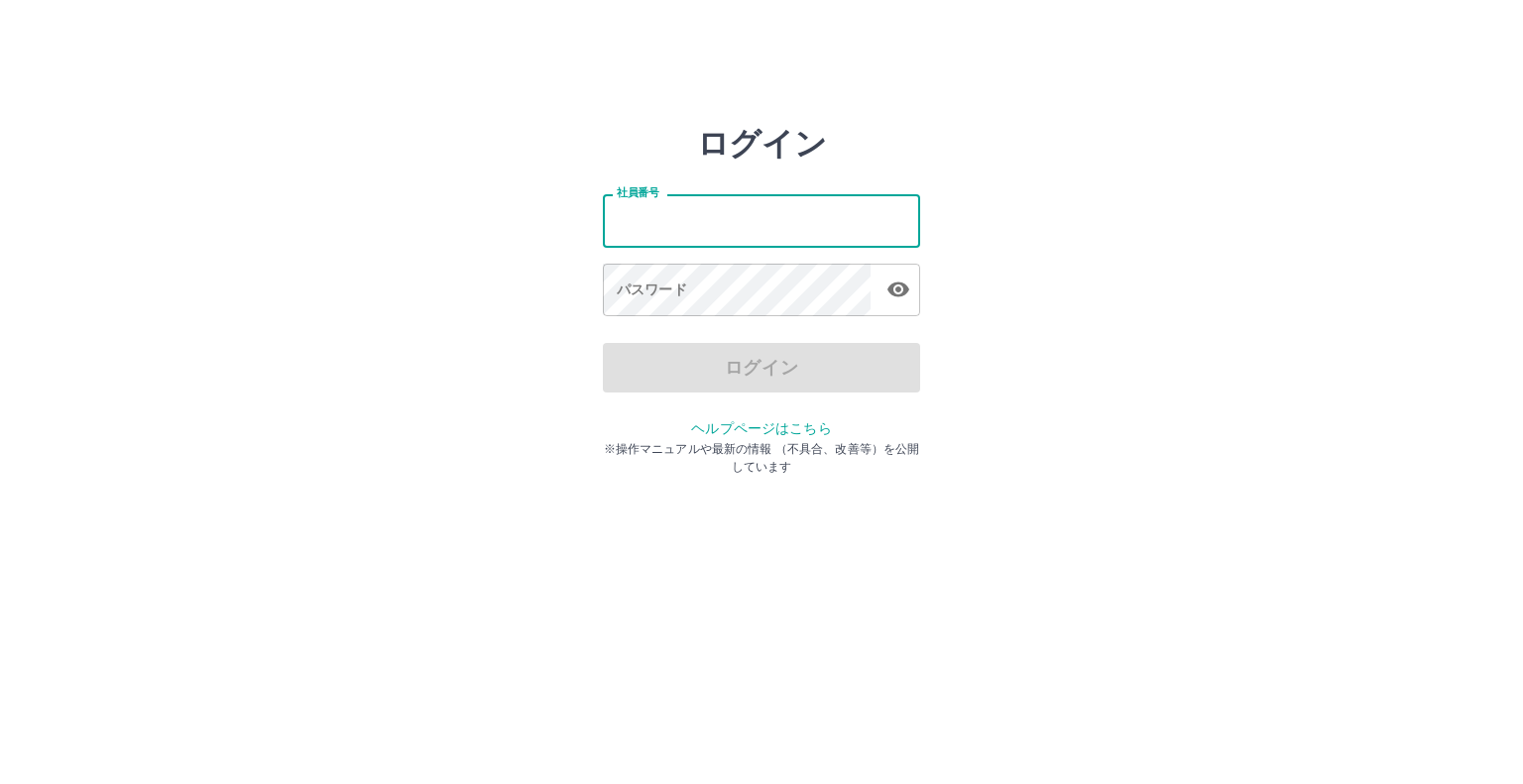scroll, scrollTop: 0, scrollLeft: 0, axis: both 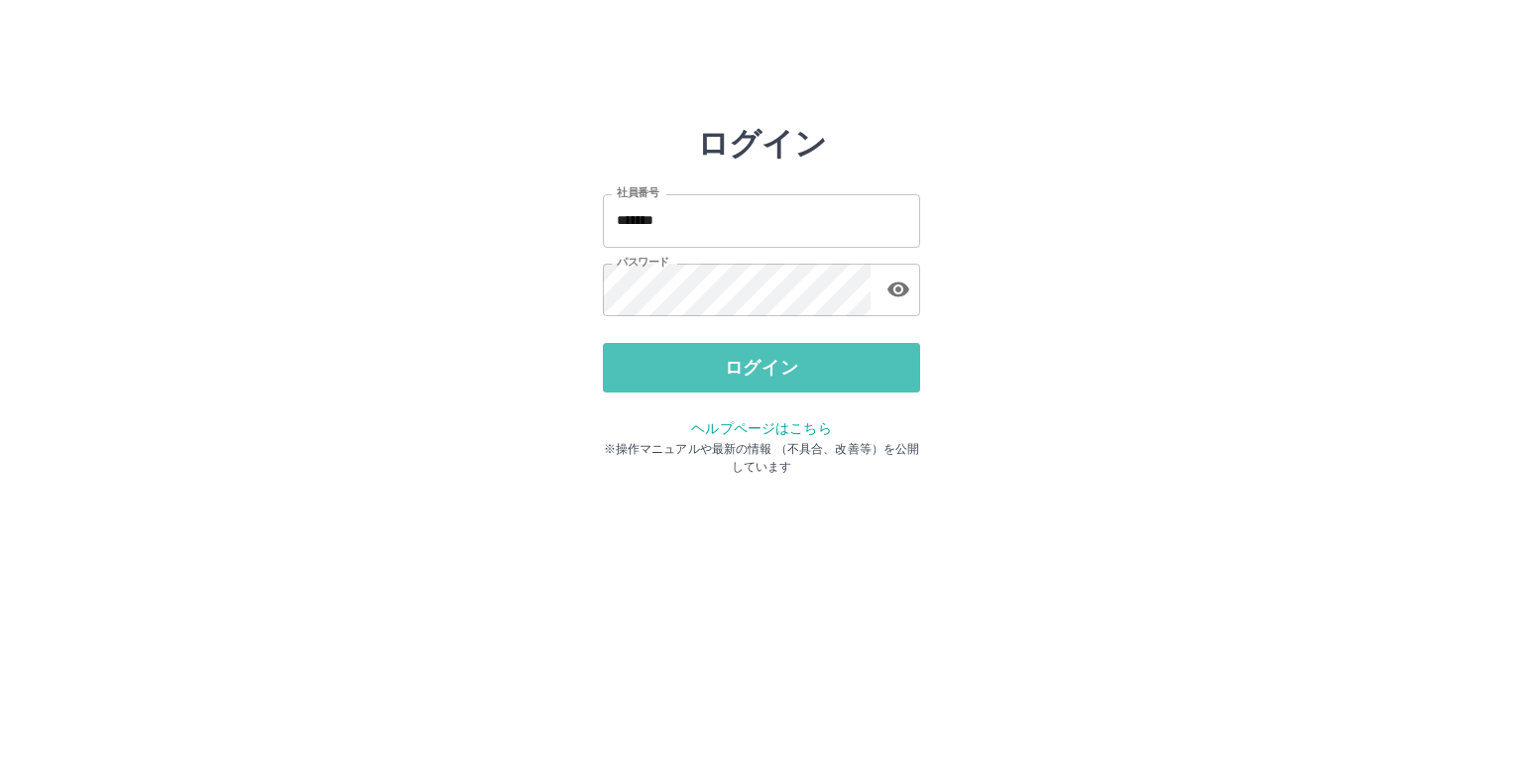 click on "ログイン" at bounding box center (762, 368) 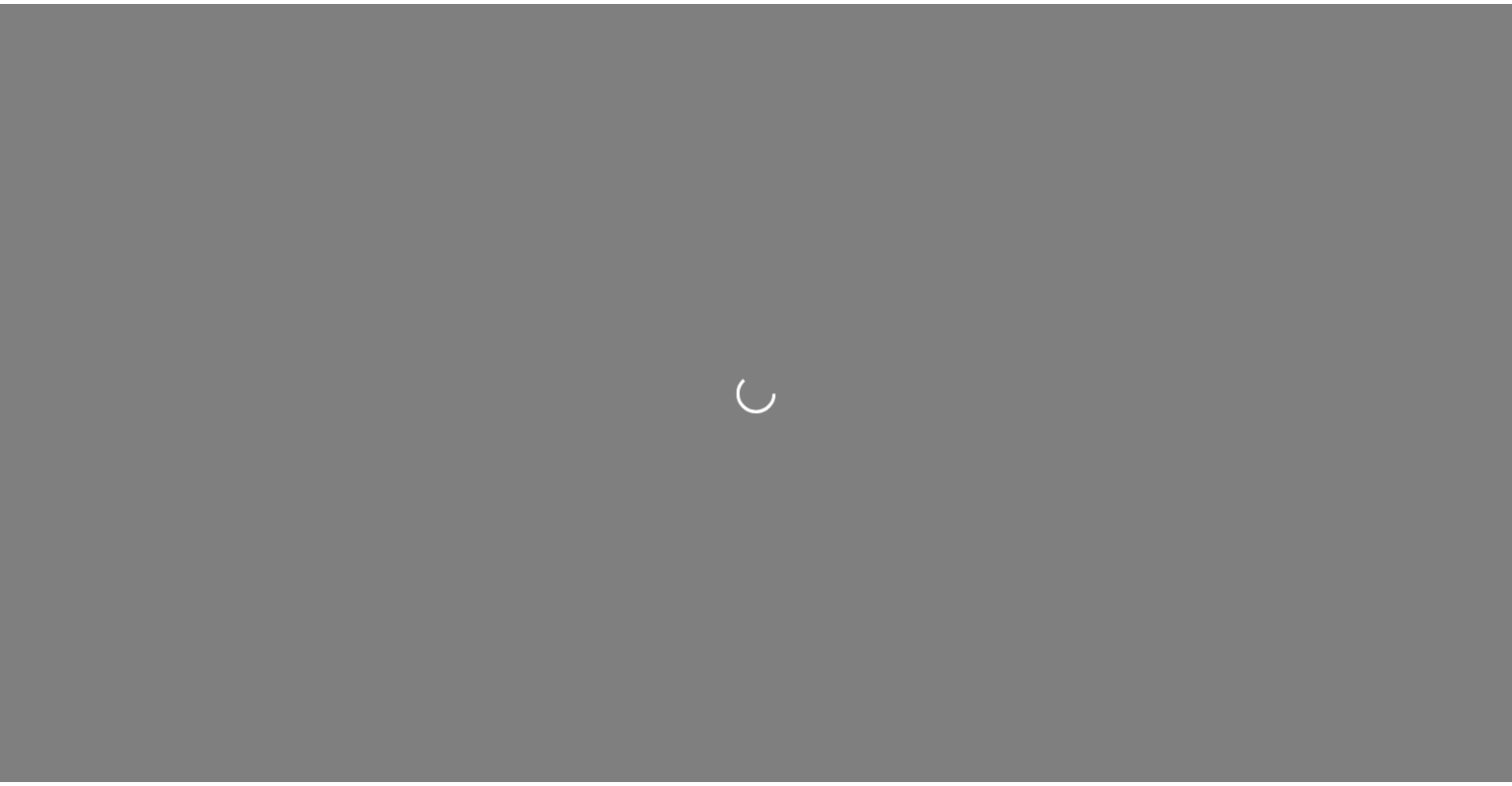 scroll, scrollTop: 0, scrollLeft: 0, axis: both 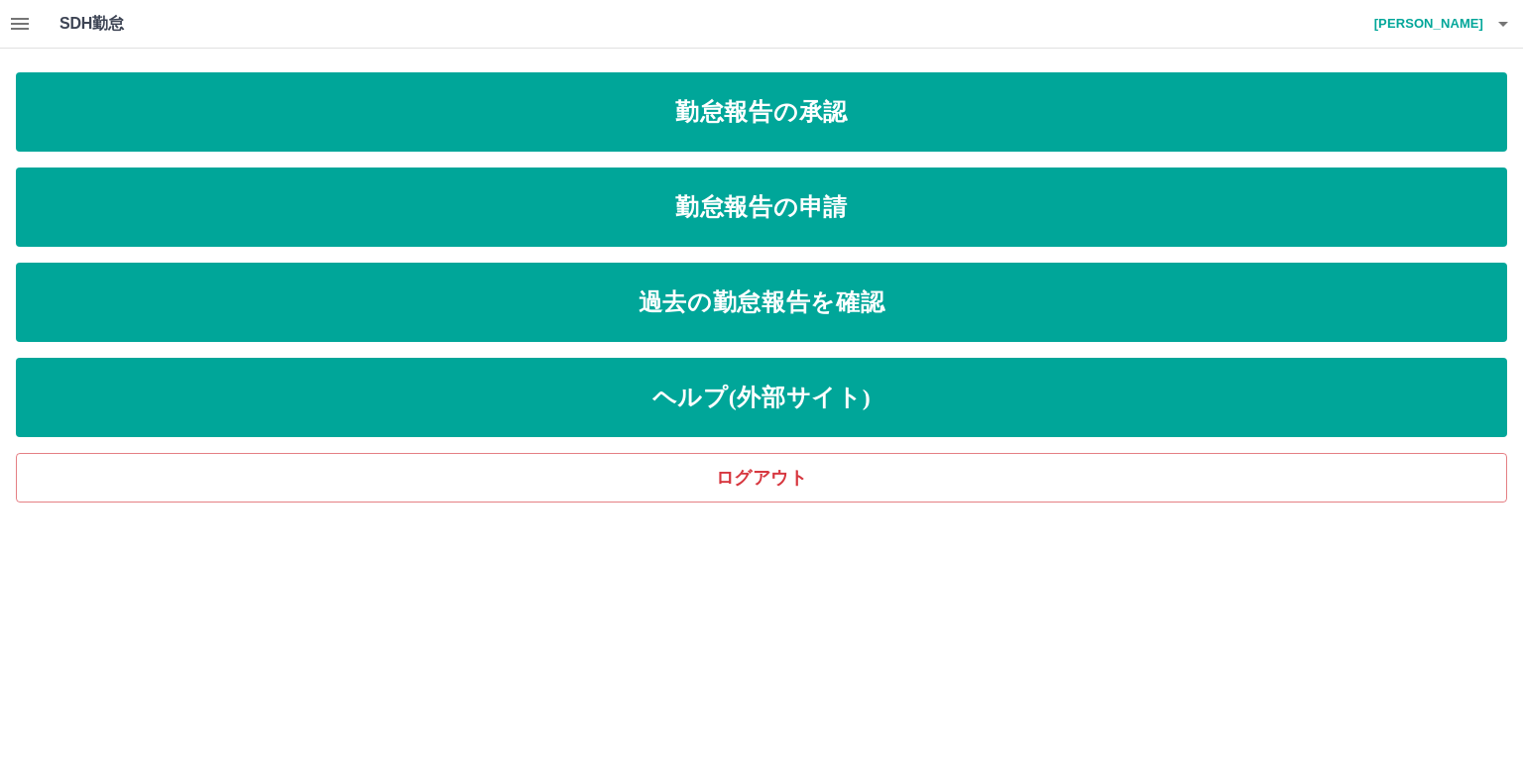 click 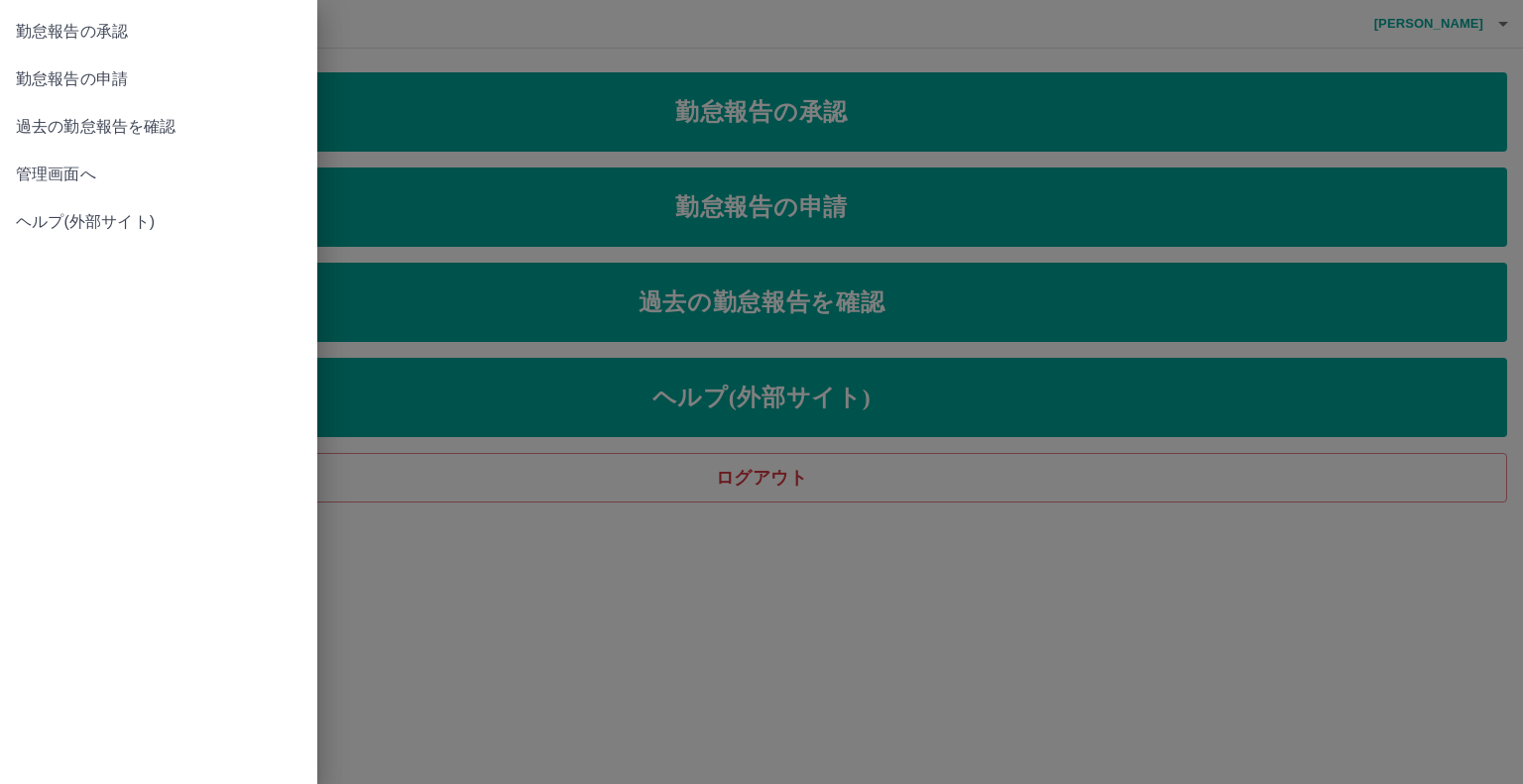 click on "管理画面へ" at bounding box center (159, 174) 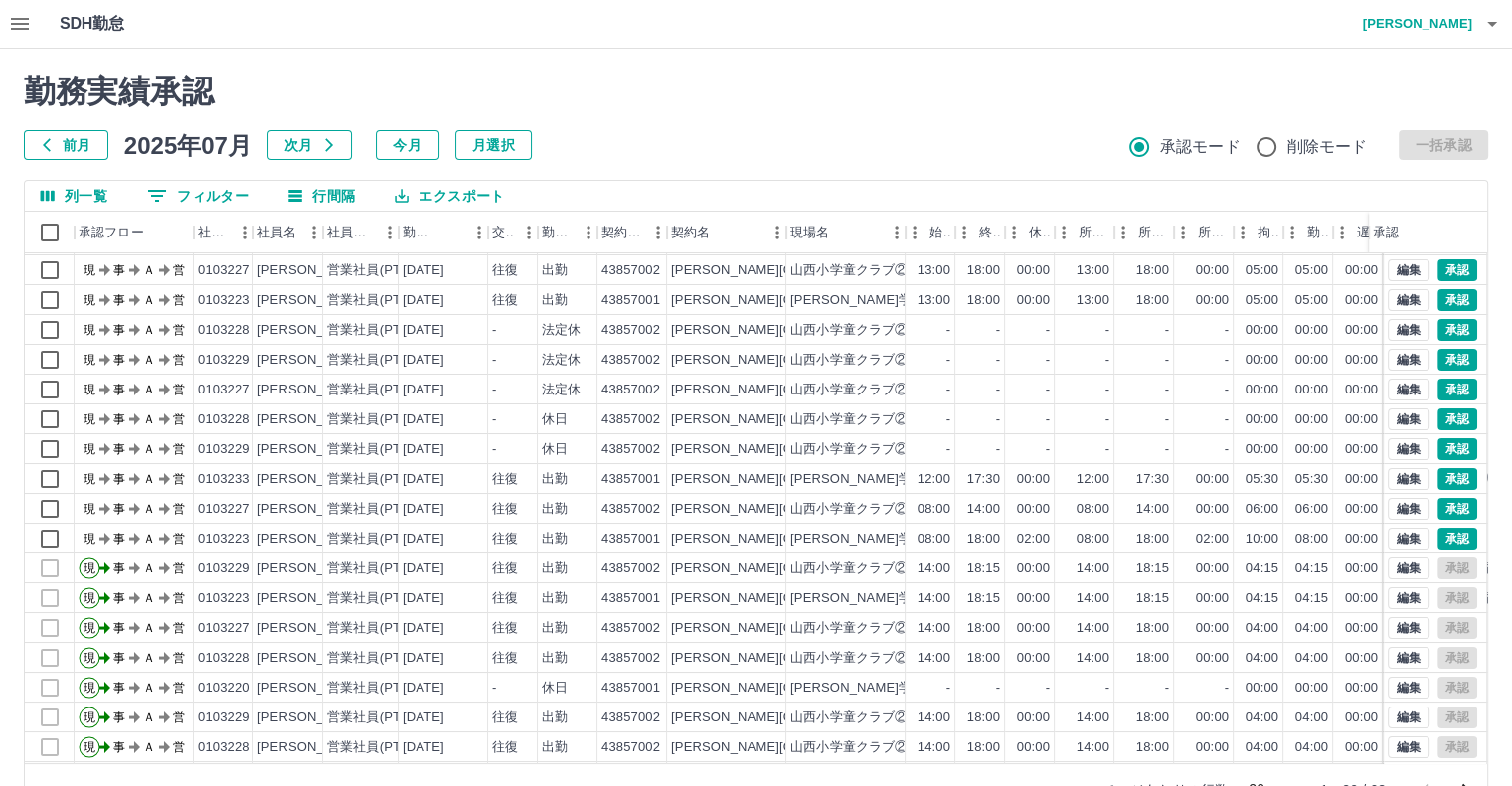 scroll, scrollTop: 0, scrollLeft: 0, axis: both 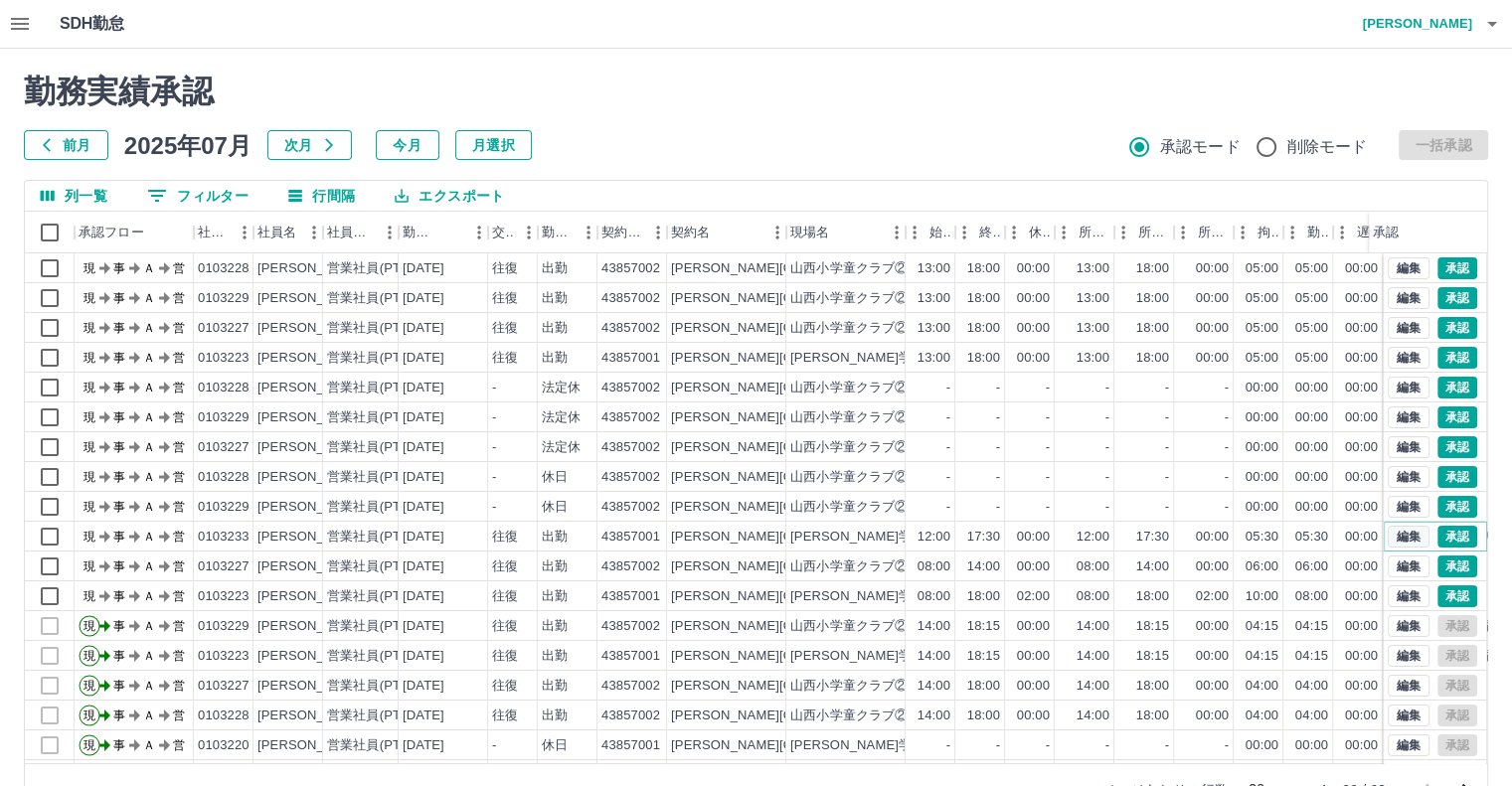 click on "編集" at bounding box center (1409, 537) 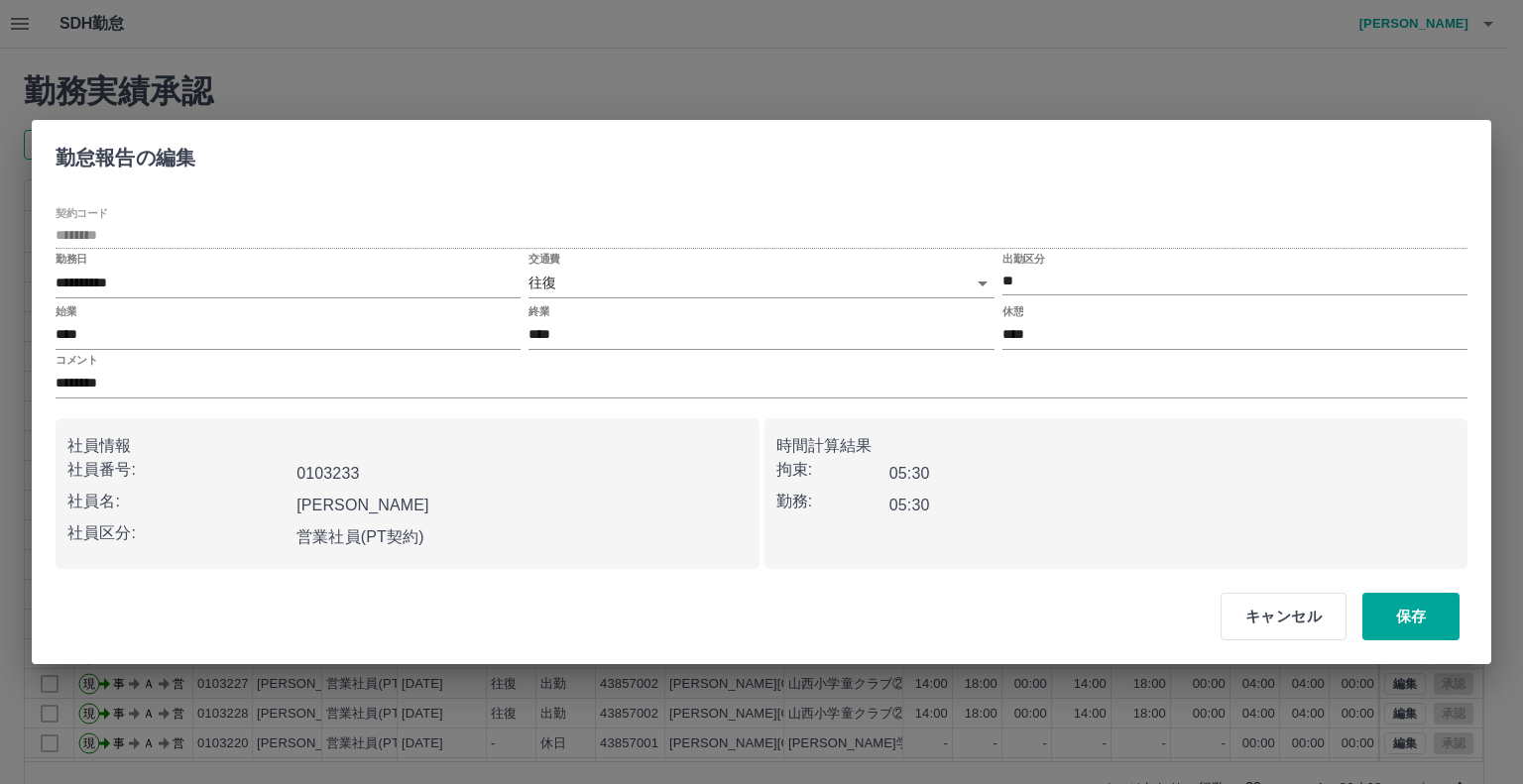 click on "SDH勤怠 永野　由加 勤務実績承認 前月 2025年07月 次月 今月 月選択 承認モード 削除モード 一括承認 列一覧 0 フィルター 行間隔 エクスポート 承認フロー 社員番号 社員名 社員区分 勤務日 交通費 勤務区分 契約コード 契約名 現場名 始業 終業 休憩 所定開始 所定終業 所定休憩 拘束 勤務 遅刻等 コメント ステータス 承認 現 事 Ａ 営 0103228 井野　千恵美 営業社員(PT契約) 2025-07-14 往復 出勤 43857002 西原村 山西小学童クラブ② 13:00 18:00 00:00 13:00 18:00 00:00 05:00 05:00 00:00 現場責任者承認待 現 事 Ａ 営 0103229 坂口　尚子 営業社員(PT契約) 2025-07-14 往復 出勤 43857002 西原村 山西小学童クラブ② 13:00 18:00 00:00 13:00 18:00 00:00 05:00 05:00 00:00 現場責任者承認待 現 事 Ａ 営 0103227 福永　治美 営業社員(PT契約) 2025-07-14 往復 出勤 43857002 西原村 山西小学童クラブ② 13:00 18:00 00:00 13:00 -" at bounding box center (762, 418) 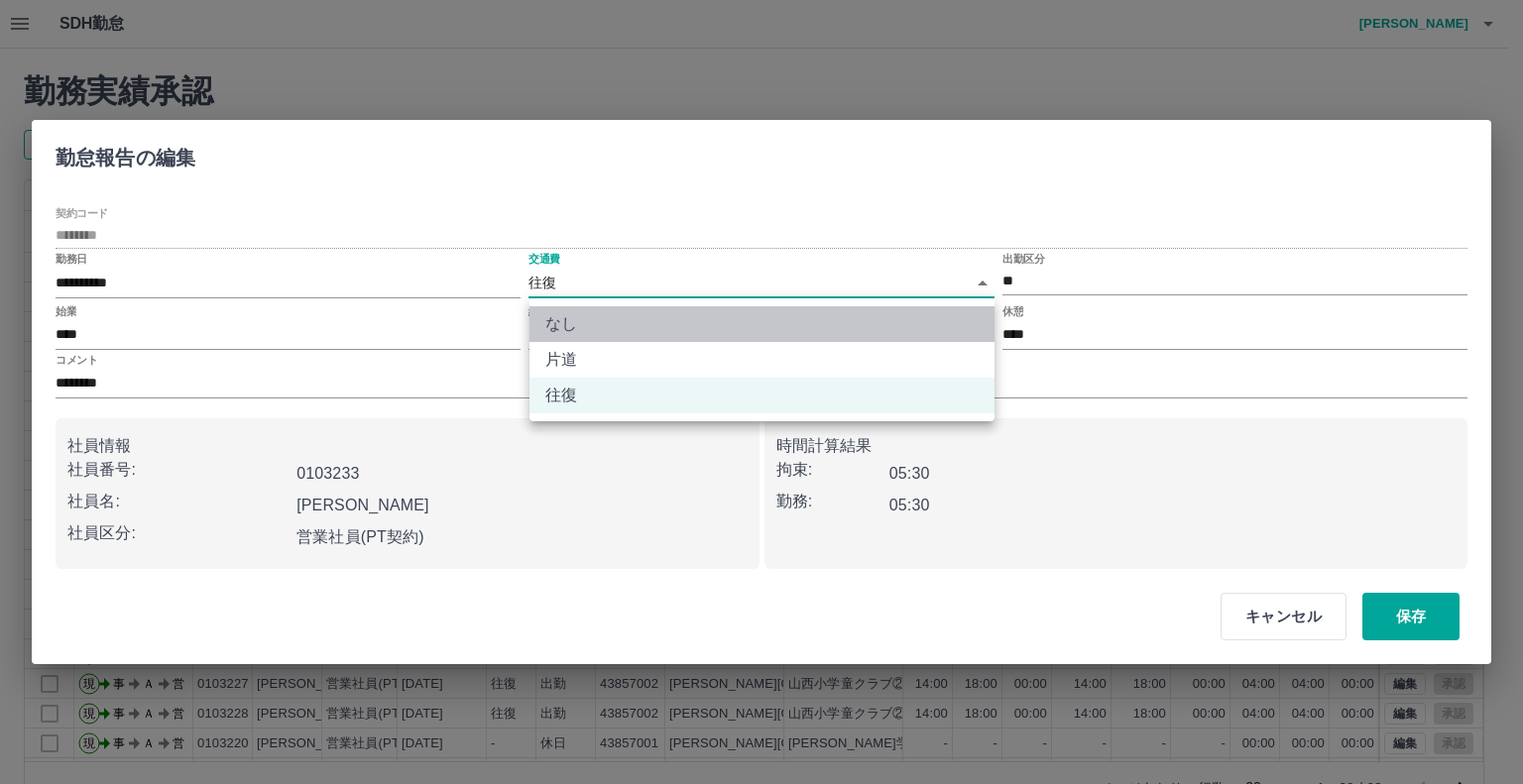 click on "なし" at bounding box center [762, 324] 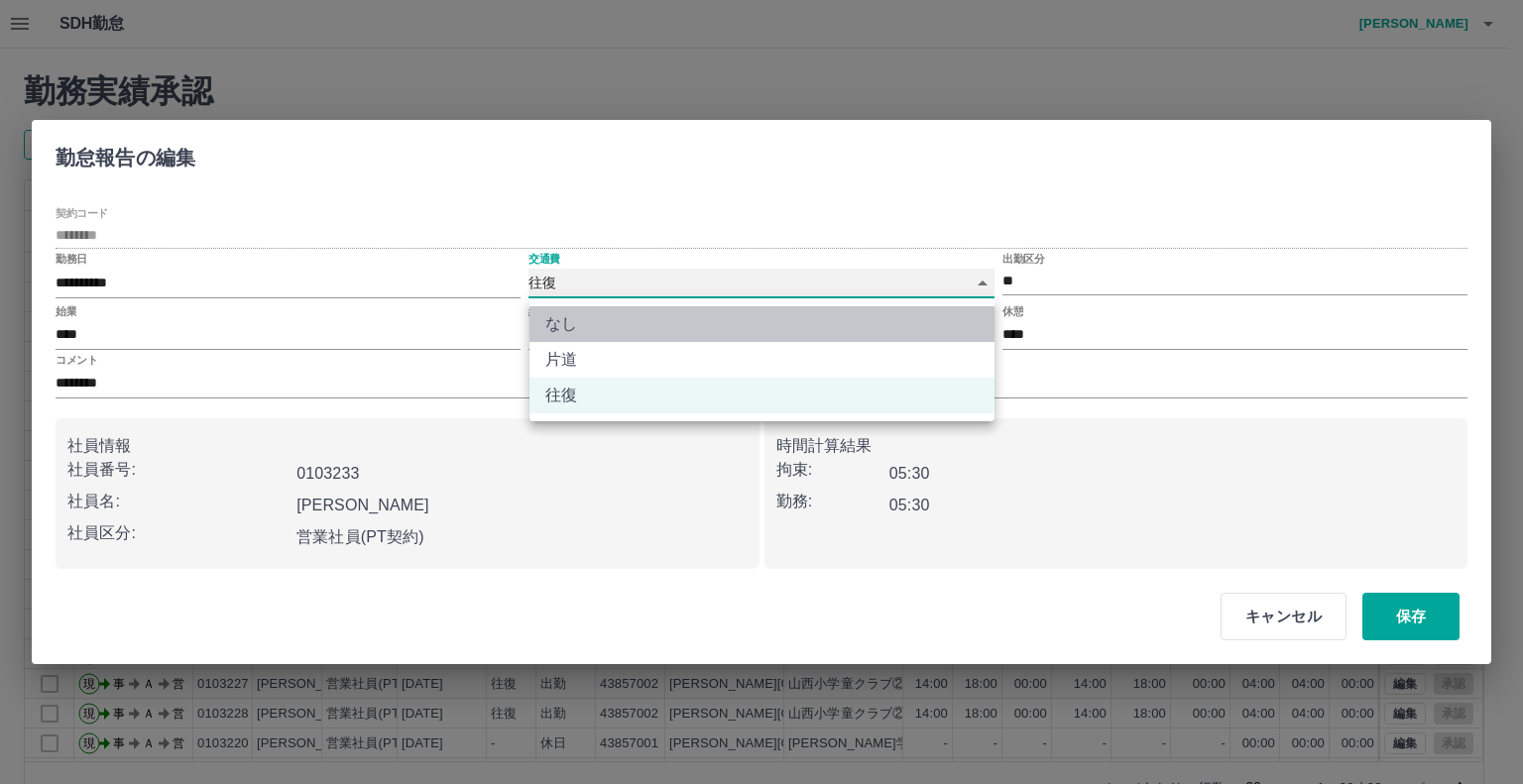 type on "****" 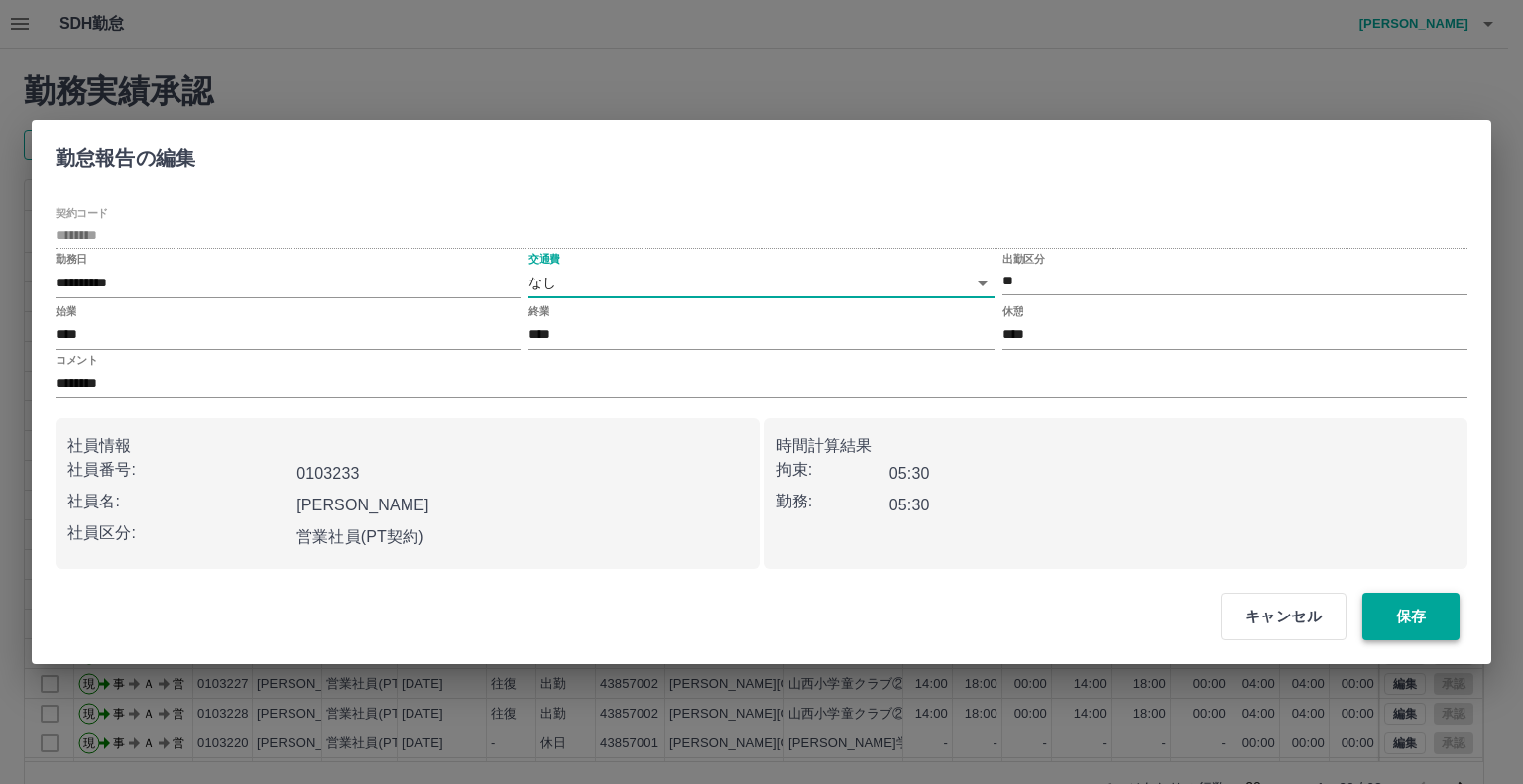 click on "保存" at bounding box center [1411, 616] 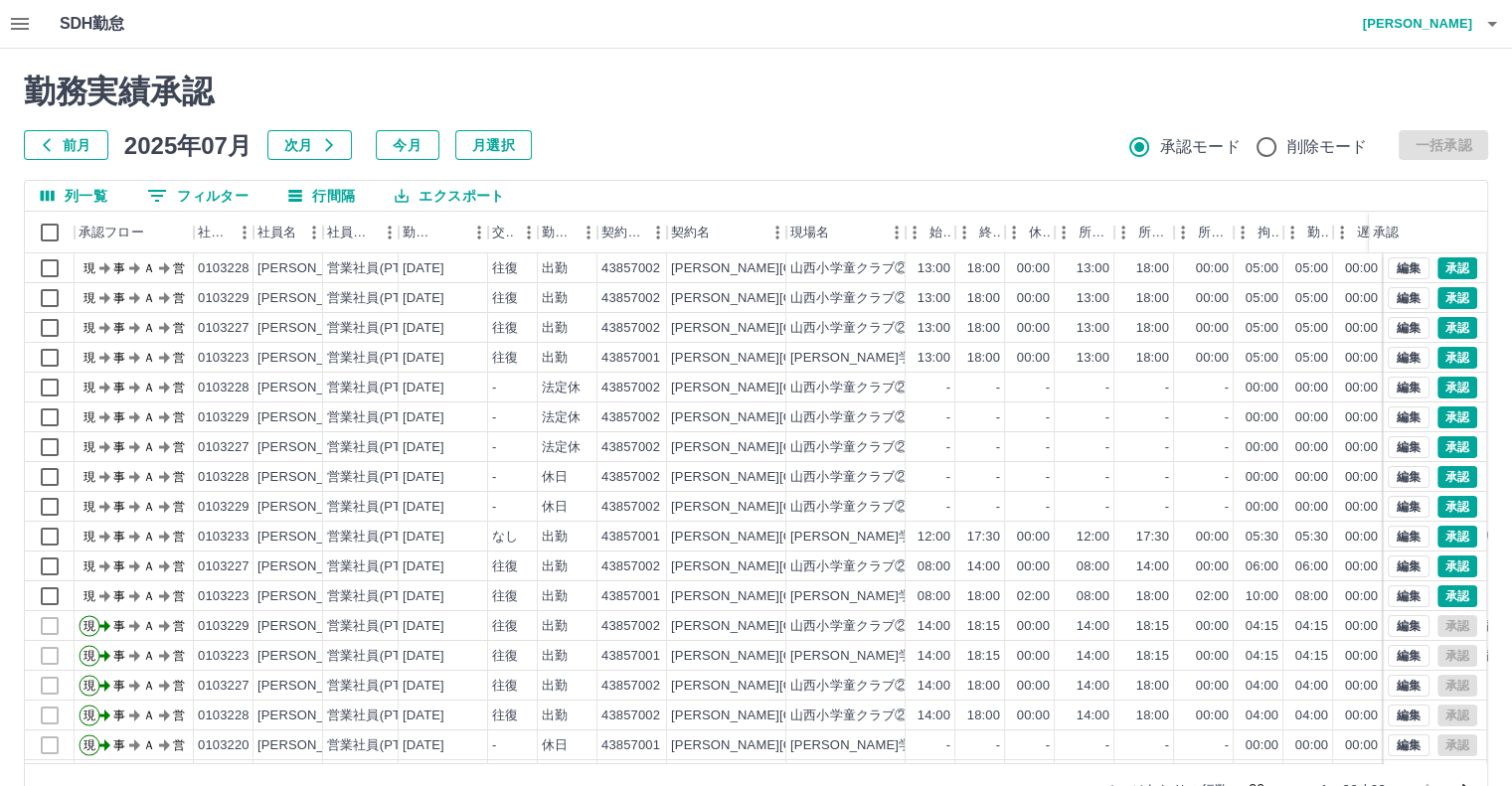 click 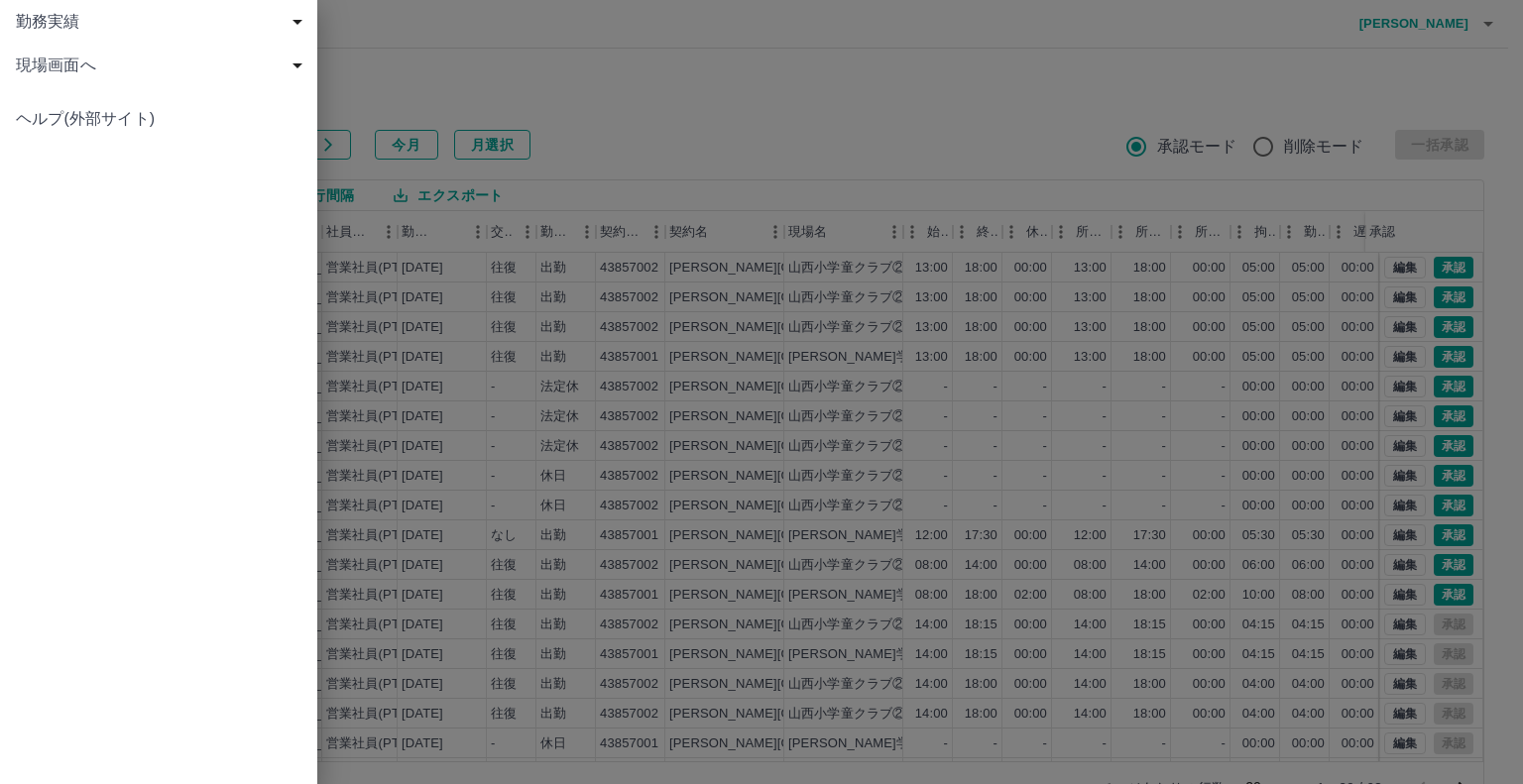 click on "現場画面へ" at bounding box center (163, 65) 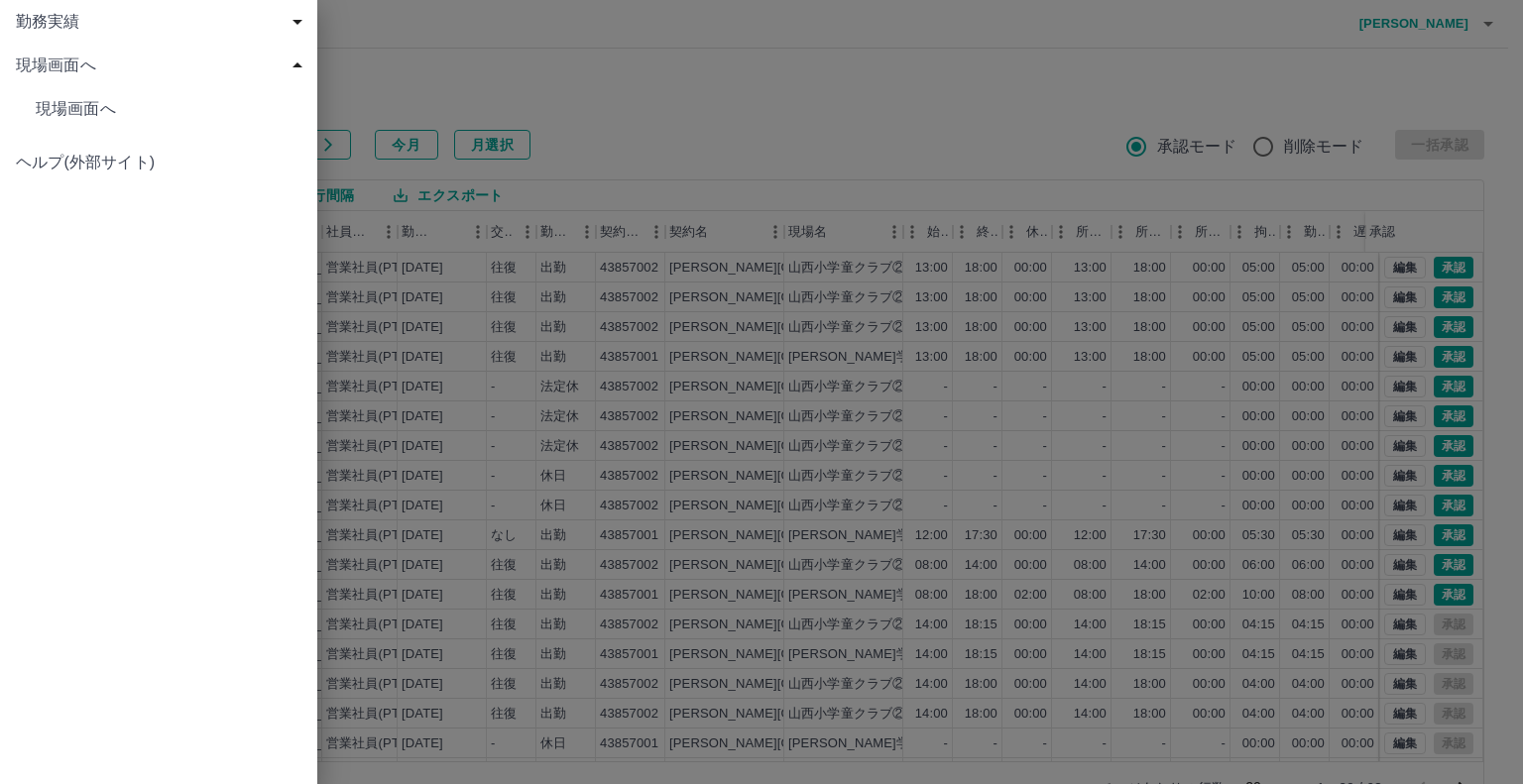 click on "現場画面へ" at bounding box center (169, 109) 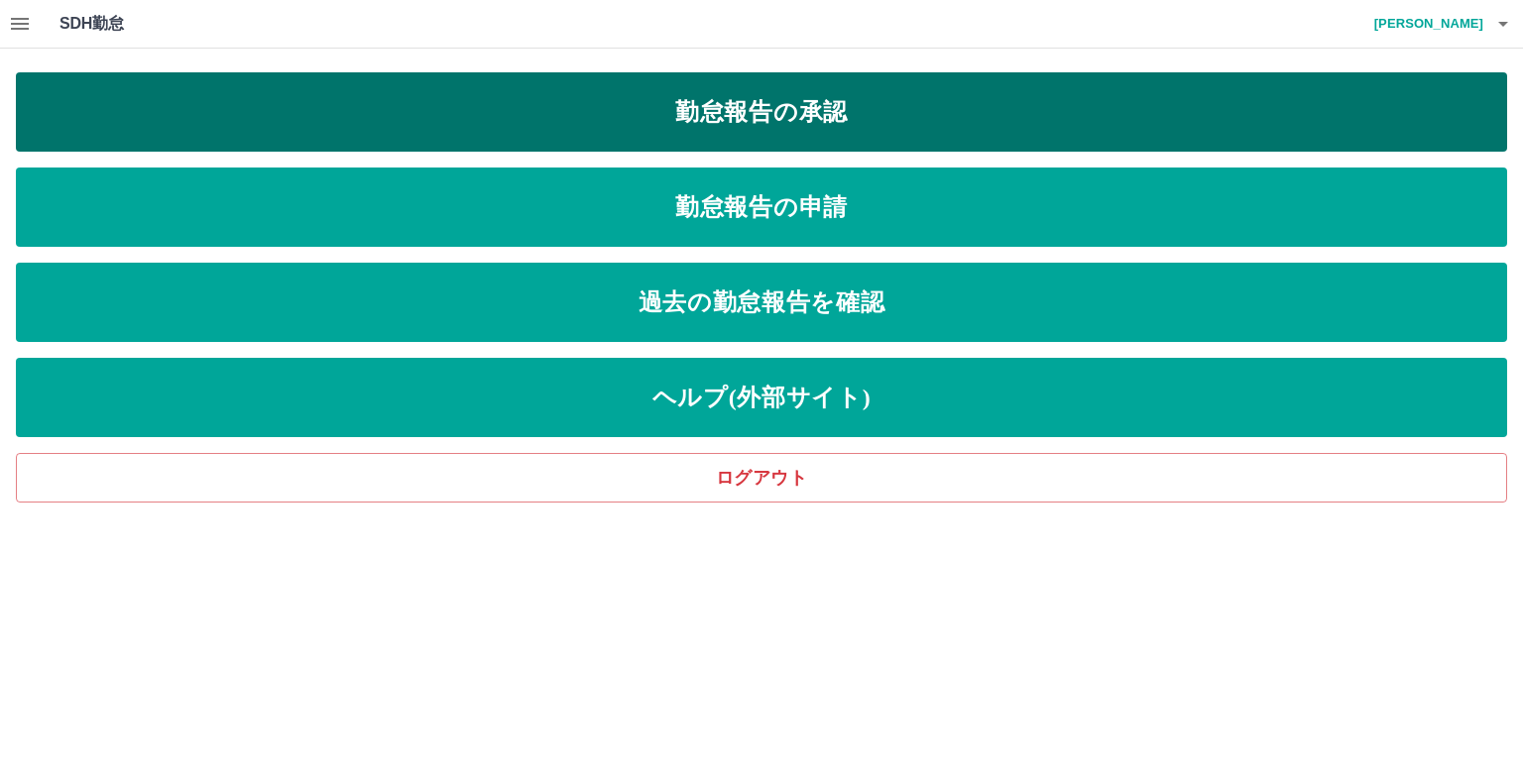 click on "勤怠報告の承認" at bounding box center (762, 112) 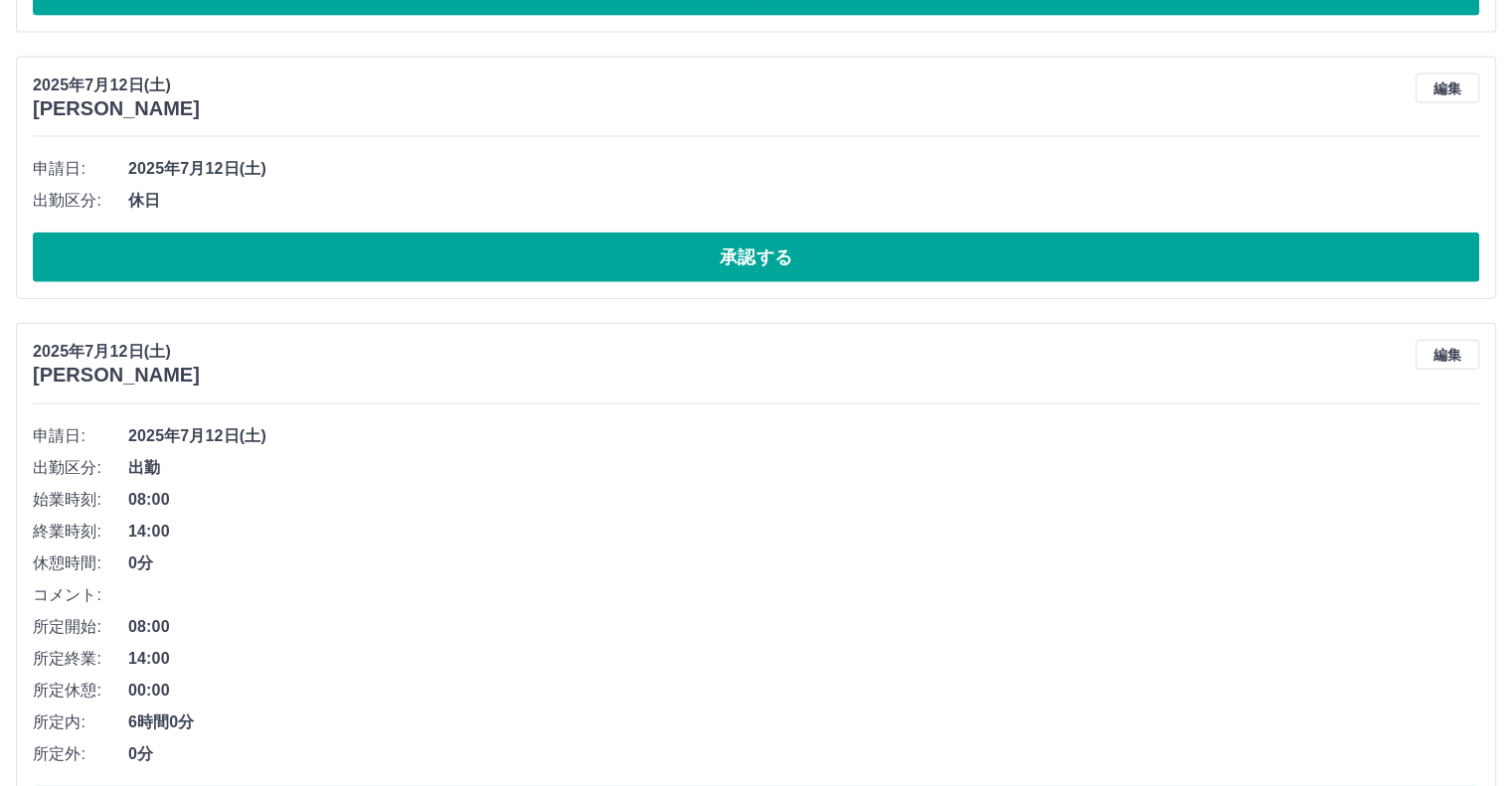 scroll, scrollTop: 4446, scrollLeft: 0, axis: vertical 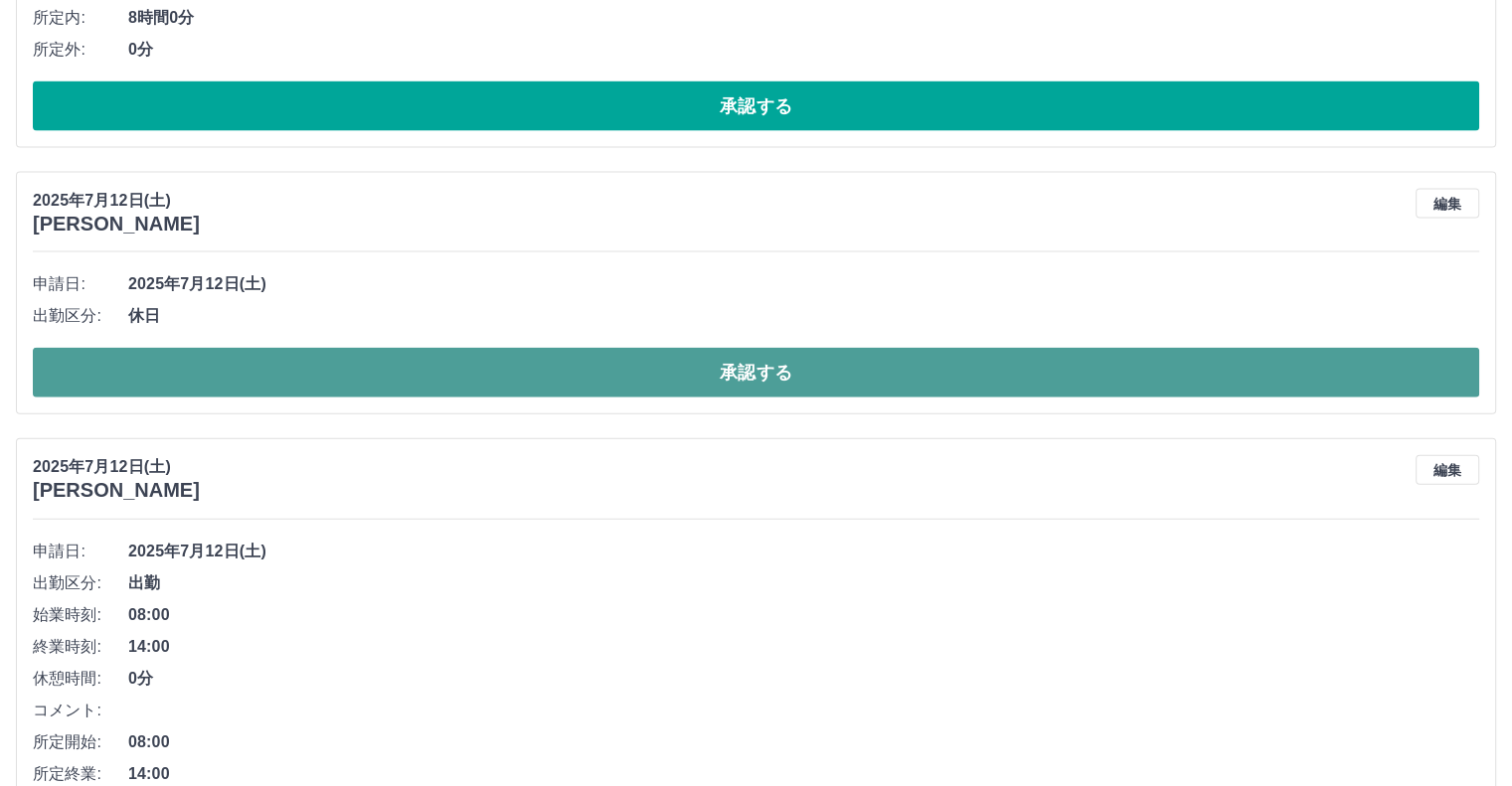 click on "承認する" at bounding box center [756, 373] 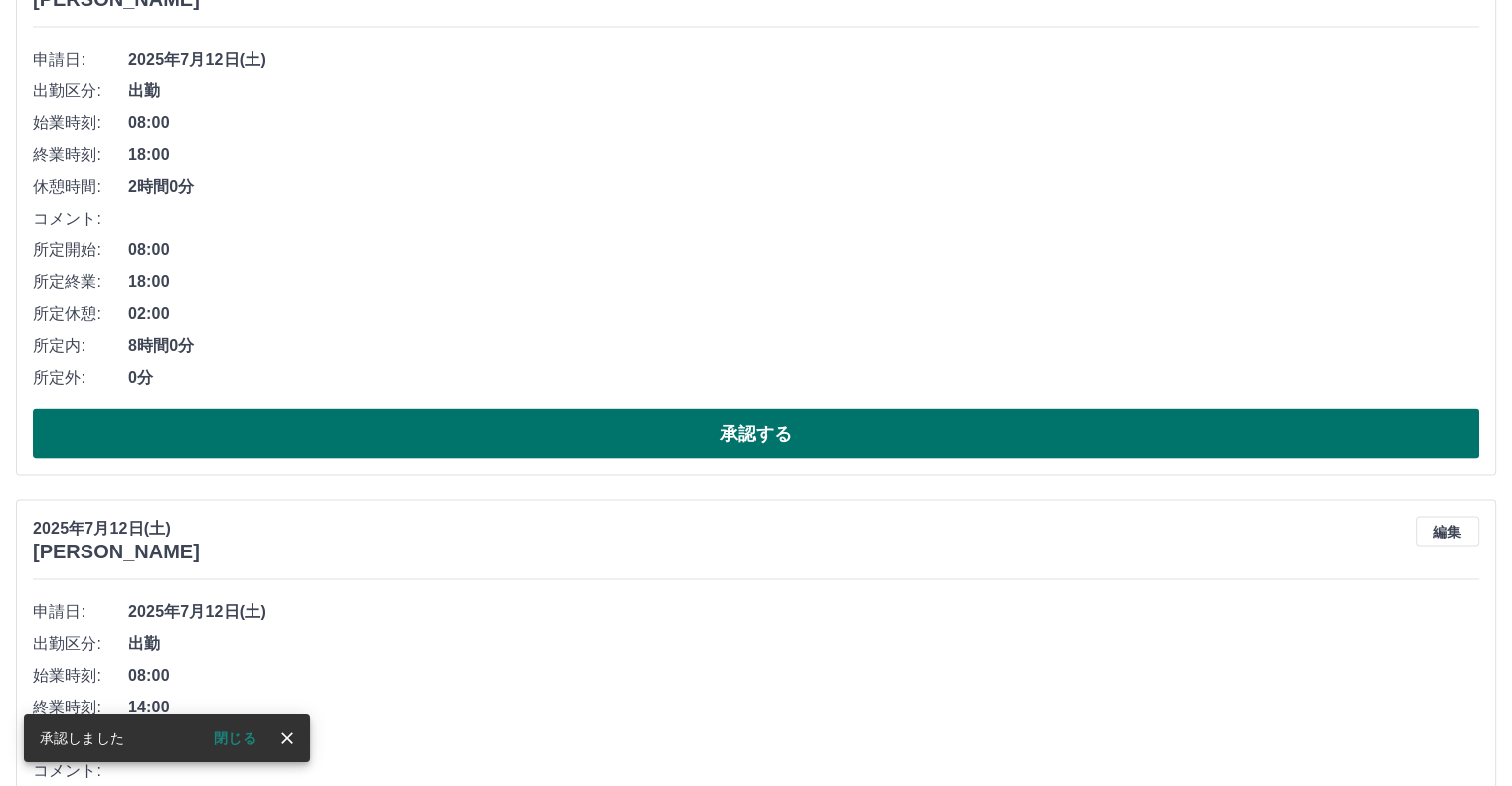 scroll, scrollTop: 3982, scrollLeft: 0, axis: vertical 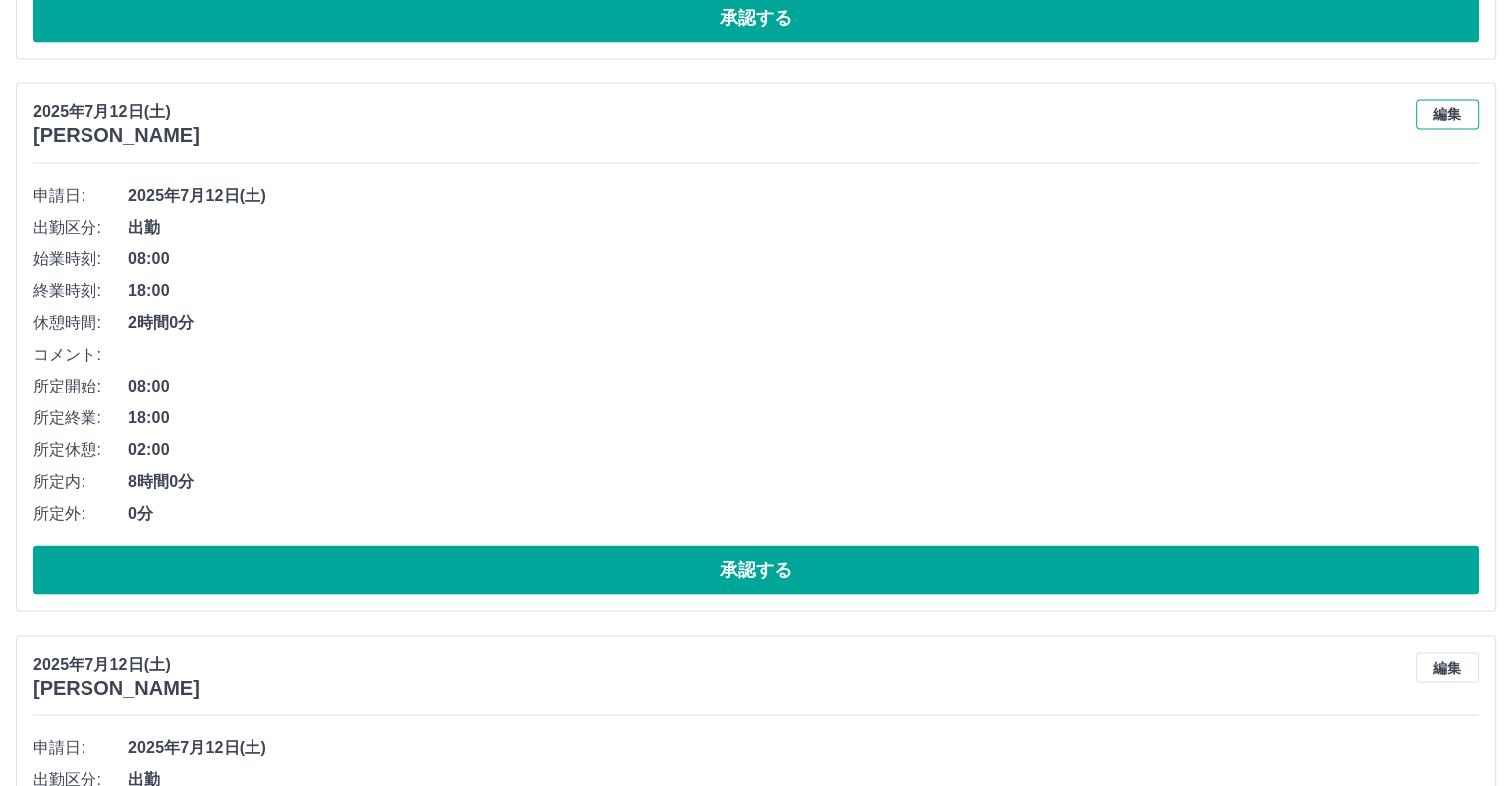 click on "編集" at bounding box center [1447, 115] 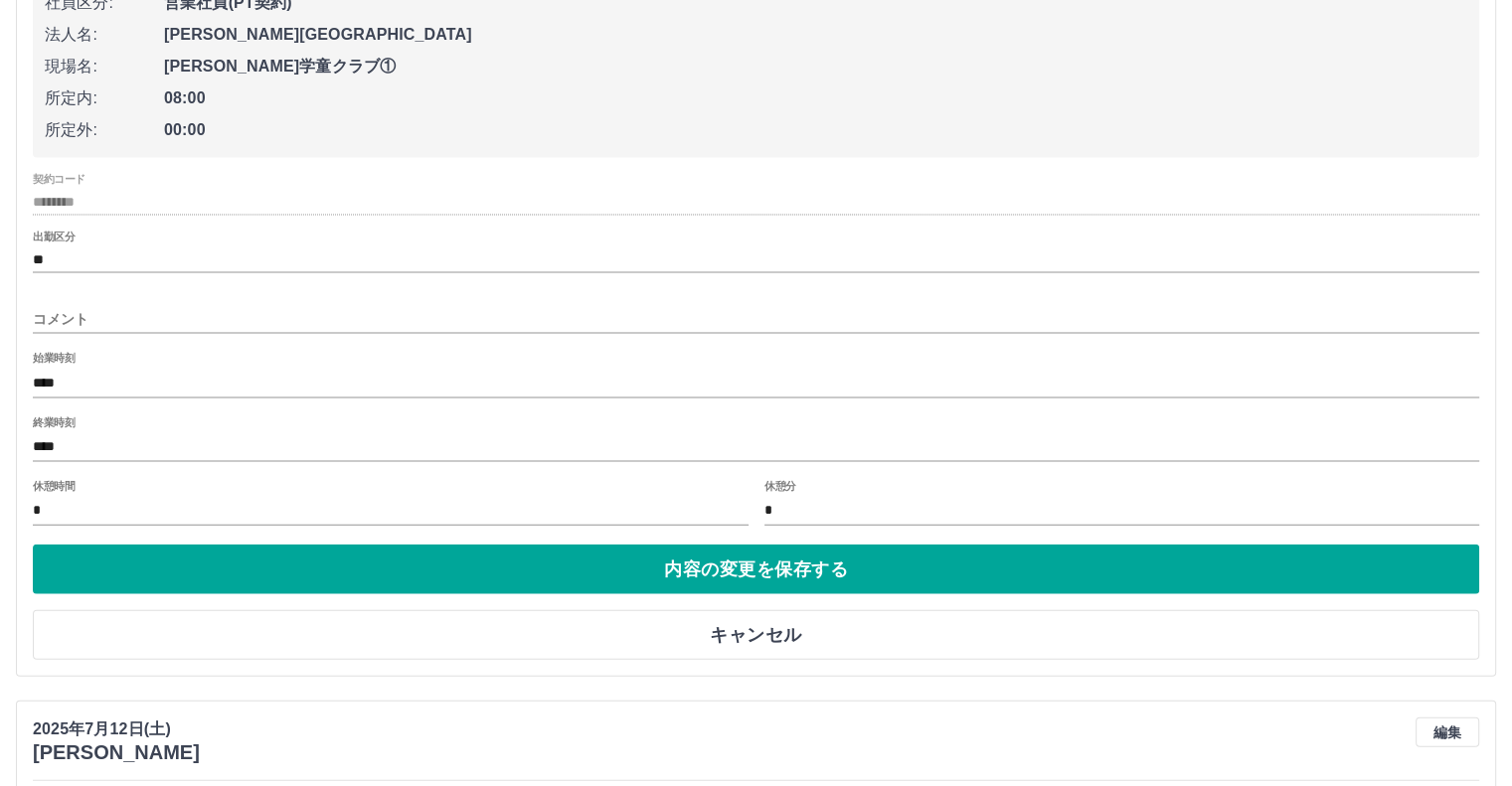 scroll, scrollTop: 4280, scrollLeft: 0, axis: vertical 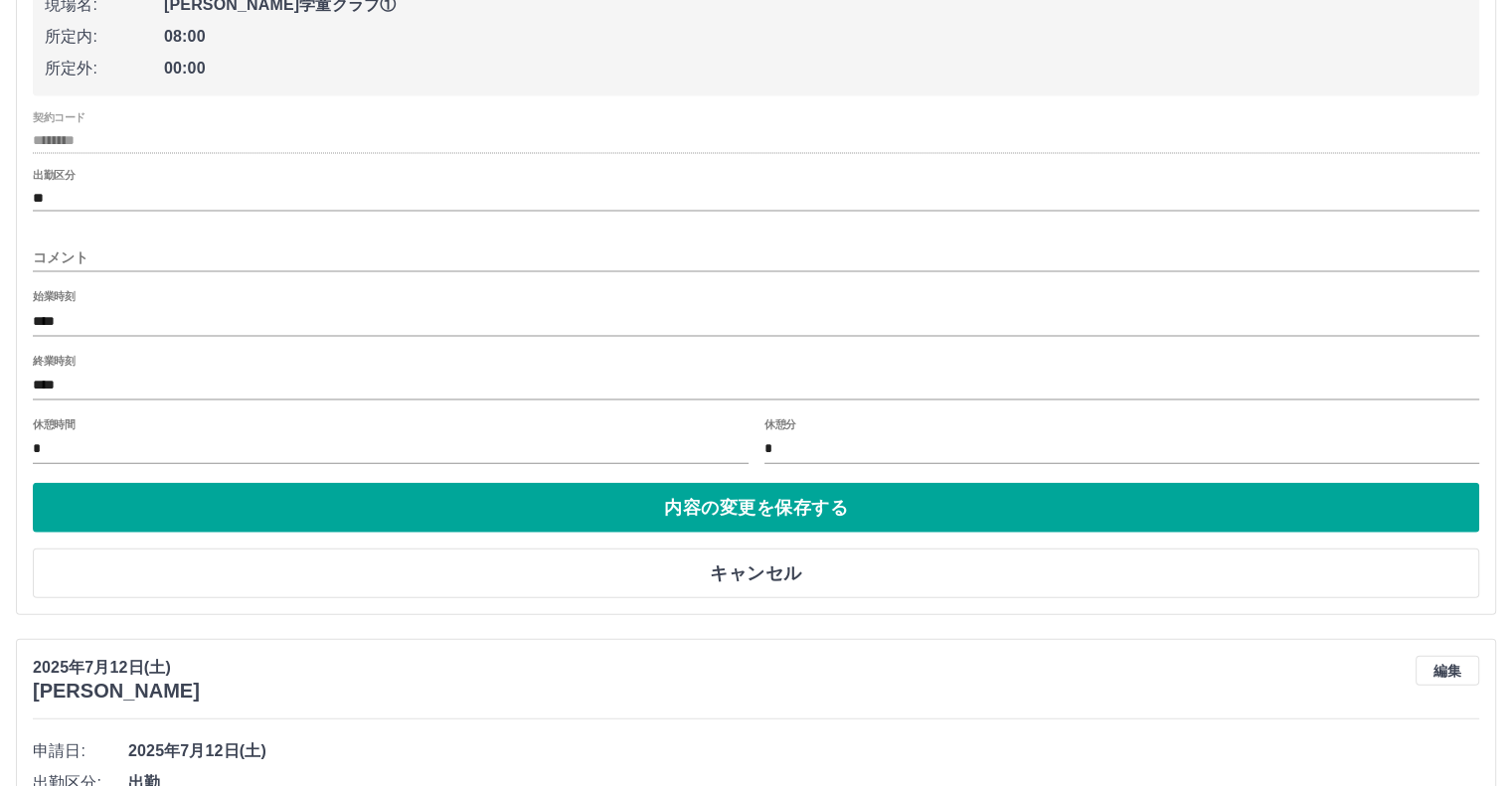 click on "****" at bounding box center [756, 386] 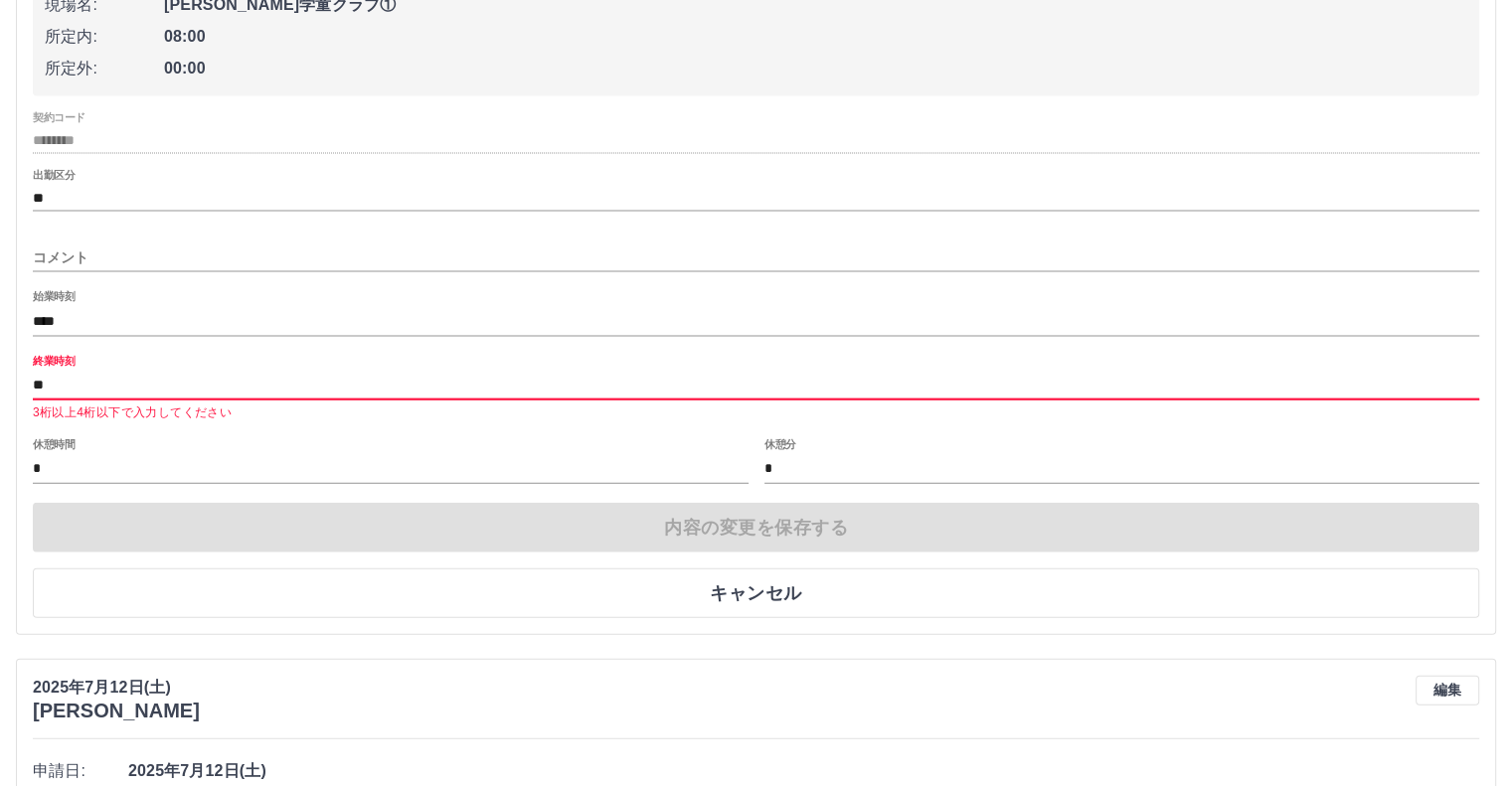 type on "*" 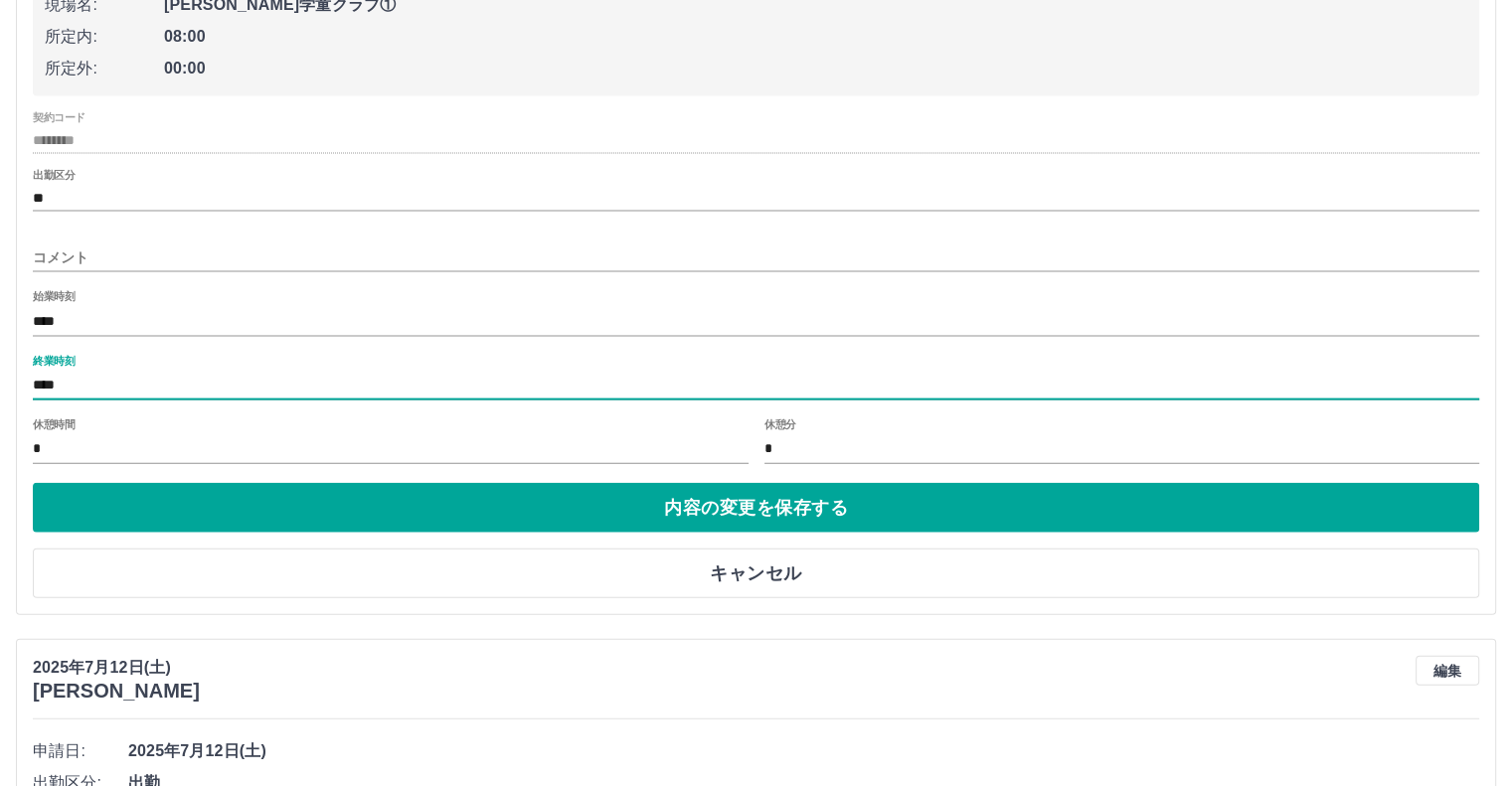 type on "****" 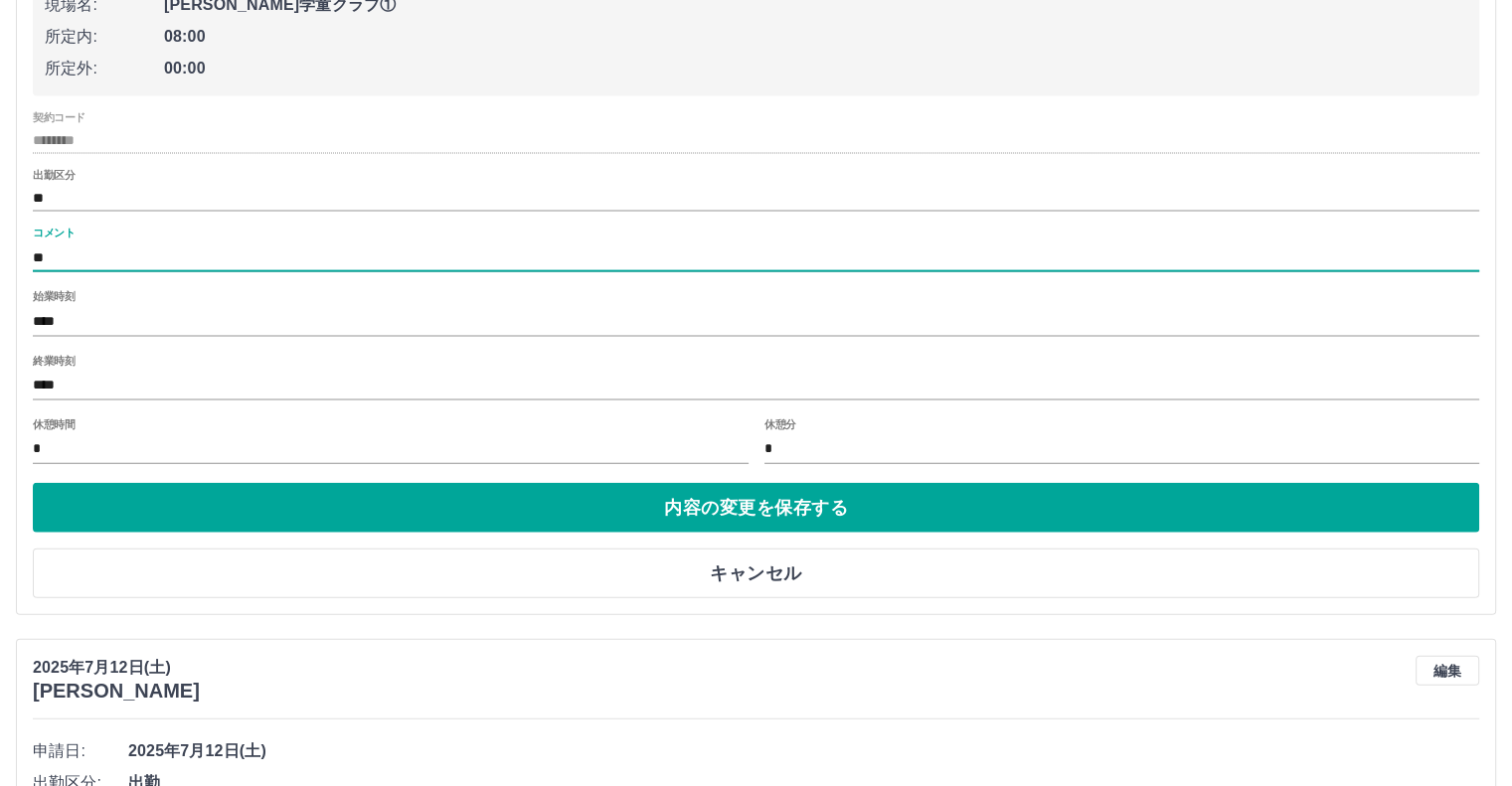 type on "*" 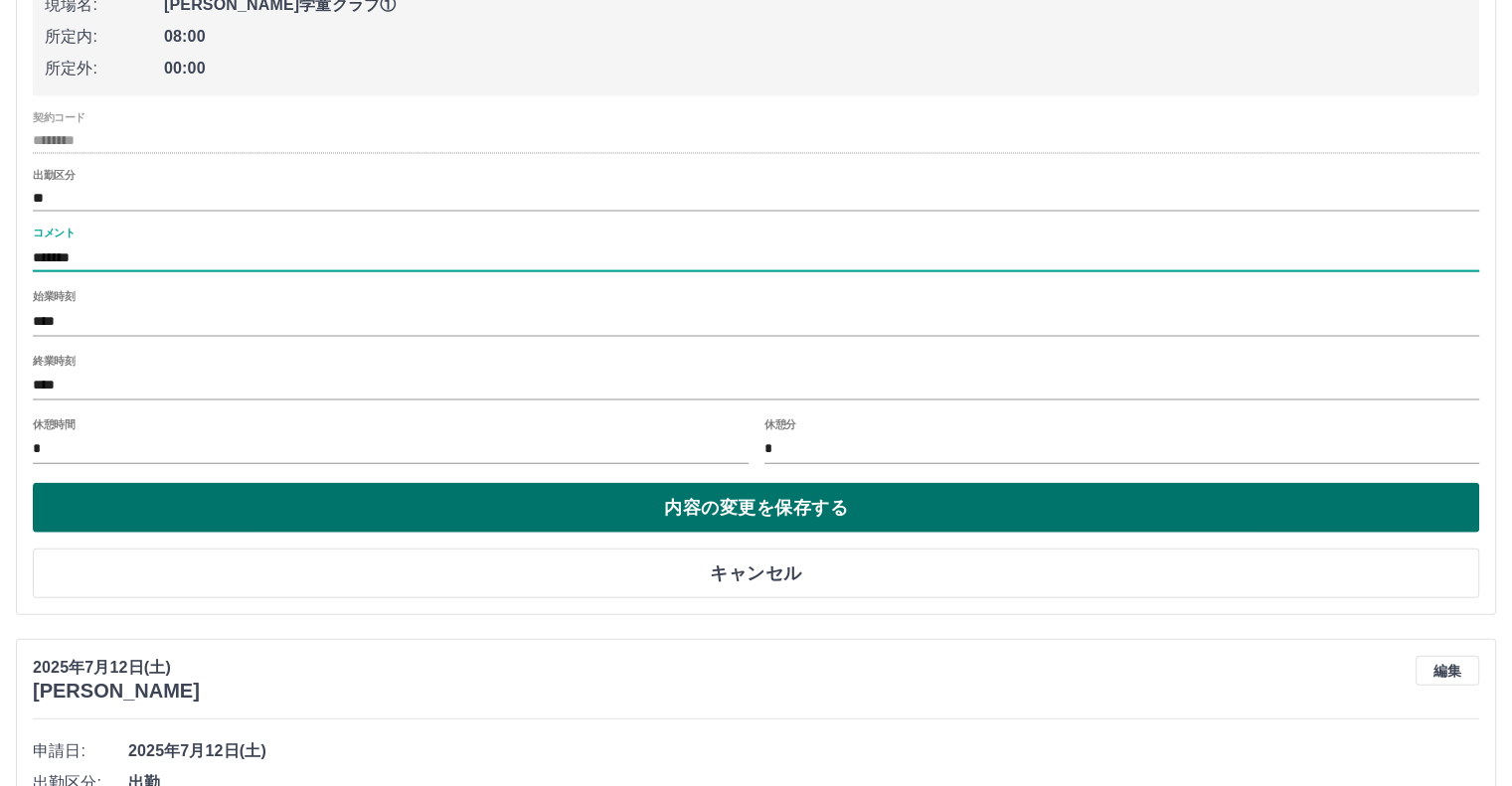 type on "*******" 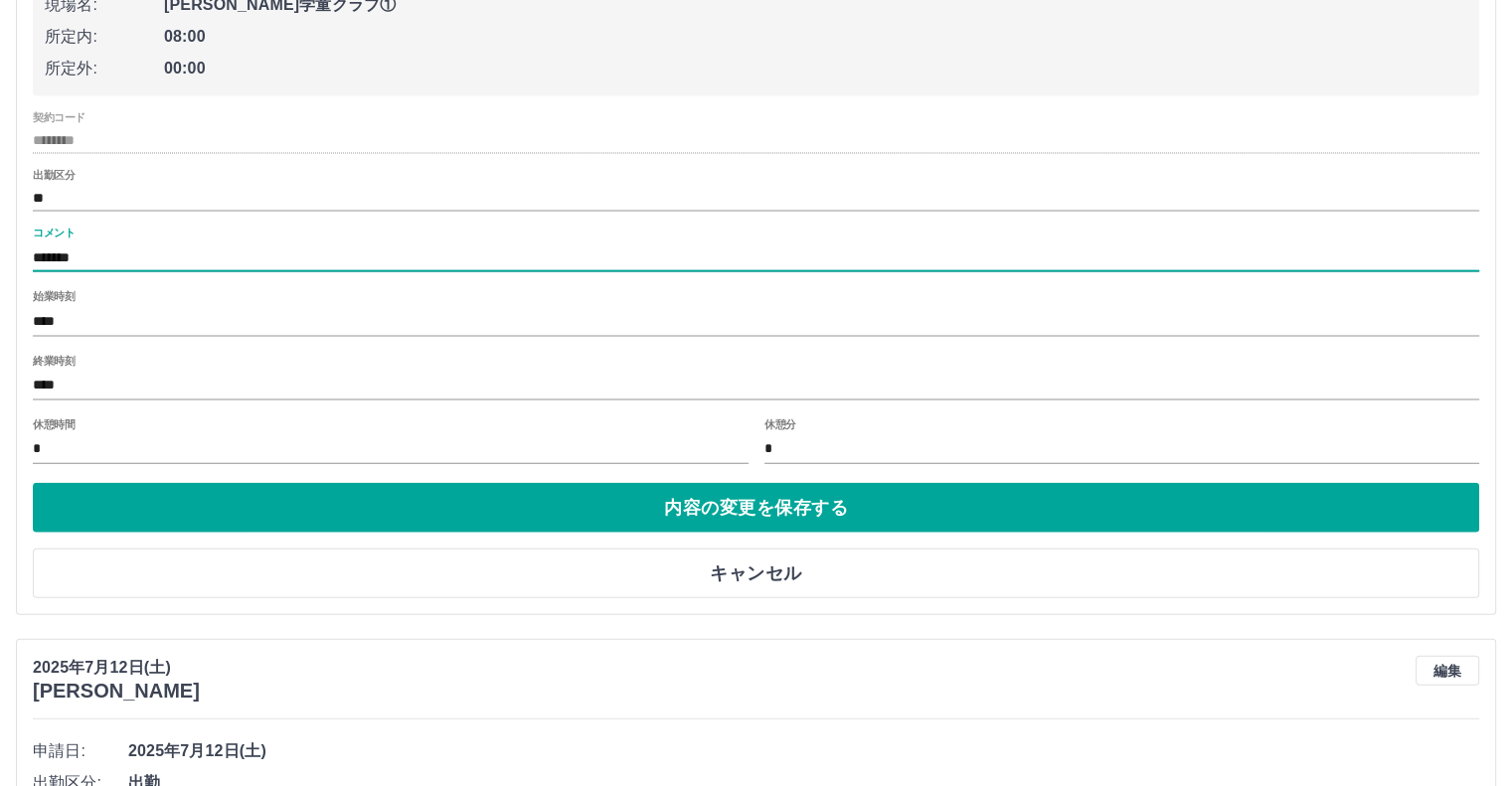 click on "内容の変更を保存する" at bounding box center (756, 508) 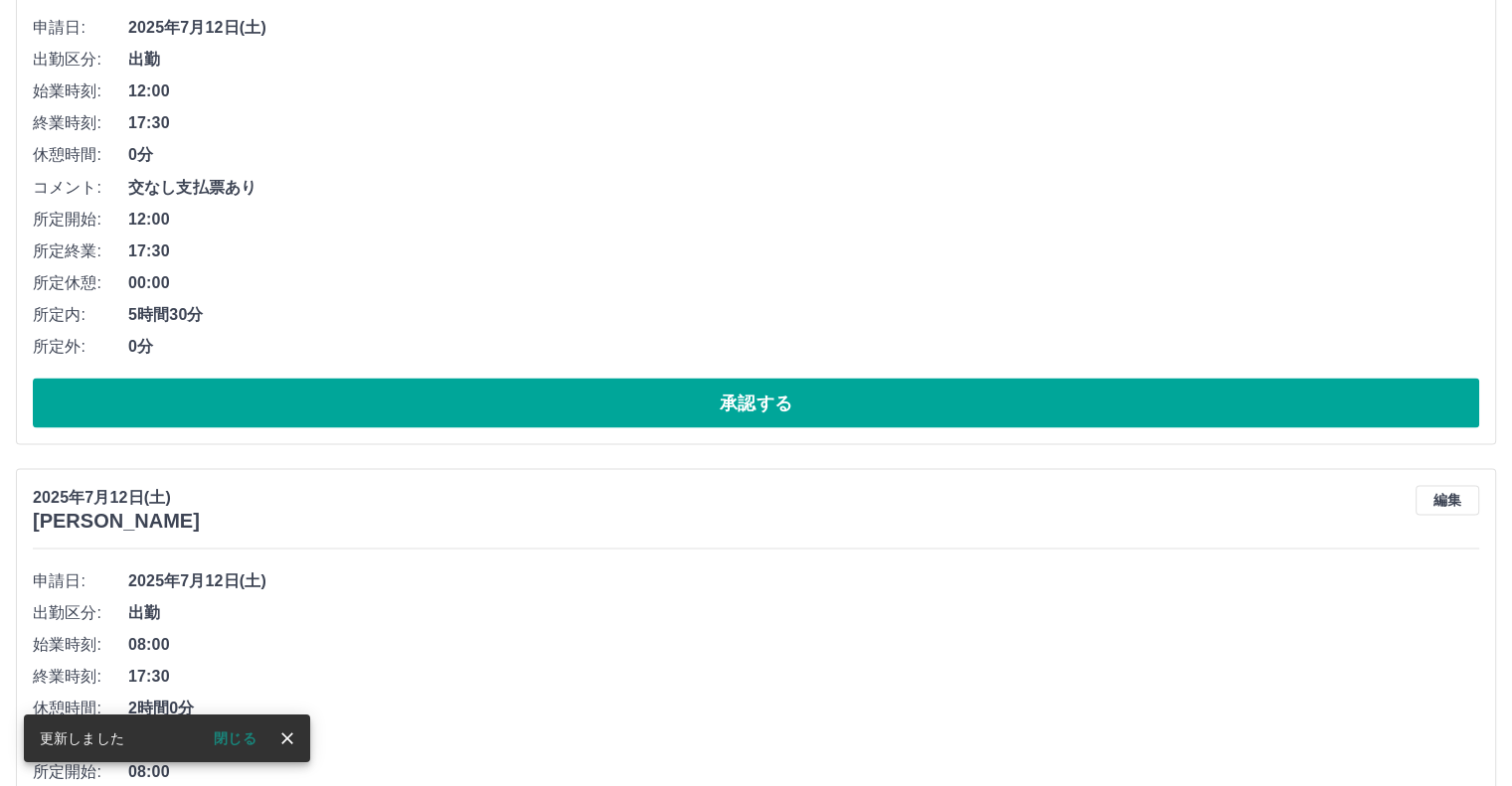 scroll, scrollTop: 3584, scrollLeft: 0, axis: vertical 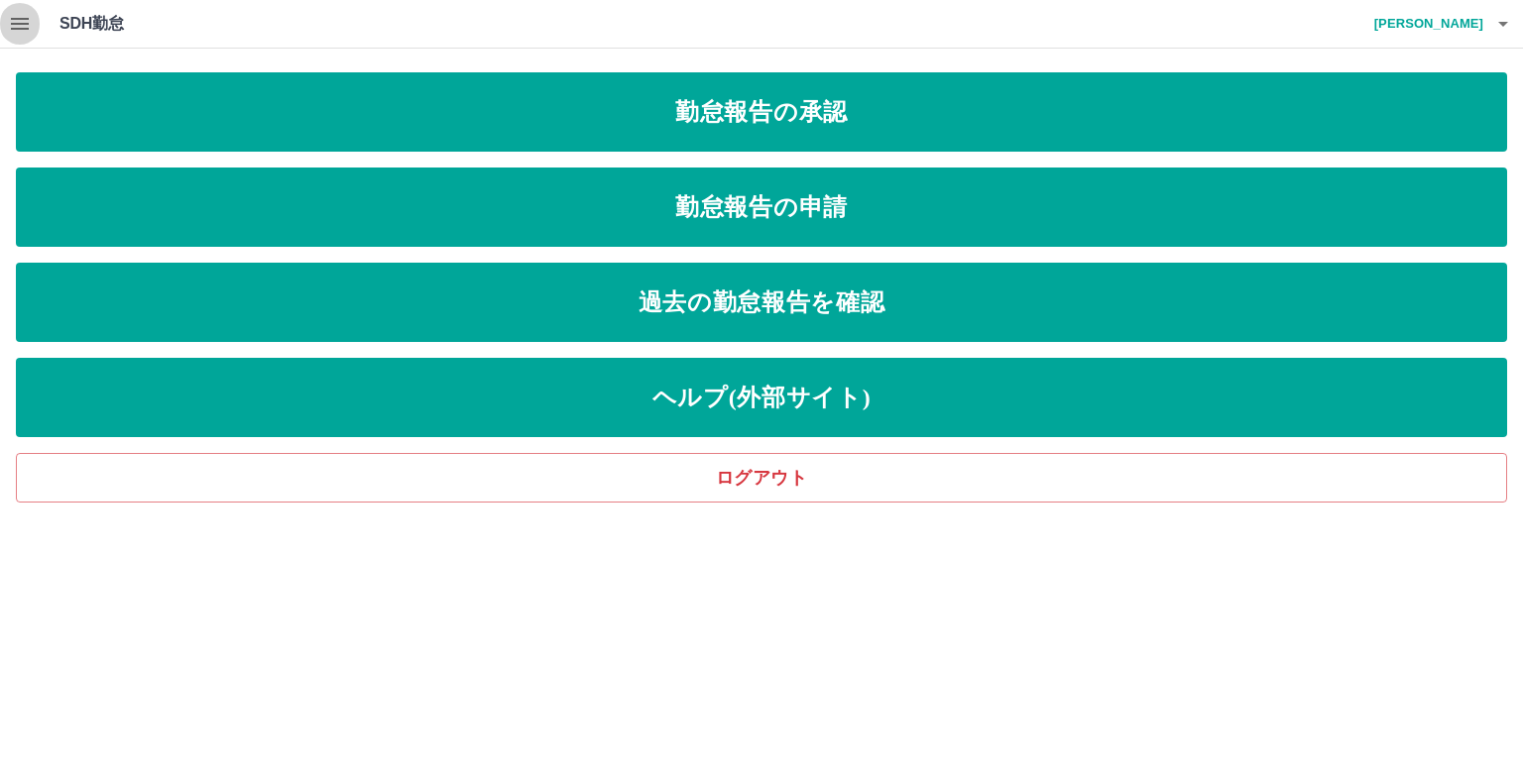 click 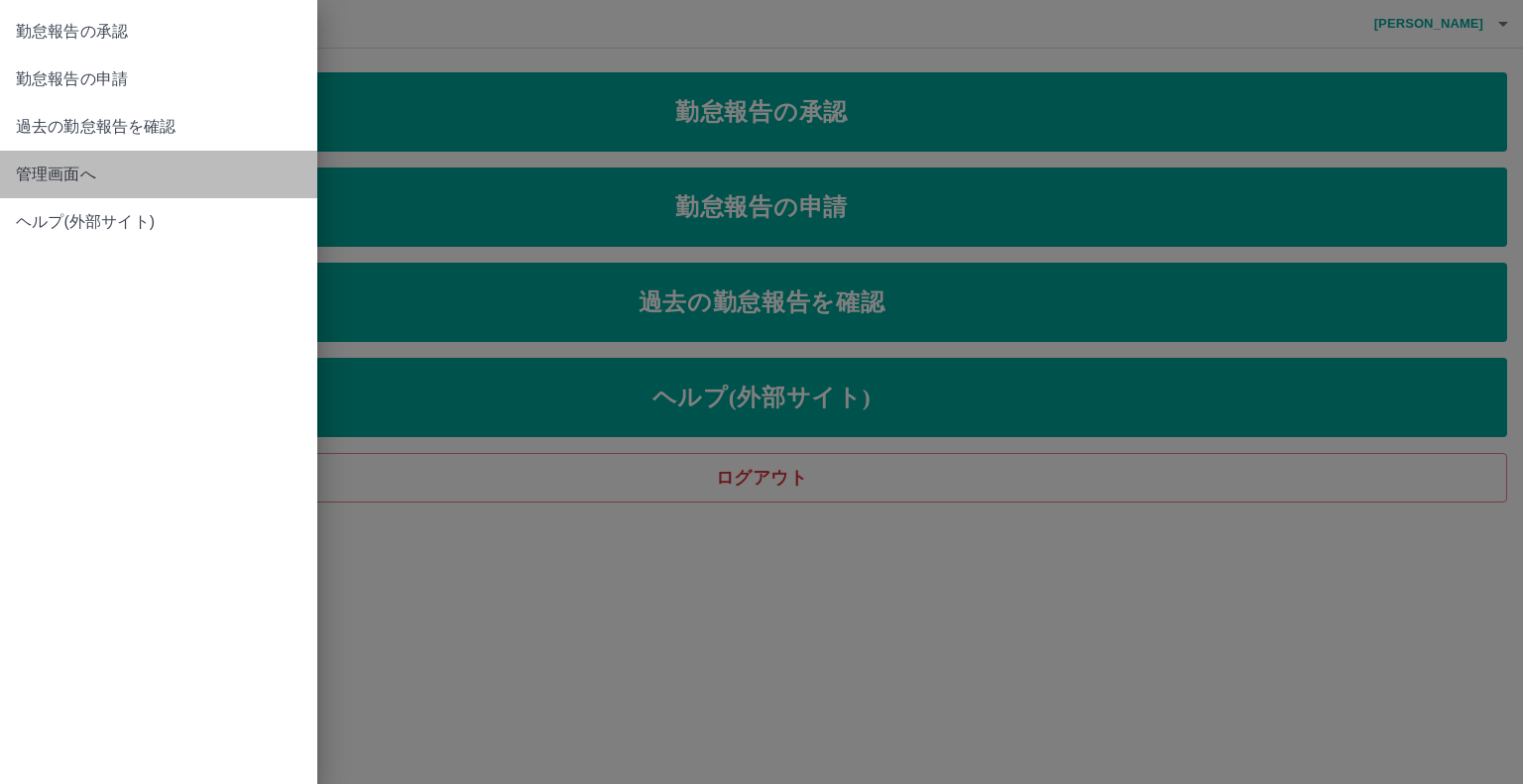 click on "管理画面へ" at bounding box center [159, 174] 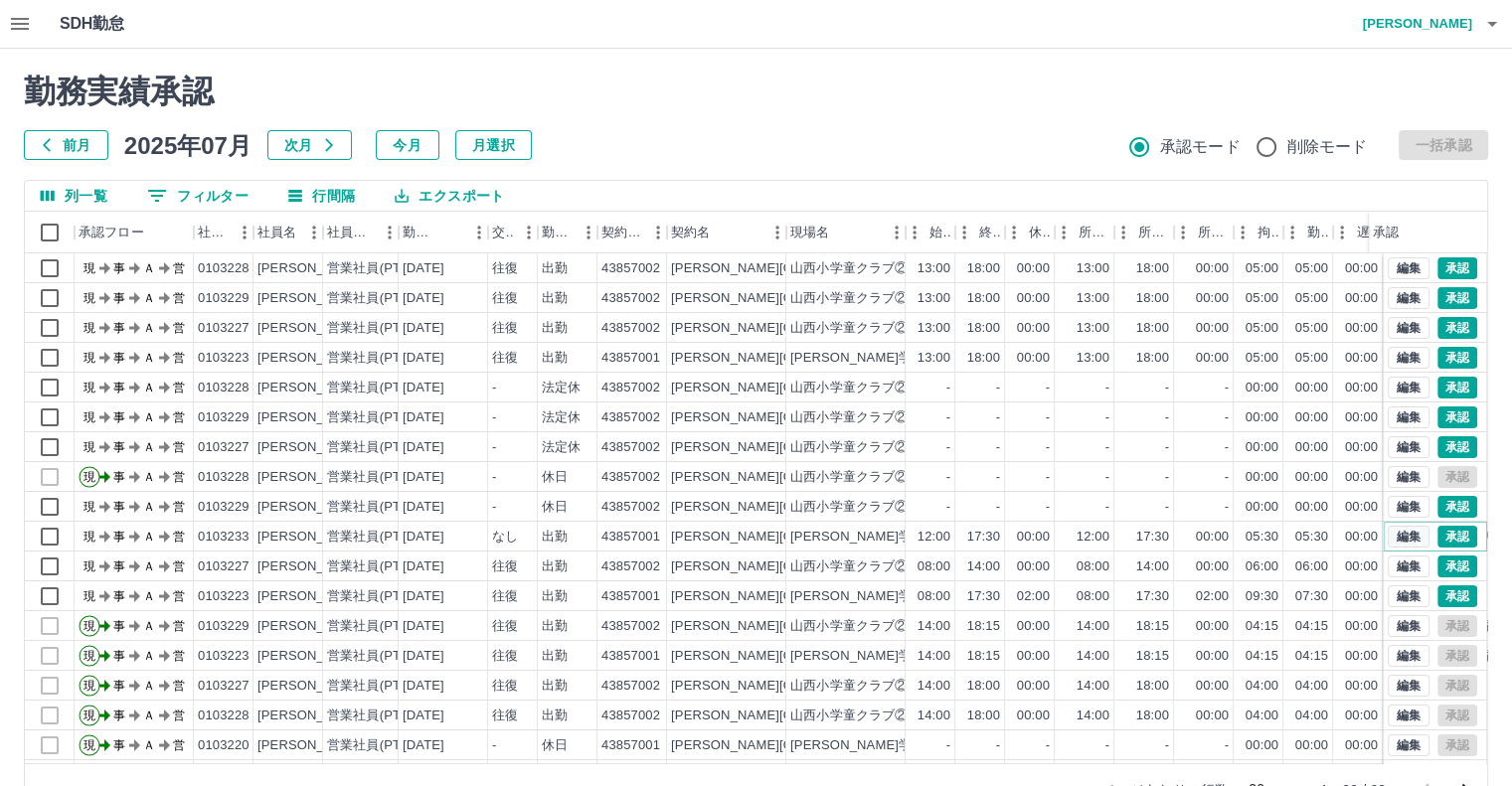 click on "編集" at bounding box center [1409, 537] 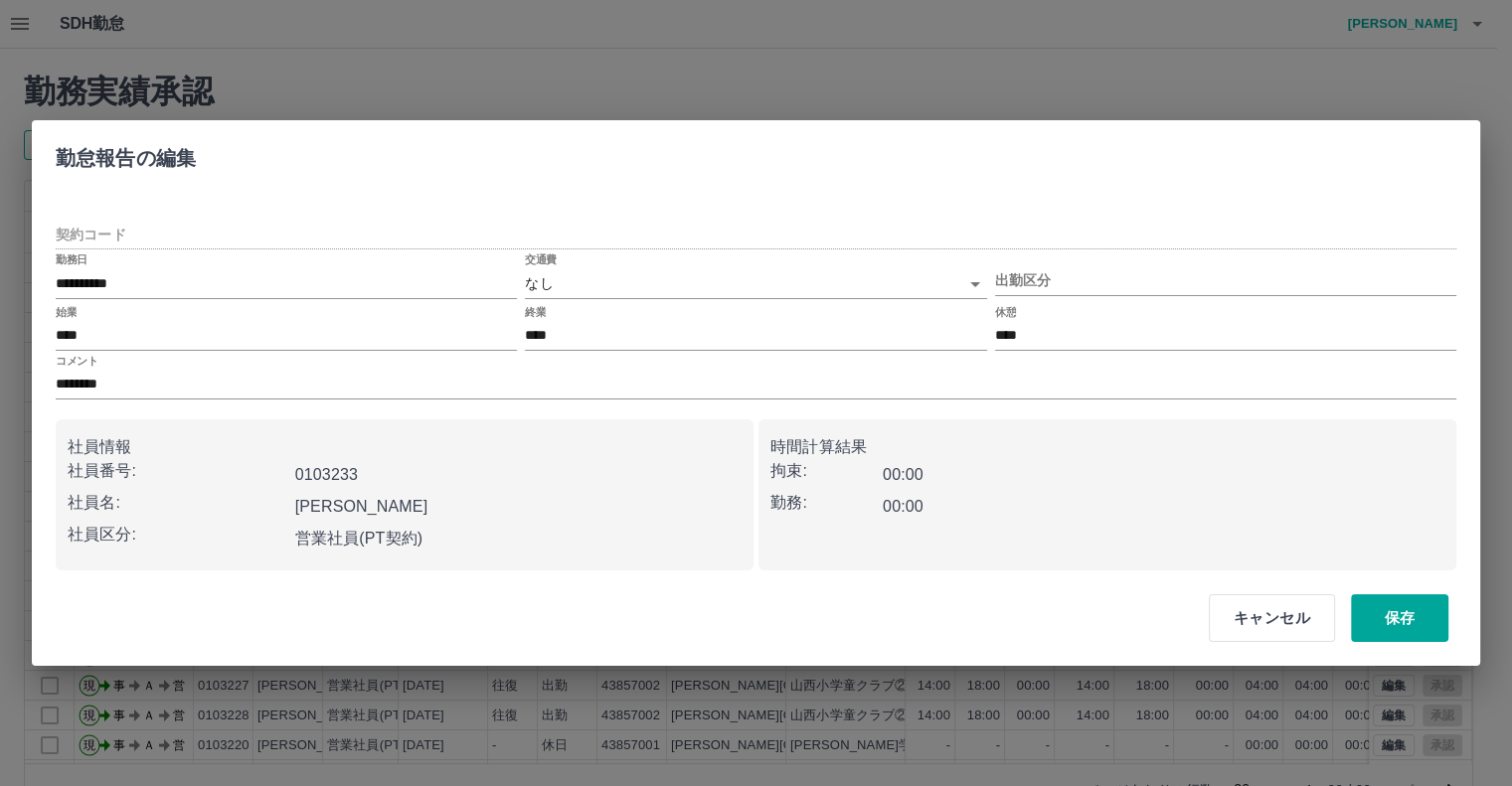 type on "********" 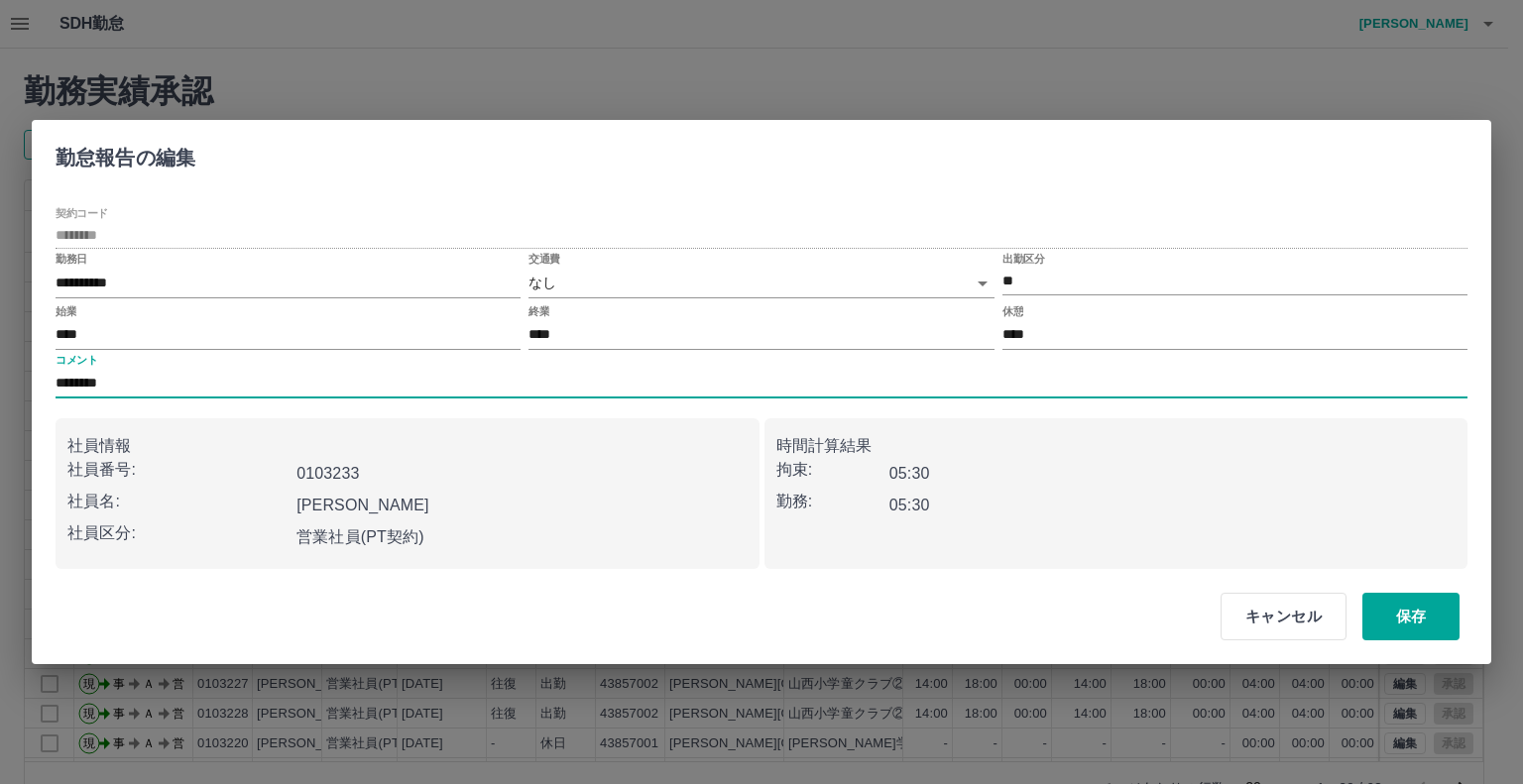click on "********" at bounding box center [762, 384] 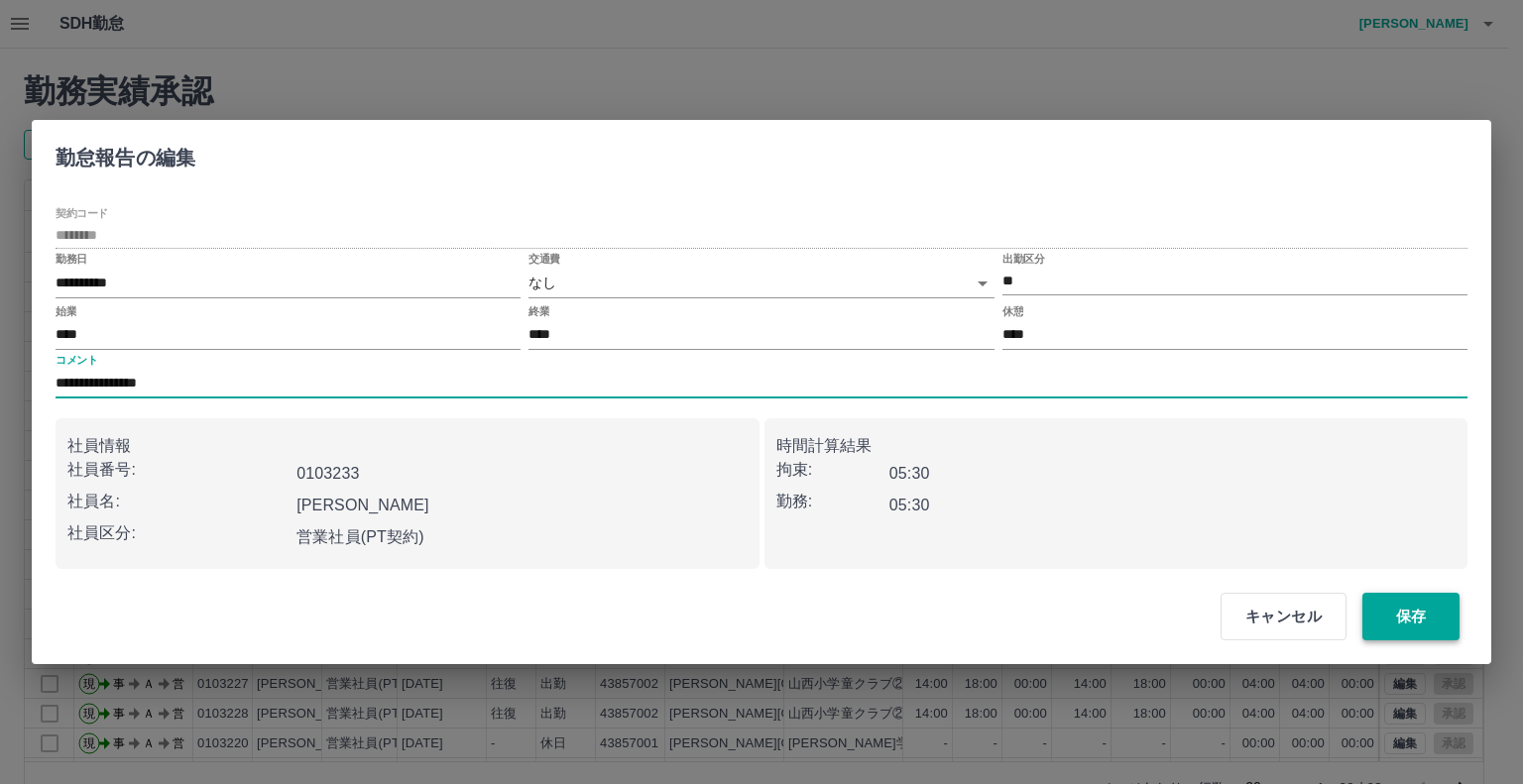 type on "**********" 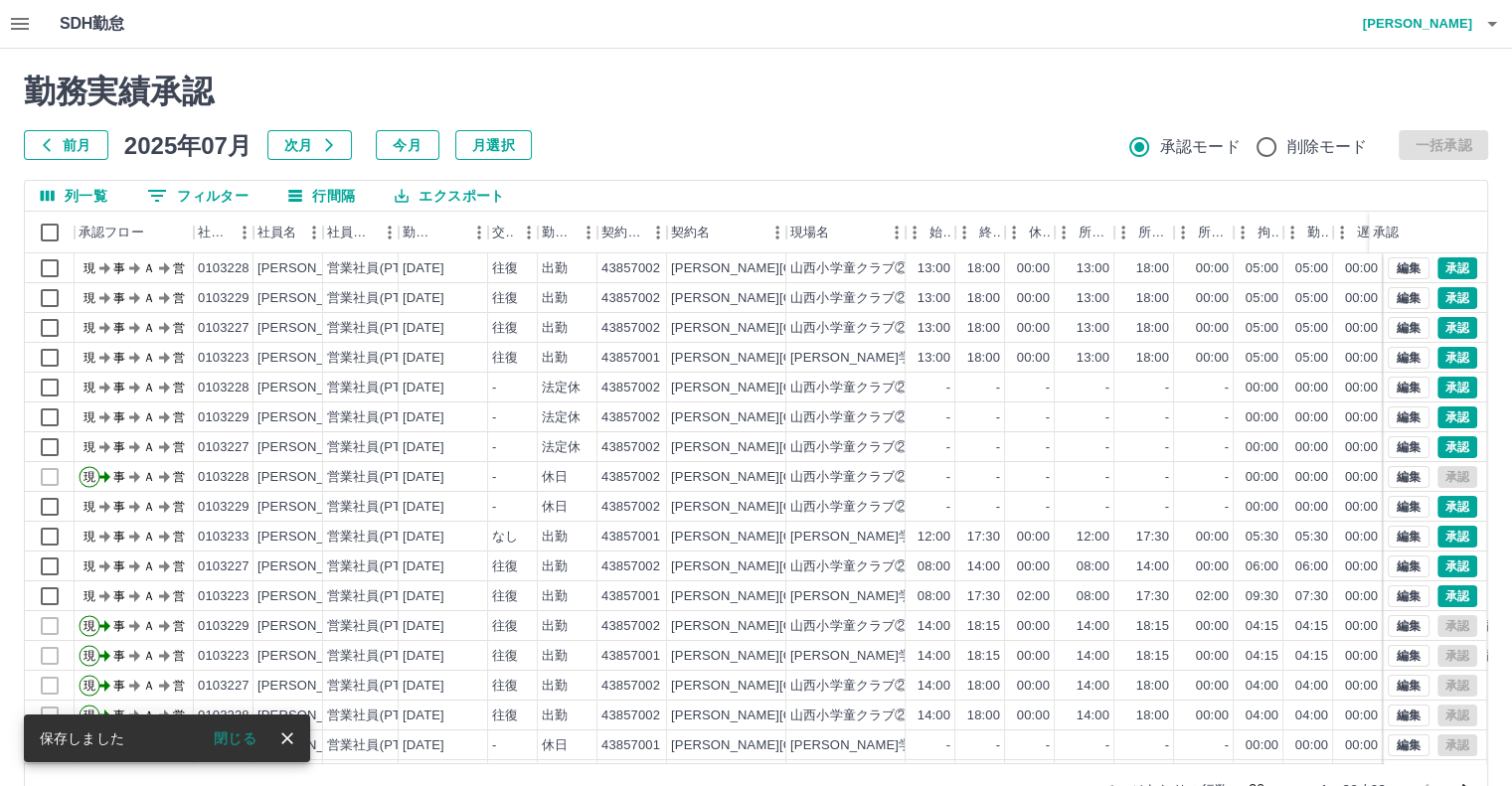 click at bounding box center [20, 24] 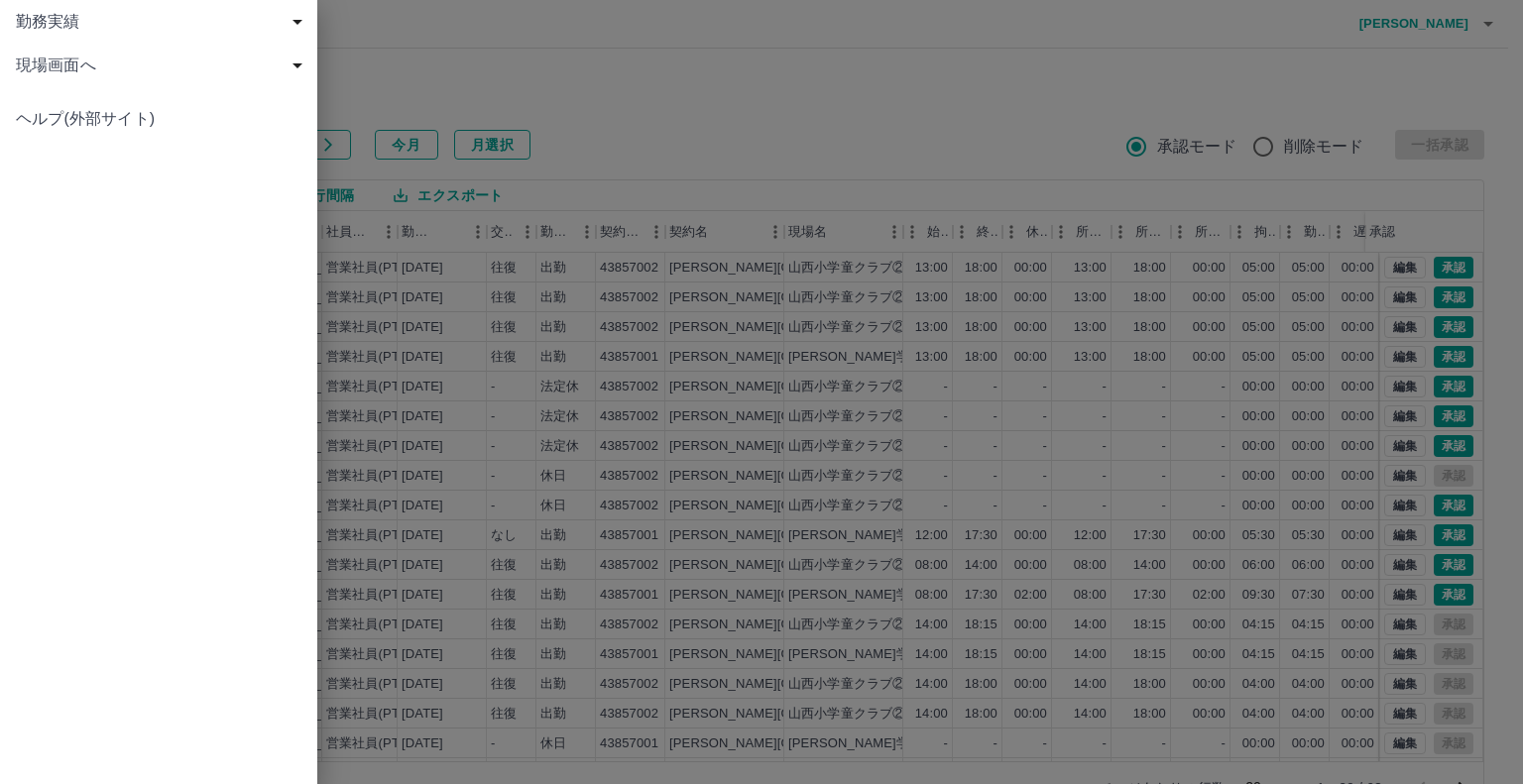 click on "現場画面へ" at bounding box center (163, 65) 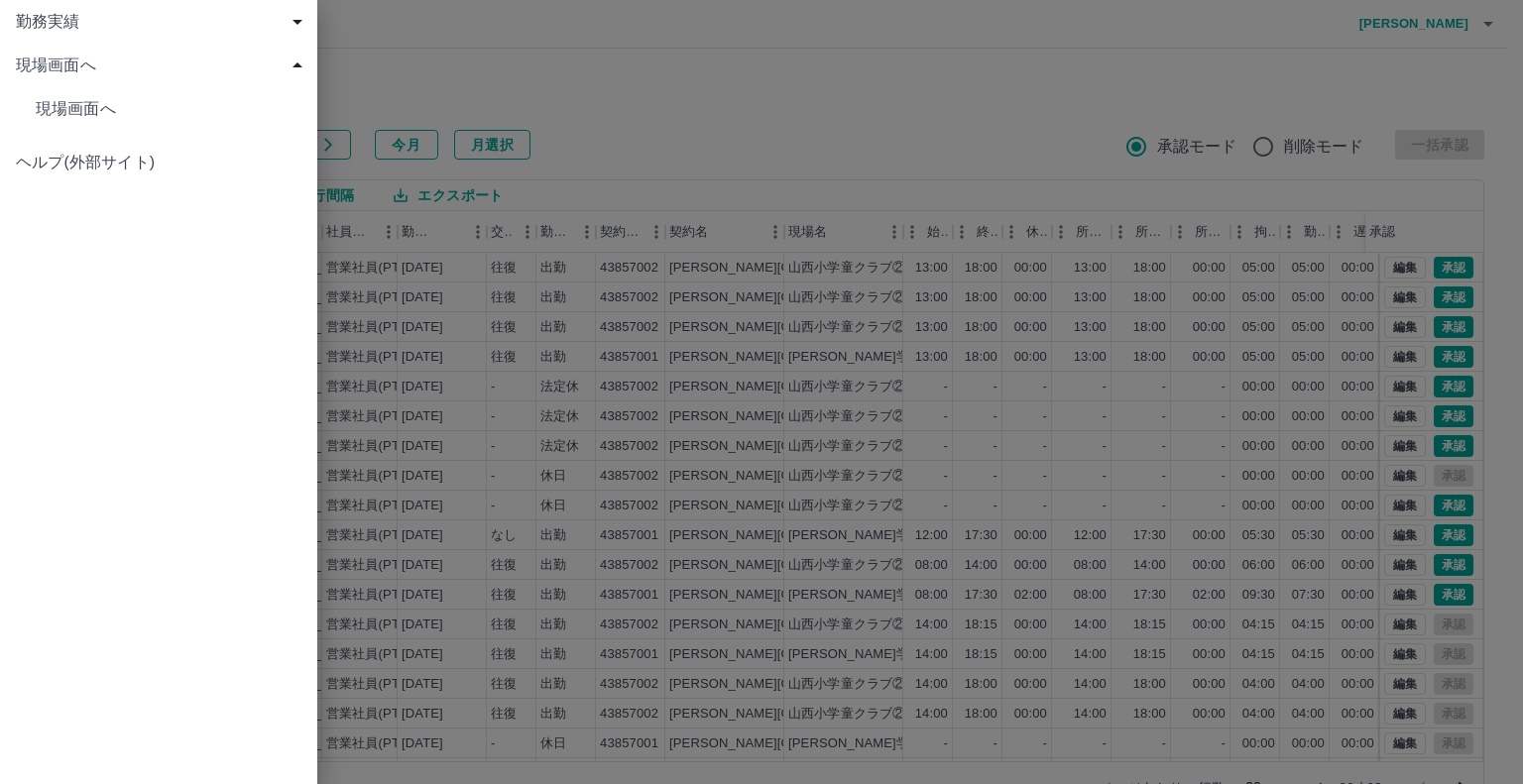 click on "現場画面へ" at bounding box center (169, 109) 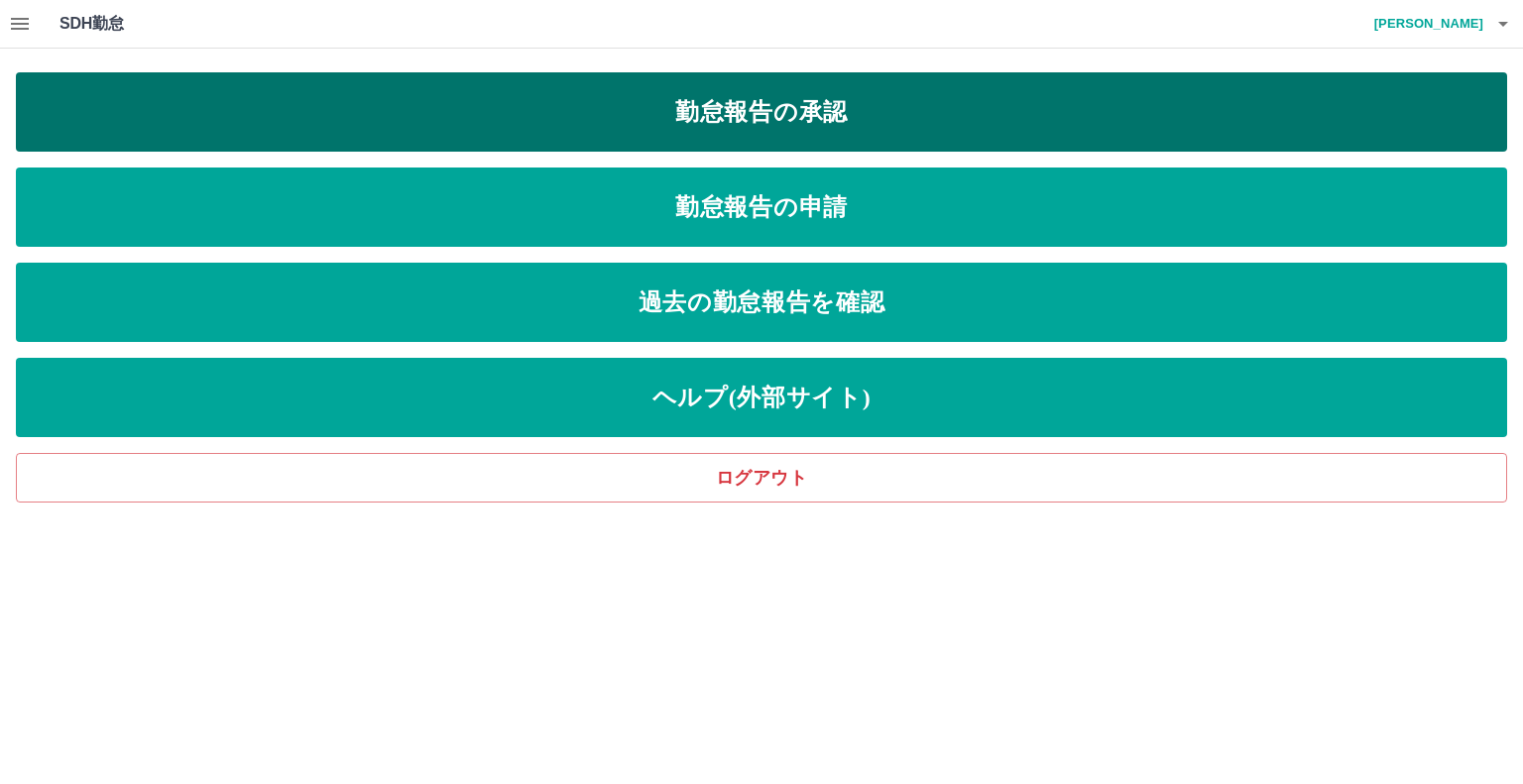 click on "勤怠報告の承認" at bounding box center [762, 112] 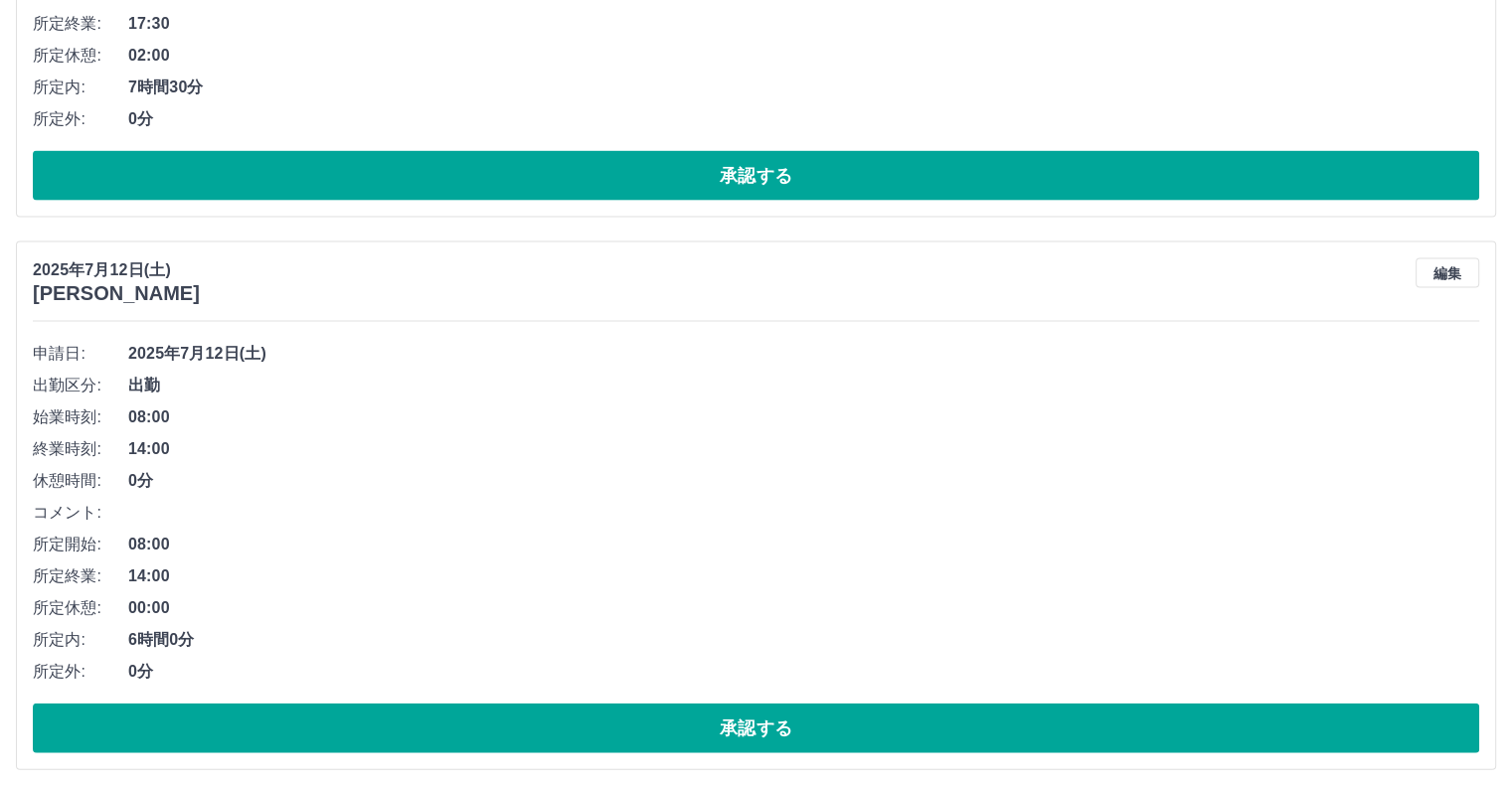 scroll, scrollTop: 4379, scrollLeft: 0, axis: vertical 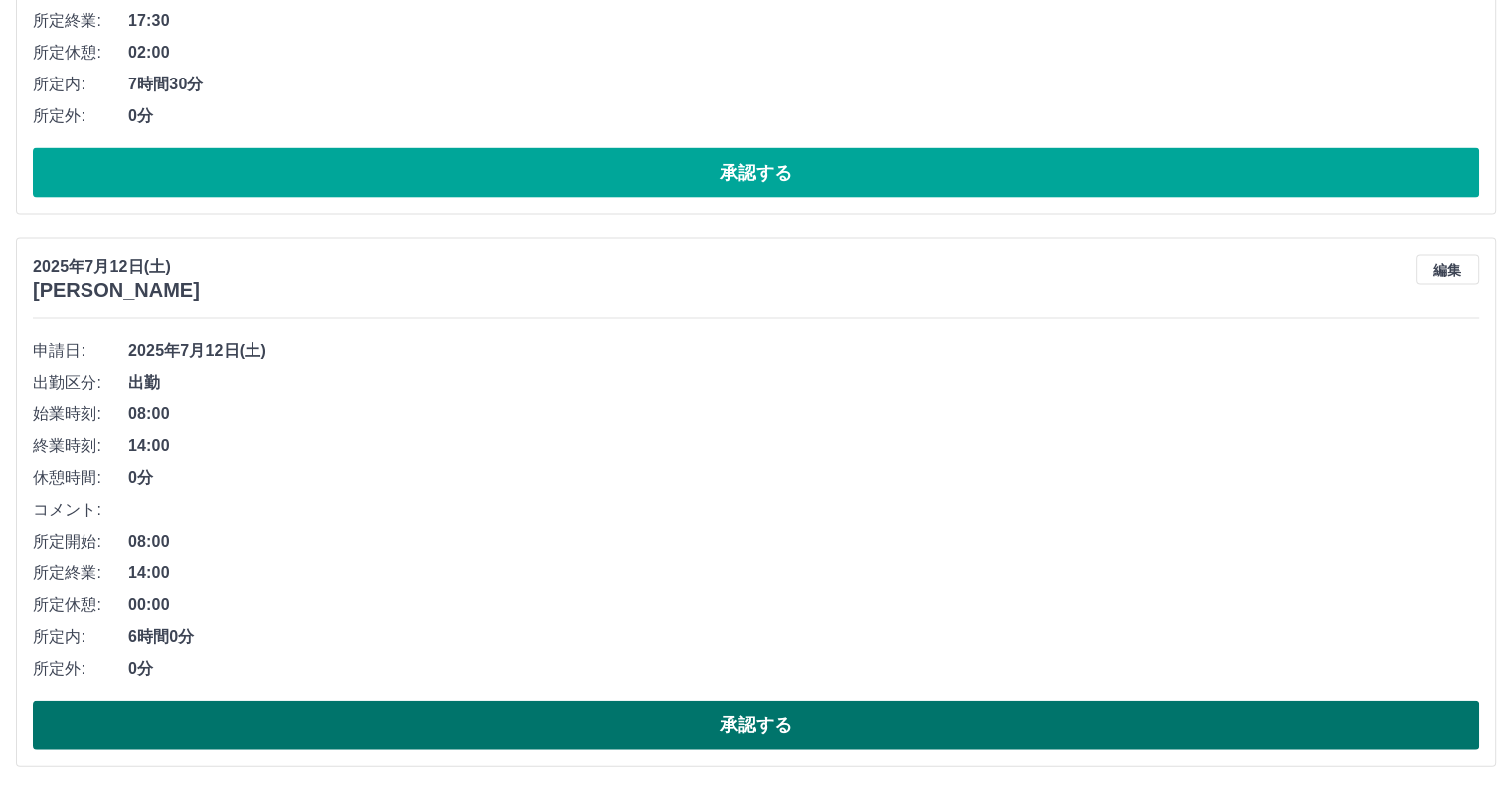 click on "承認する" at bounding box center (756, 725) 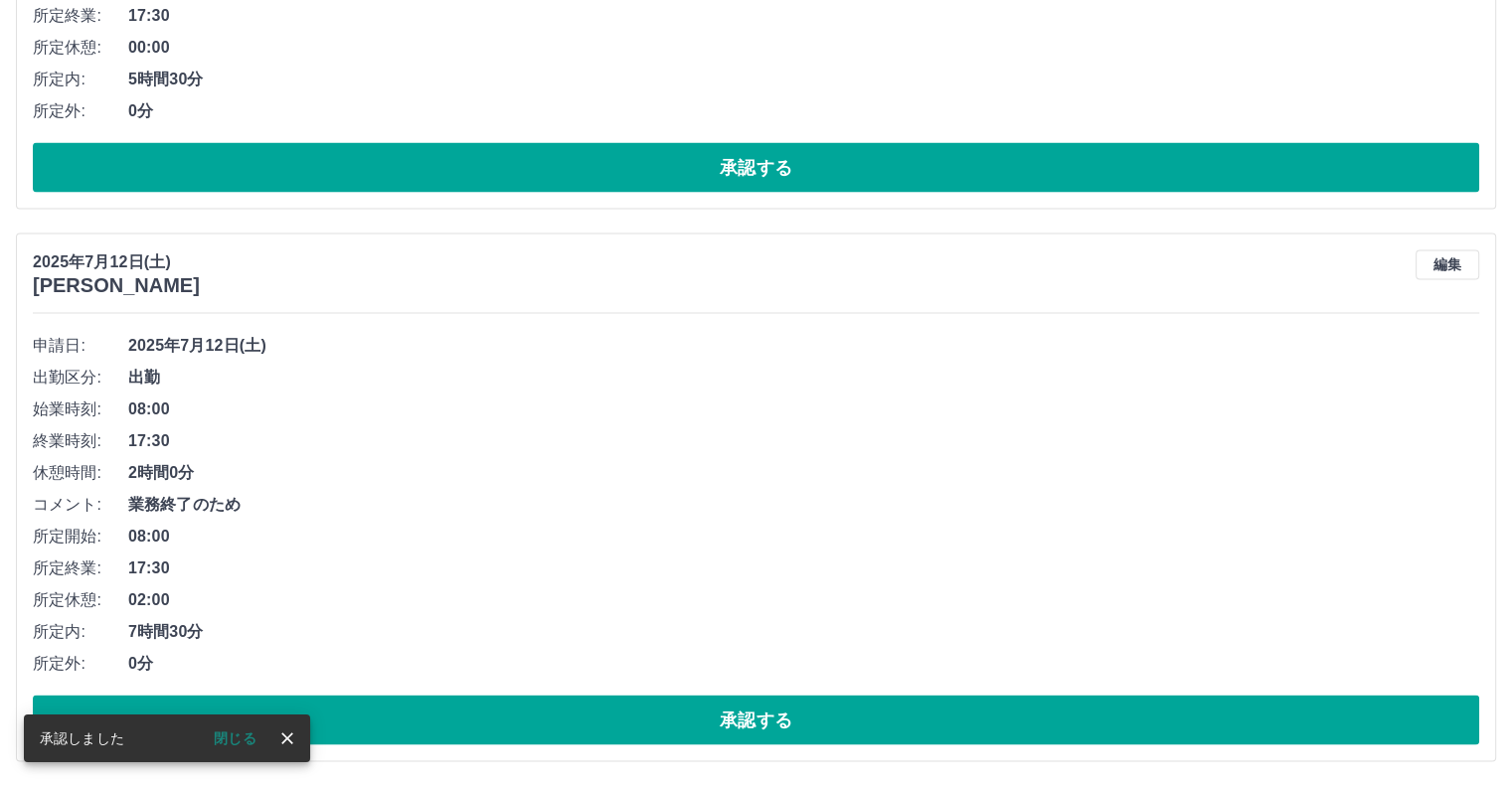 scroll, scrollTop: 3827, scrollLeft: 0, axis: vertical 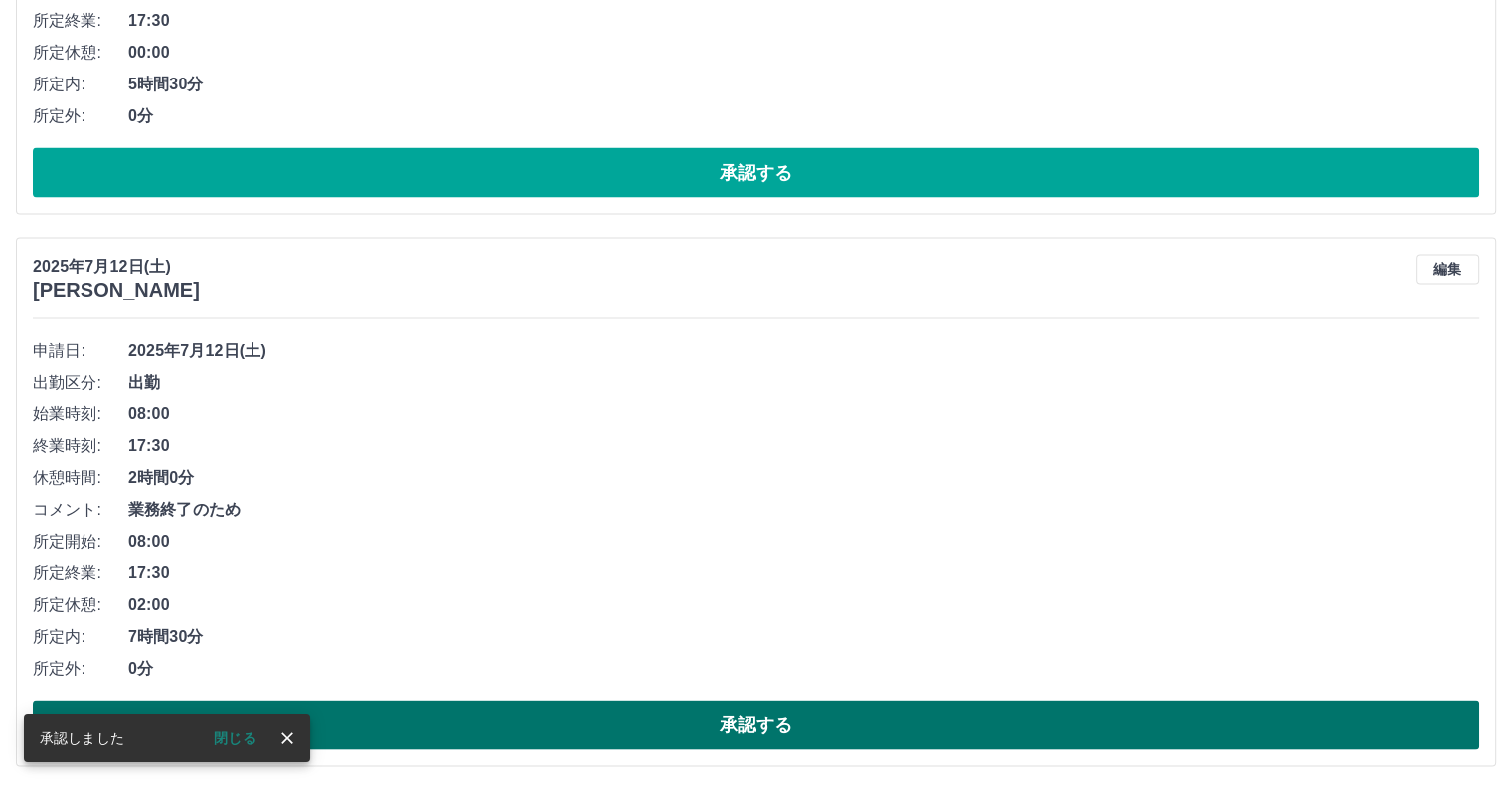 click on "承認する" at bounding box center (756, 725) 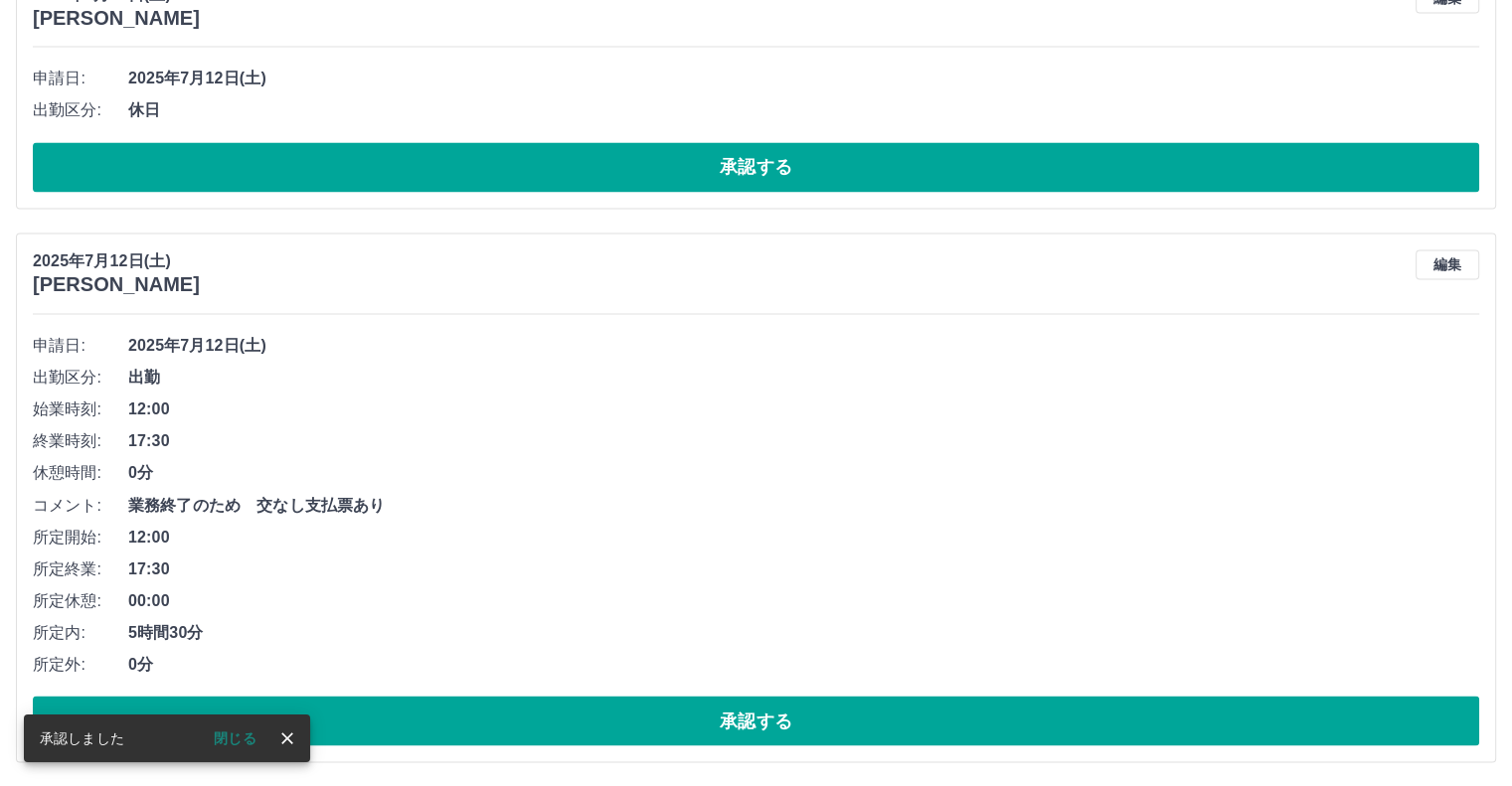 scroll, scrollTop: 3274, scrollLeft: 0, axis: vertical 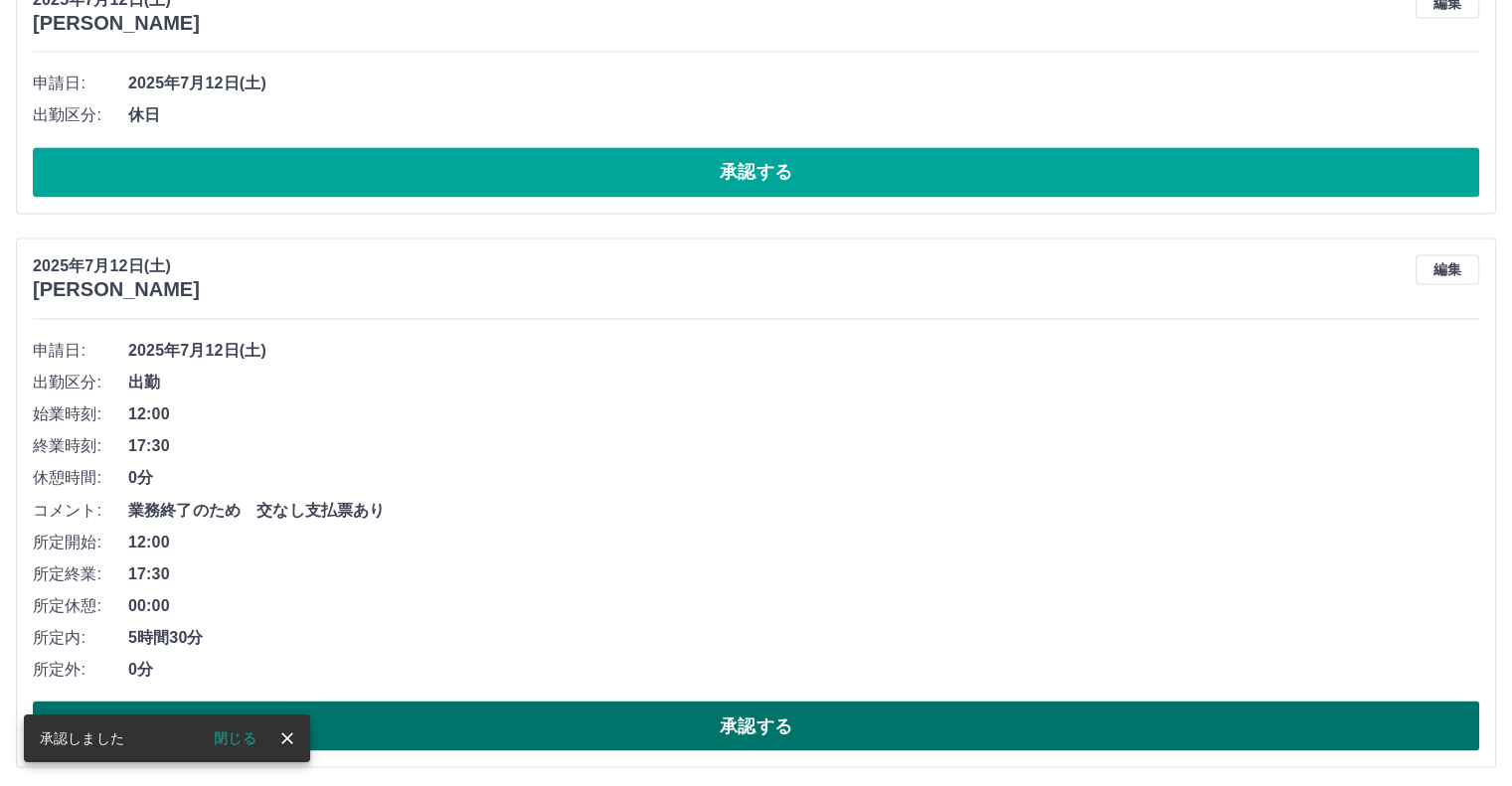 click on "承認する" at bounding box center [756, 725] 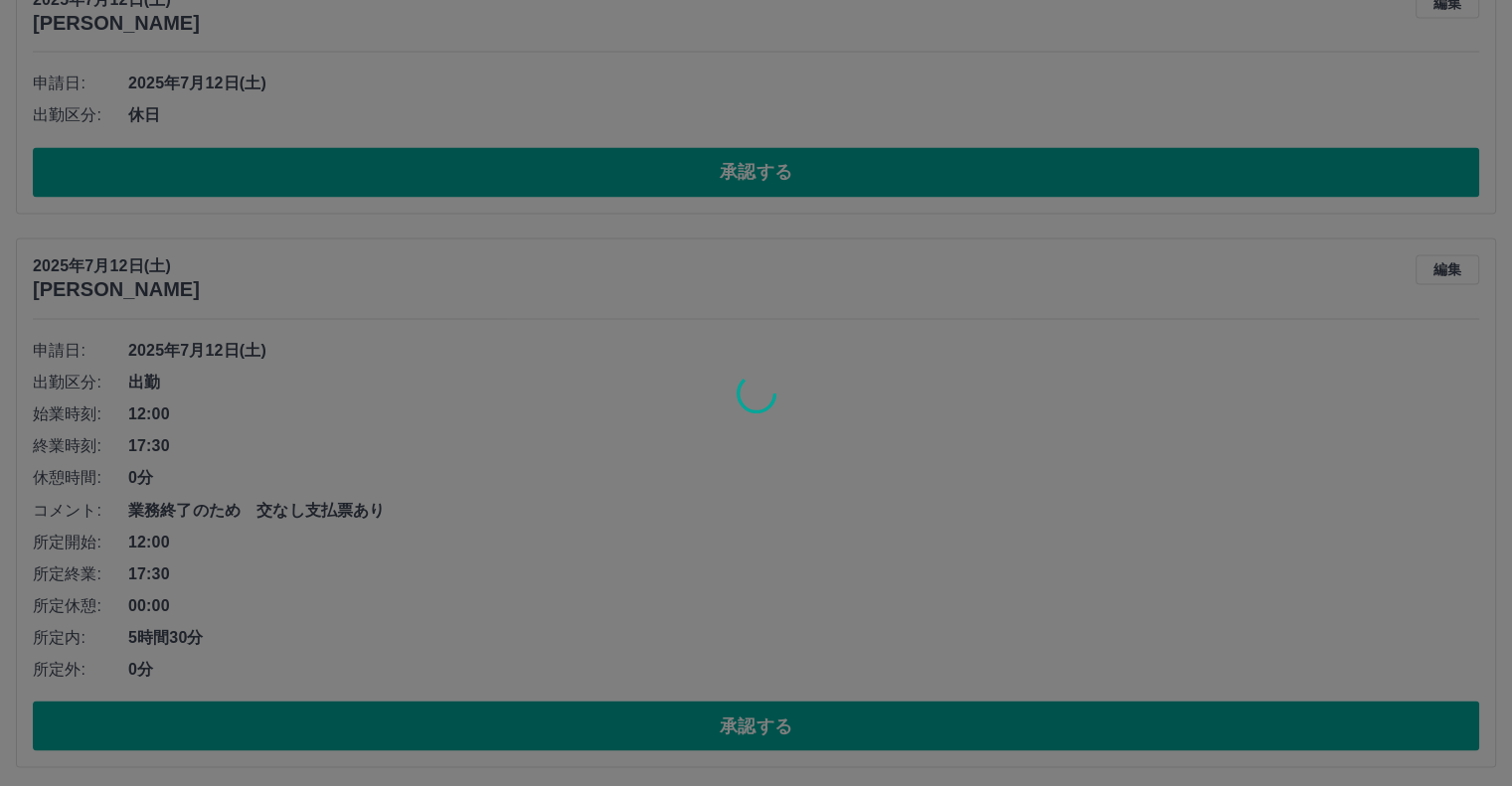 scroll, scrollTop: 2723, scrollLeft: 0, axis: vertical 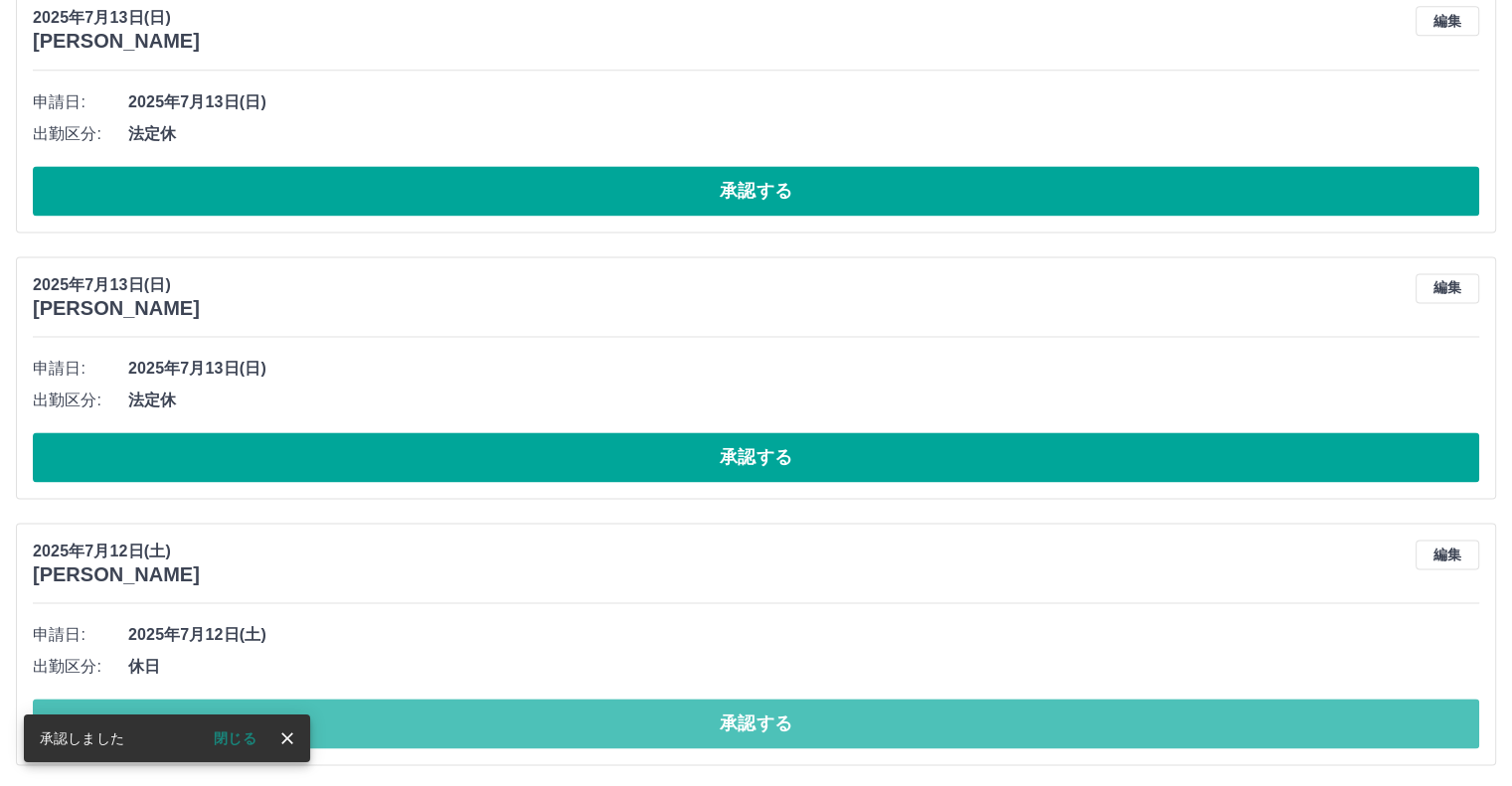 click on "承認する" at bounding box center [756, 723] 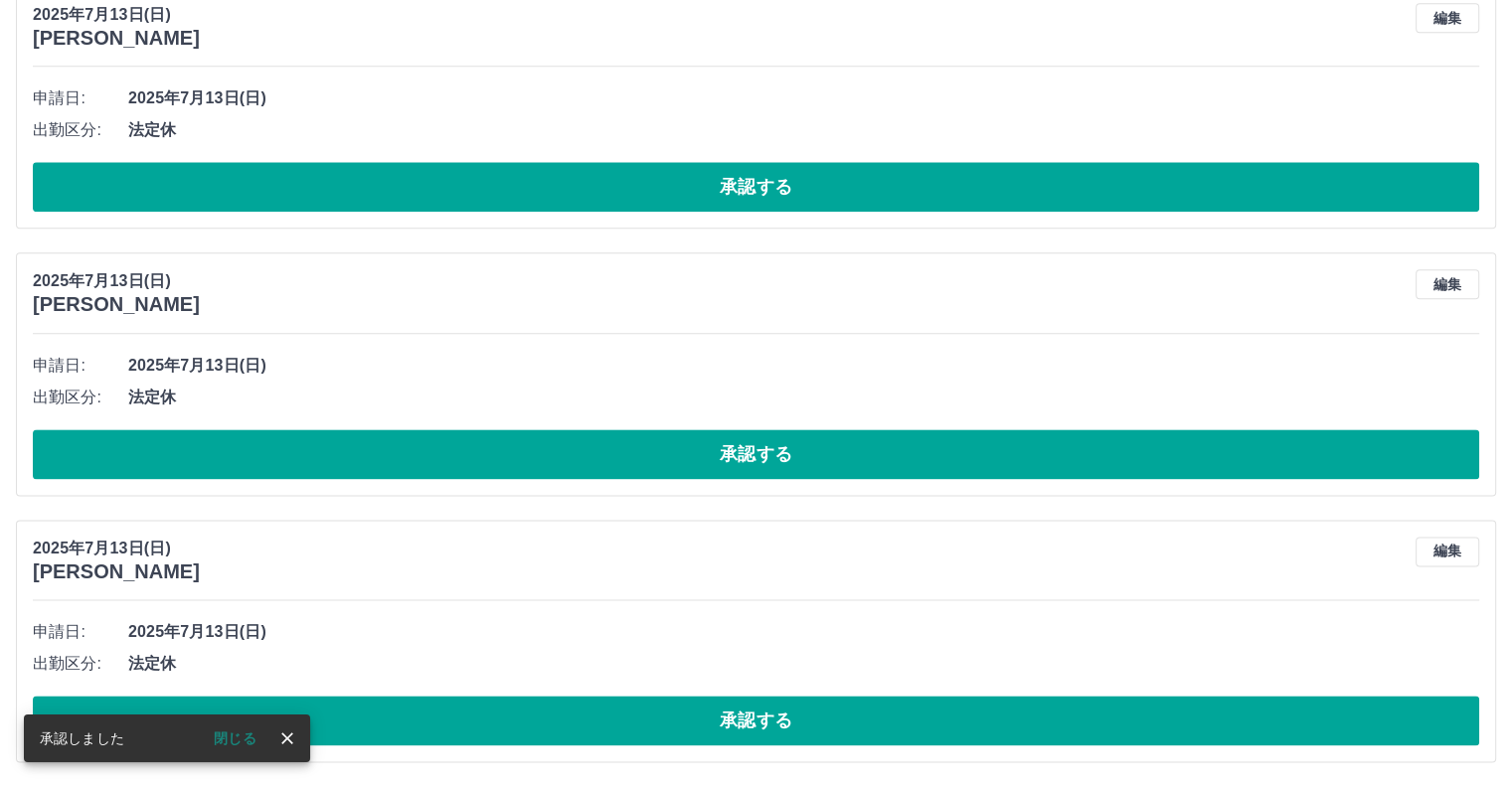 scroll, scrollTop: 2456, scrollLeft: 0, axis: vertical 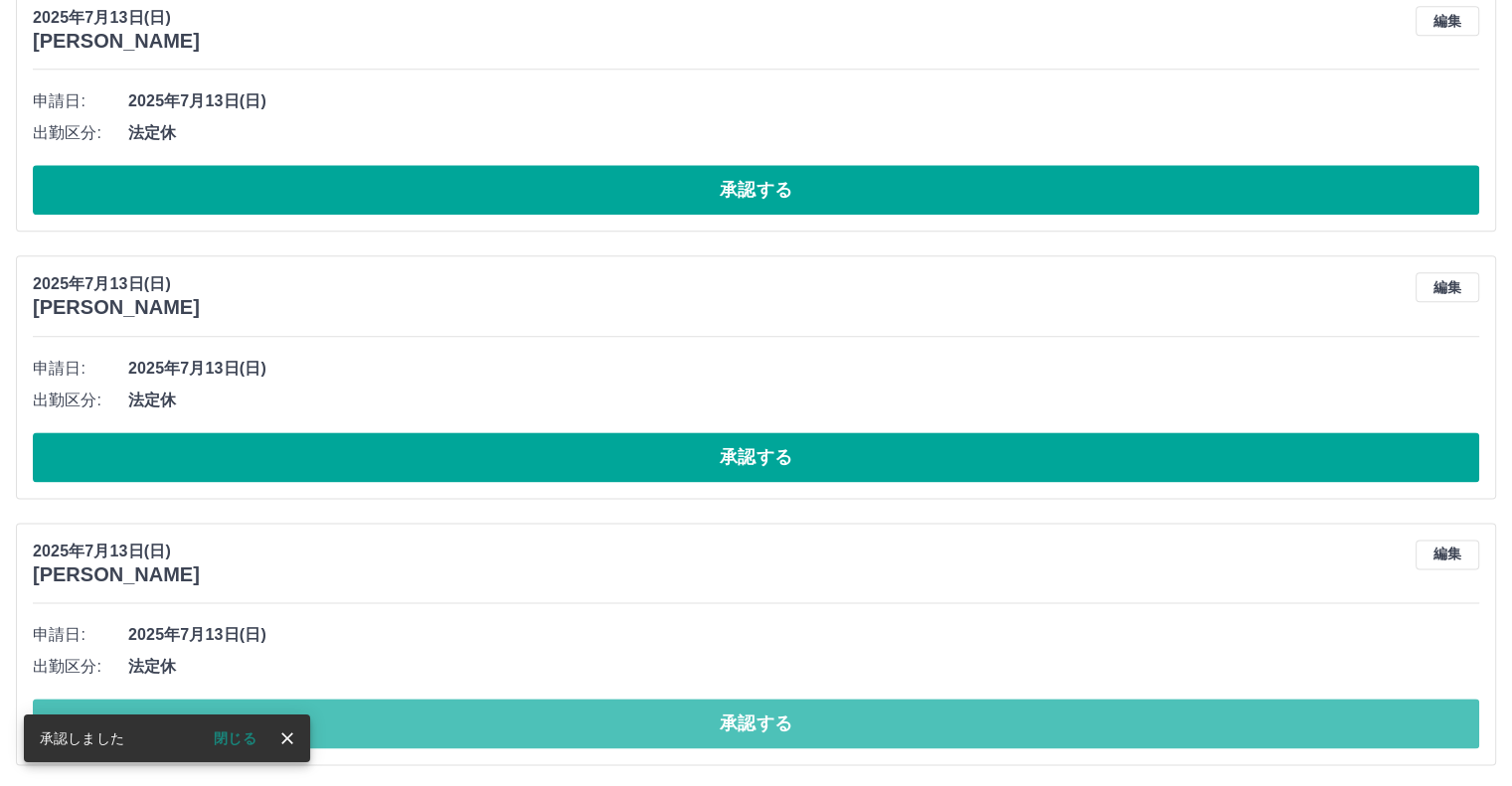 click on "承認する" at bounding box center [756, 723] 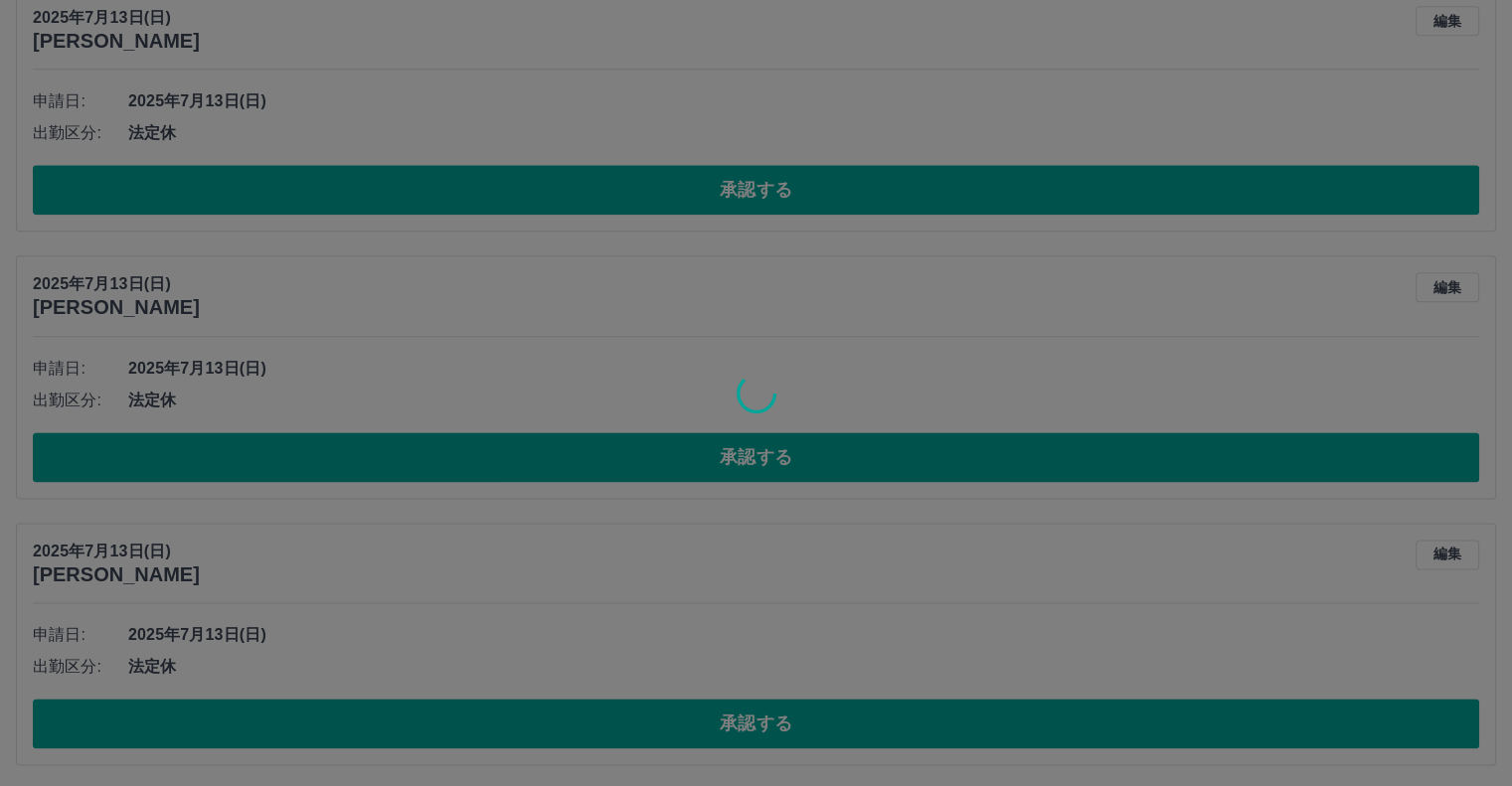 scroll, scrollTop: 2190, scrollLeft: 0, axis: vertical 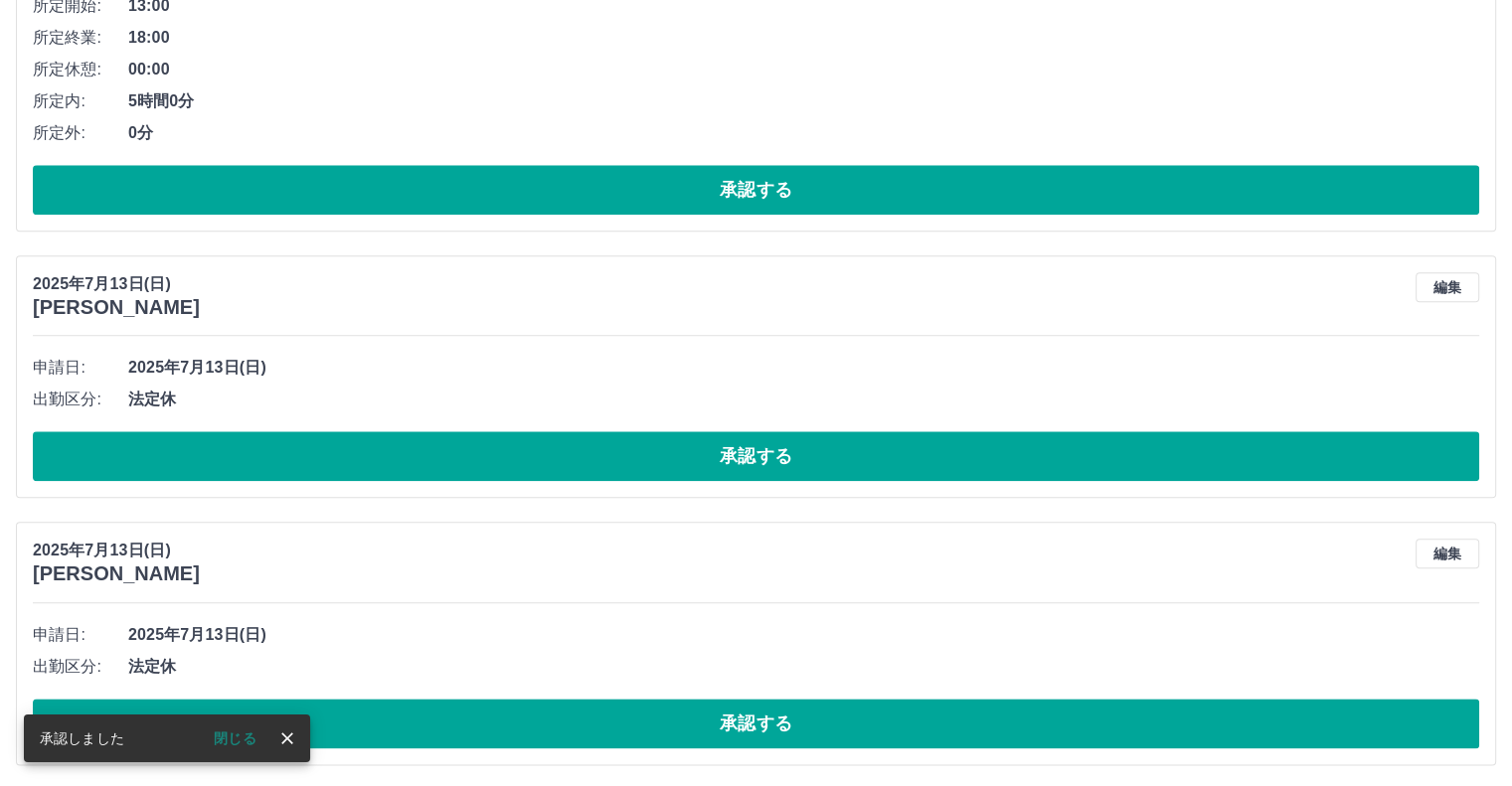 click on "承認する" at bounding box center [756, 723] 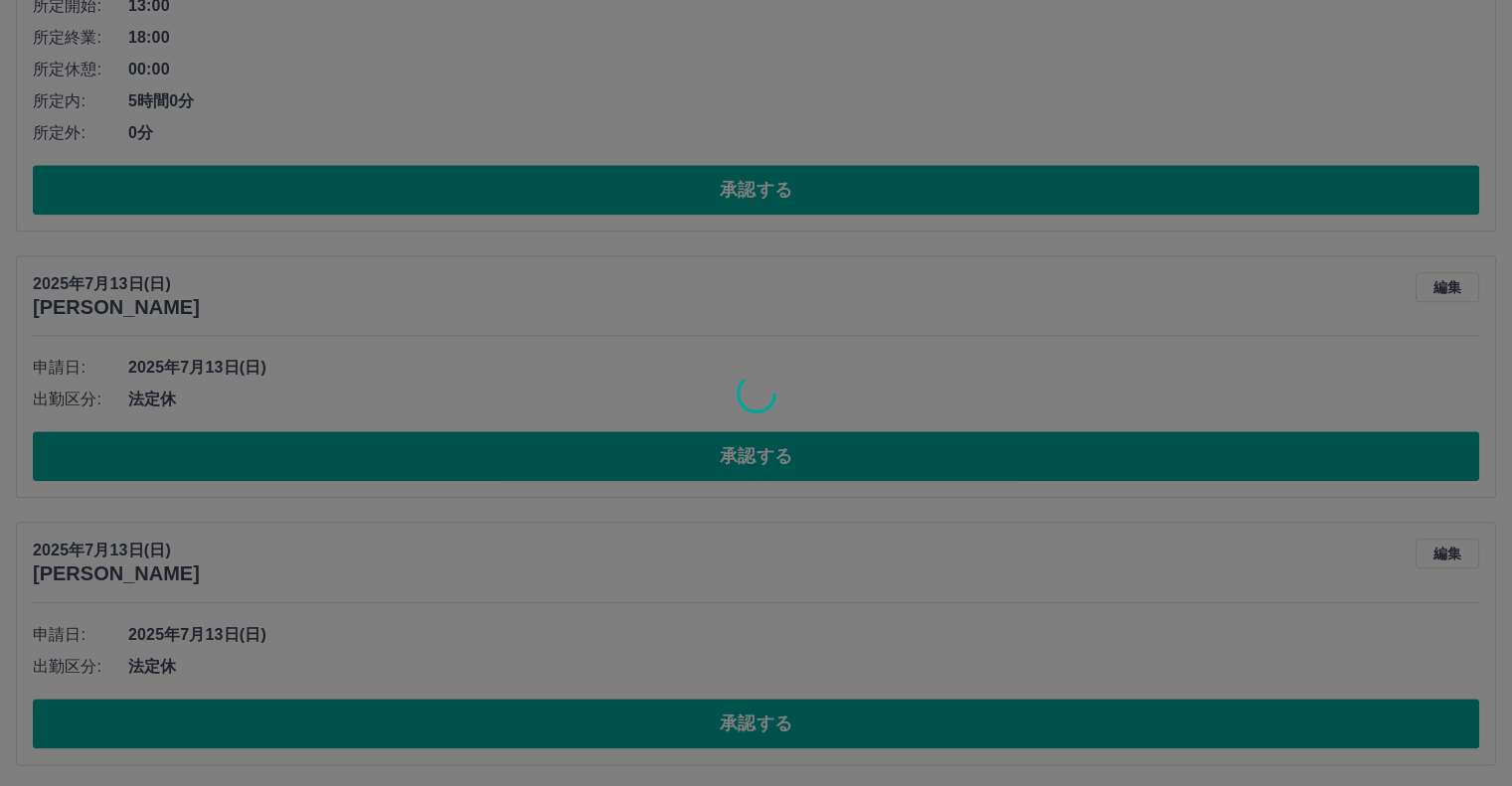 scroll, scrollTop: 1924, scrollLeft: 0, axis: vertical 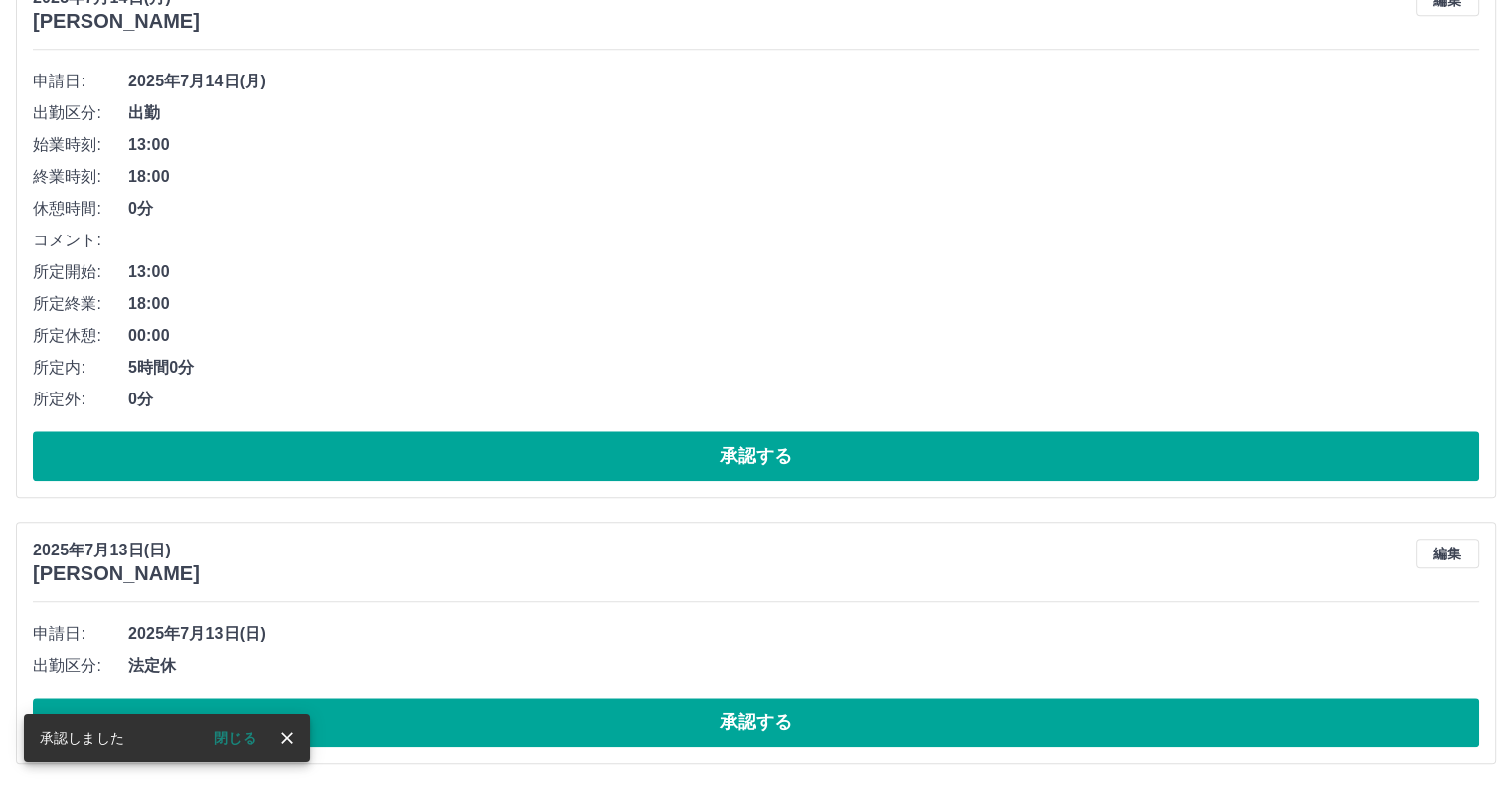 click on "承認する" at bounding box center (756, 722) 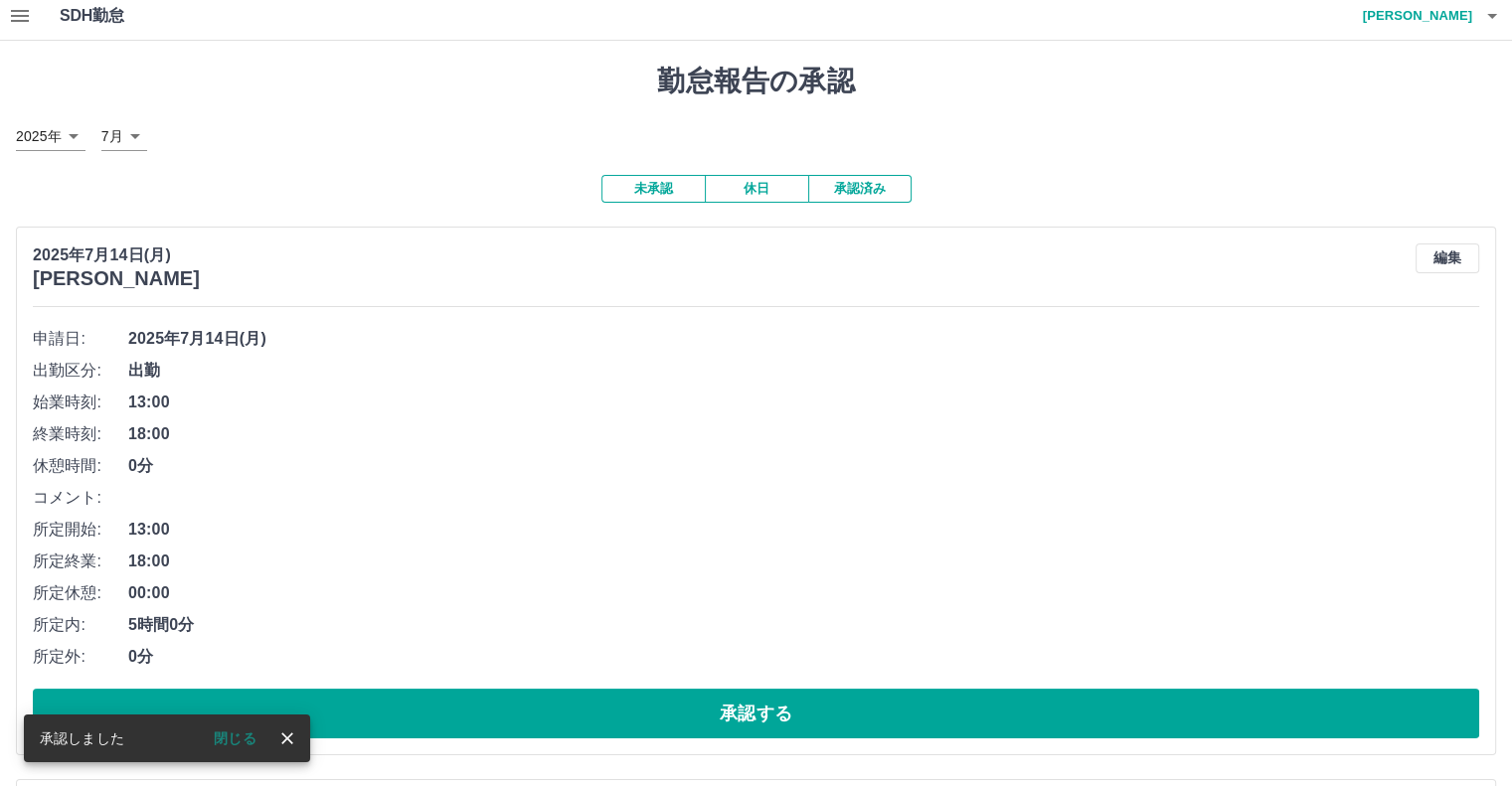 scroll, scrollTop: 0, scrollLeft: 0, axis: both 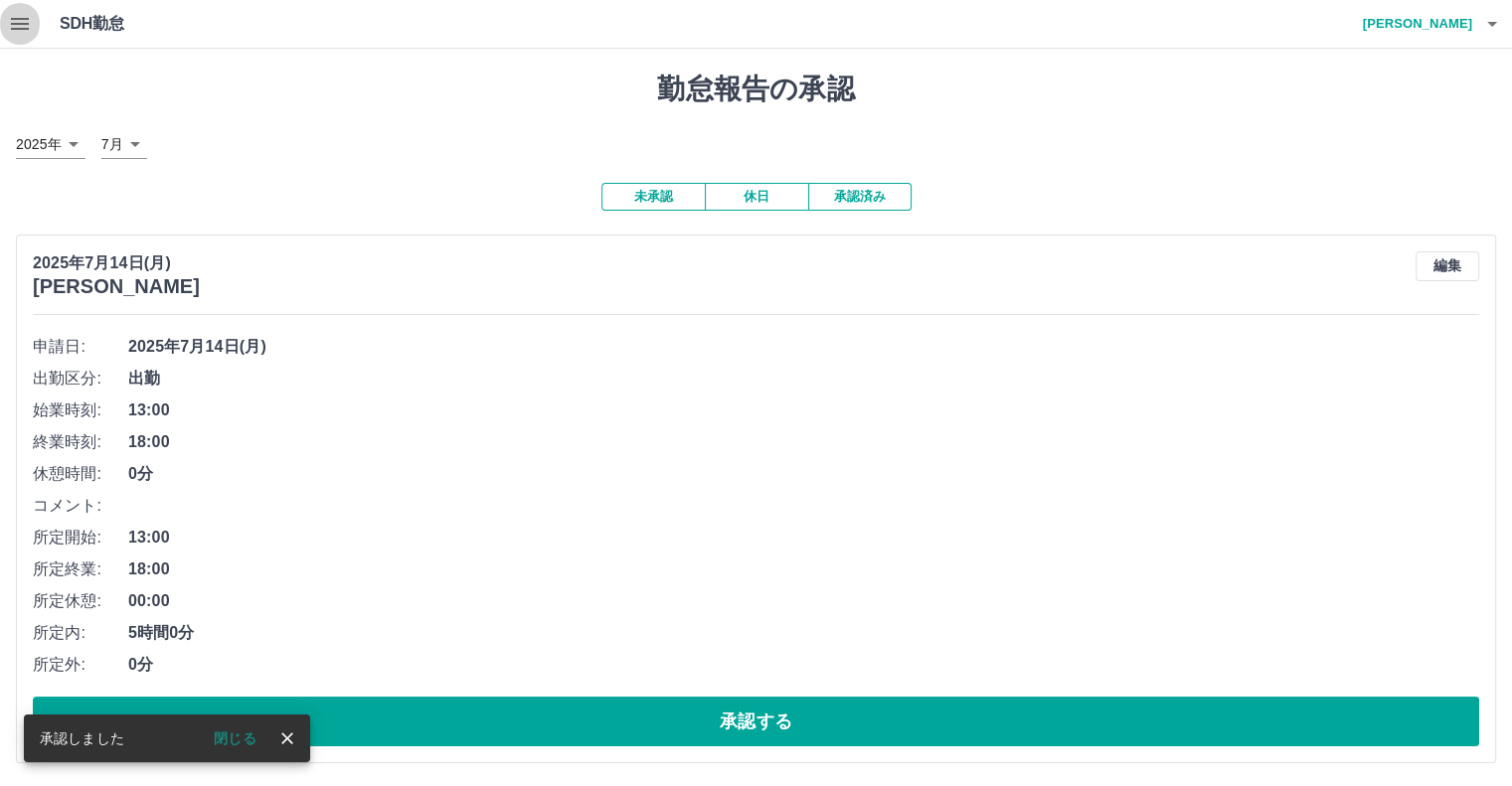 click at bounding box center (20, 24) 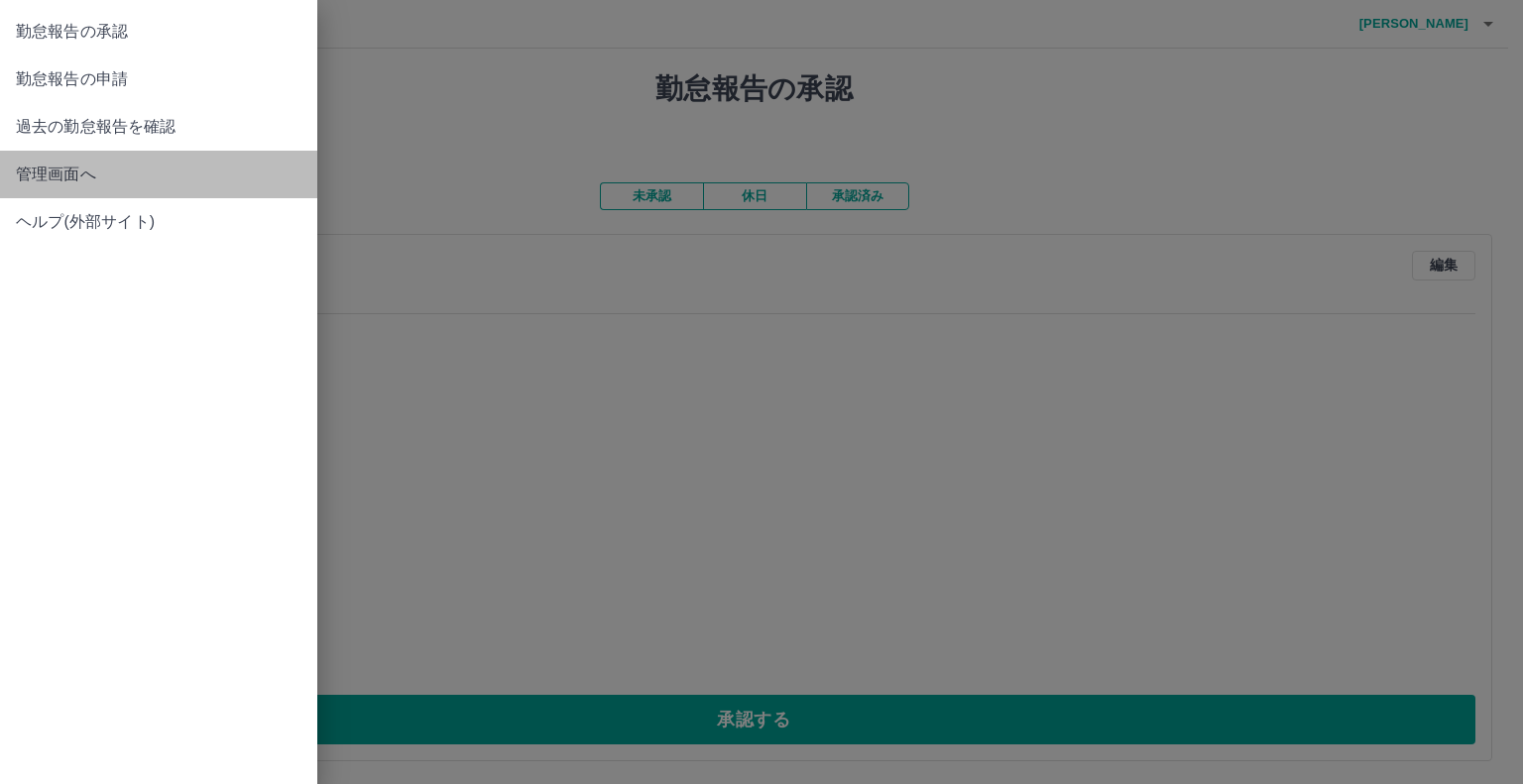 click on "管理画面へ" at bounding box center (159, 174) 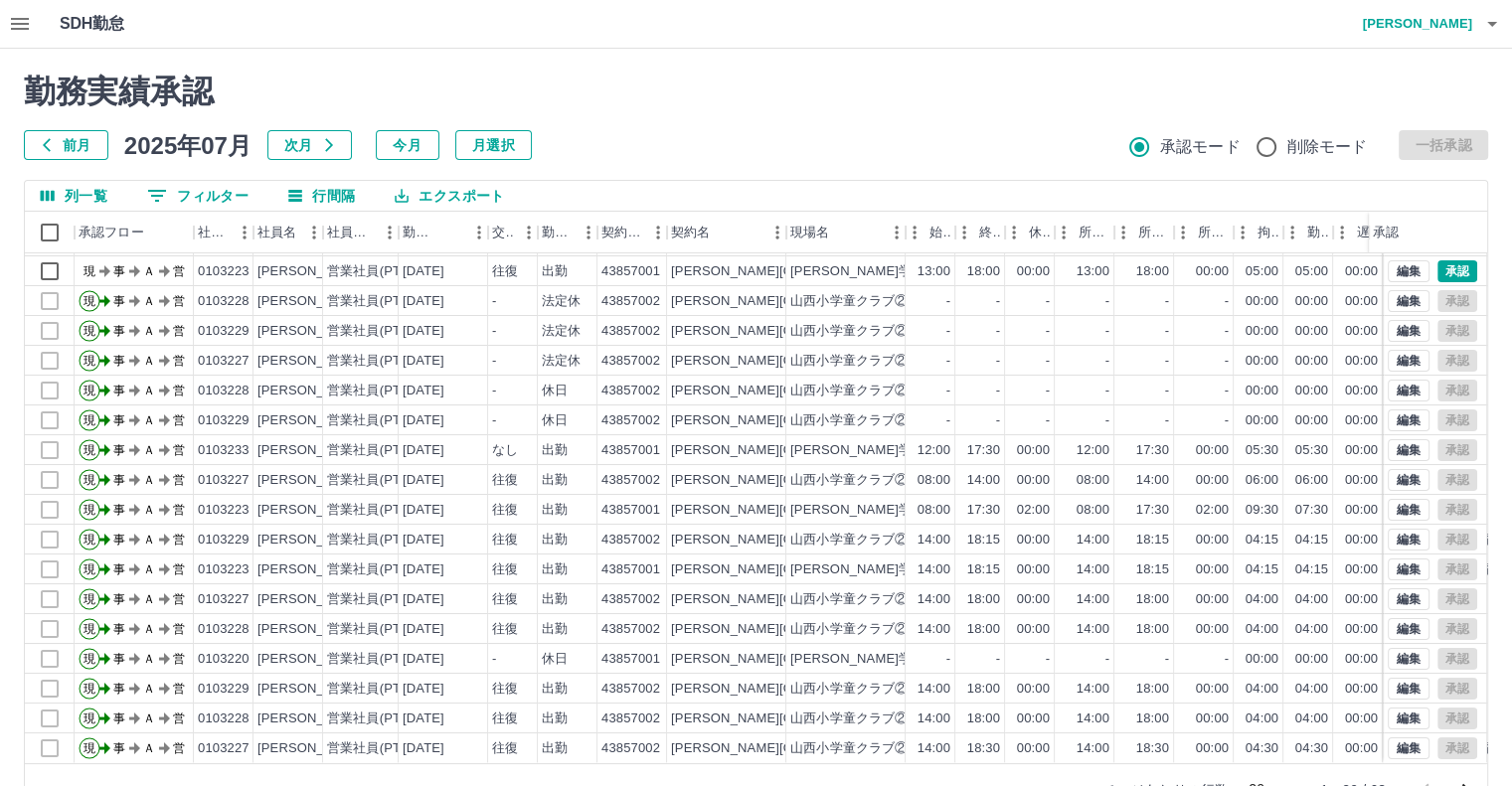 scroll, scrollTop: 100, scrollLeft: 0, axis: vertical 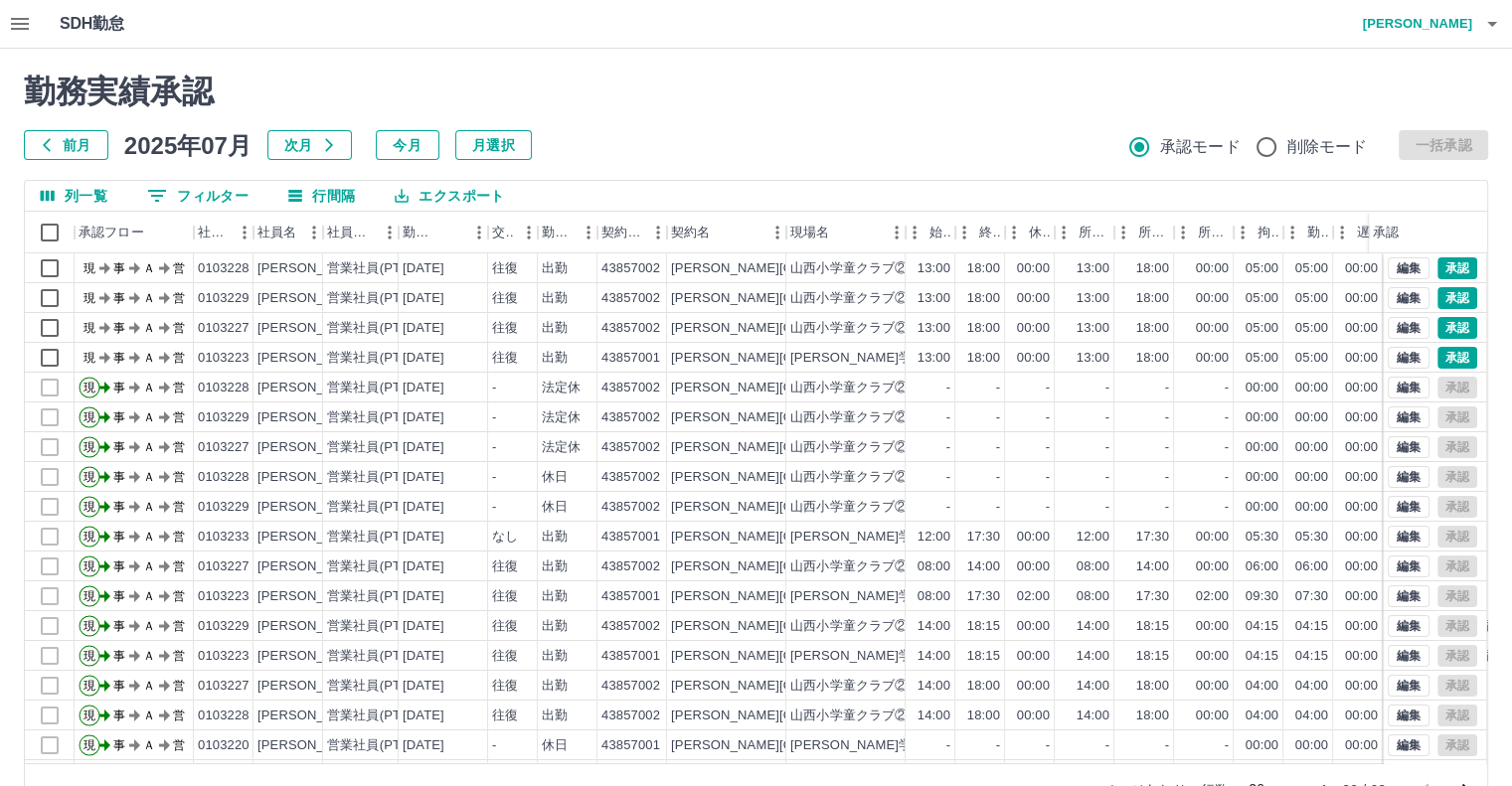 click 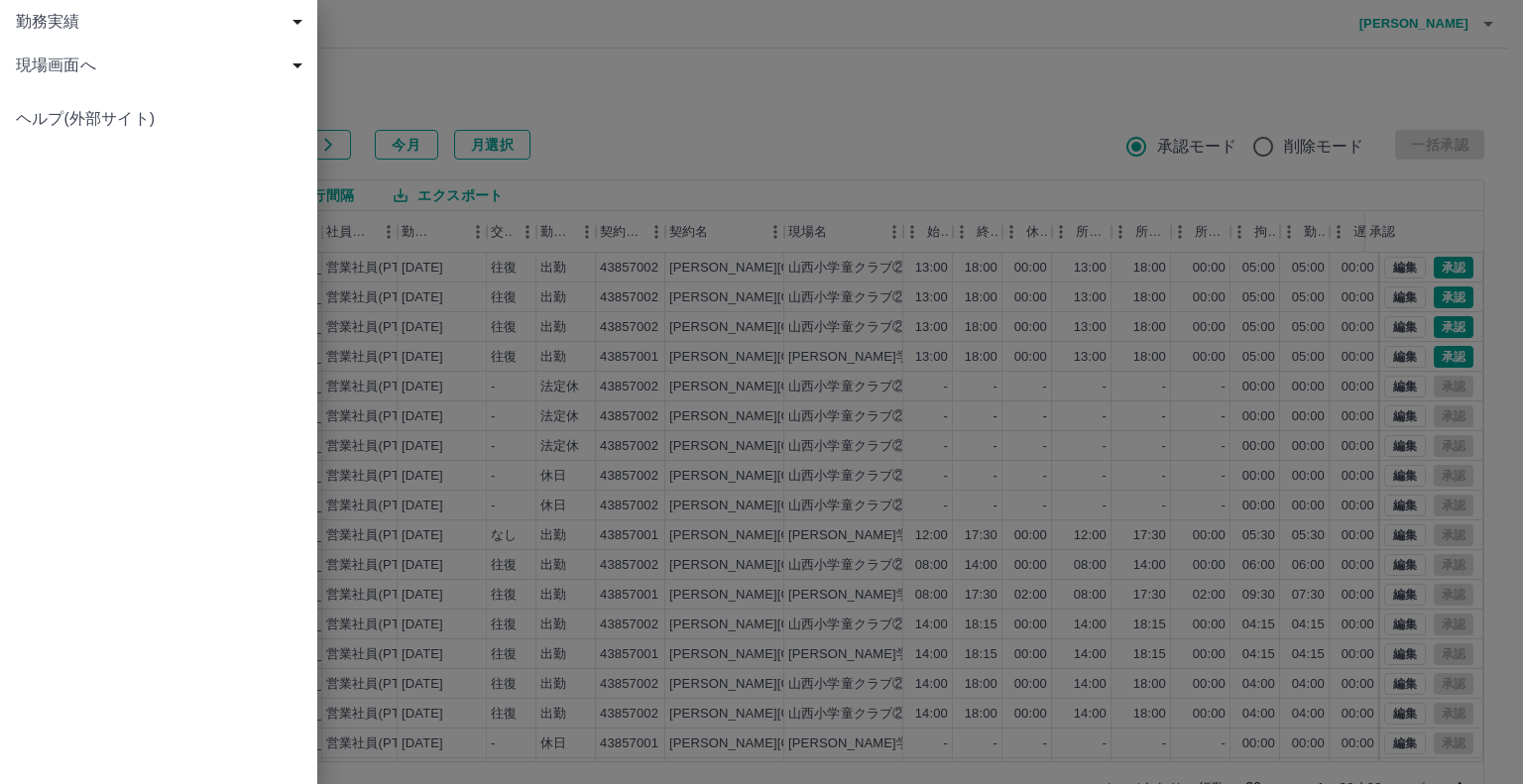 click on "現場画面へ" at bounding box center [163, 65] 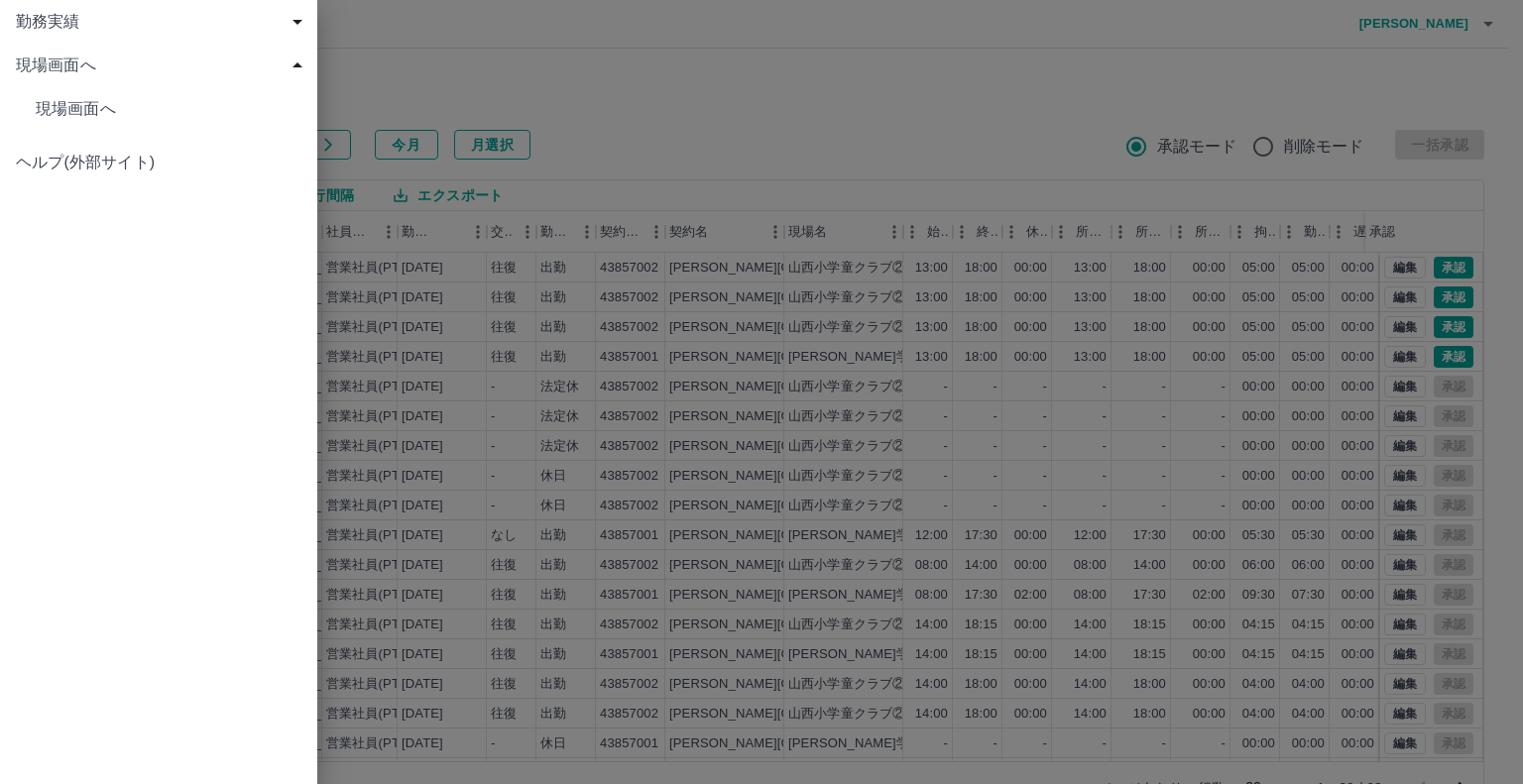 click on "現場画面へ" at bounding box center [169, 109] 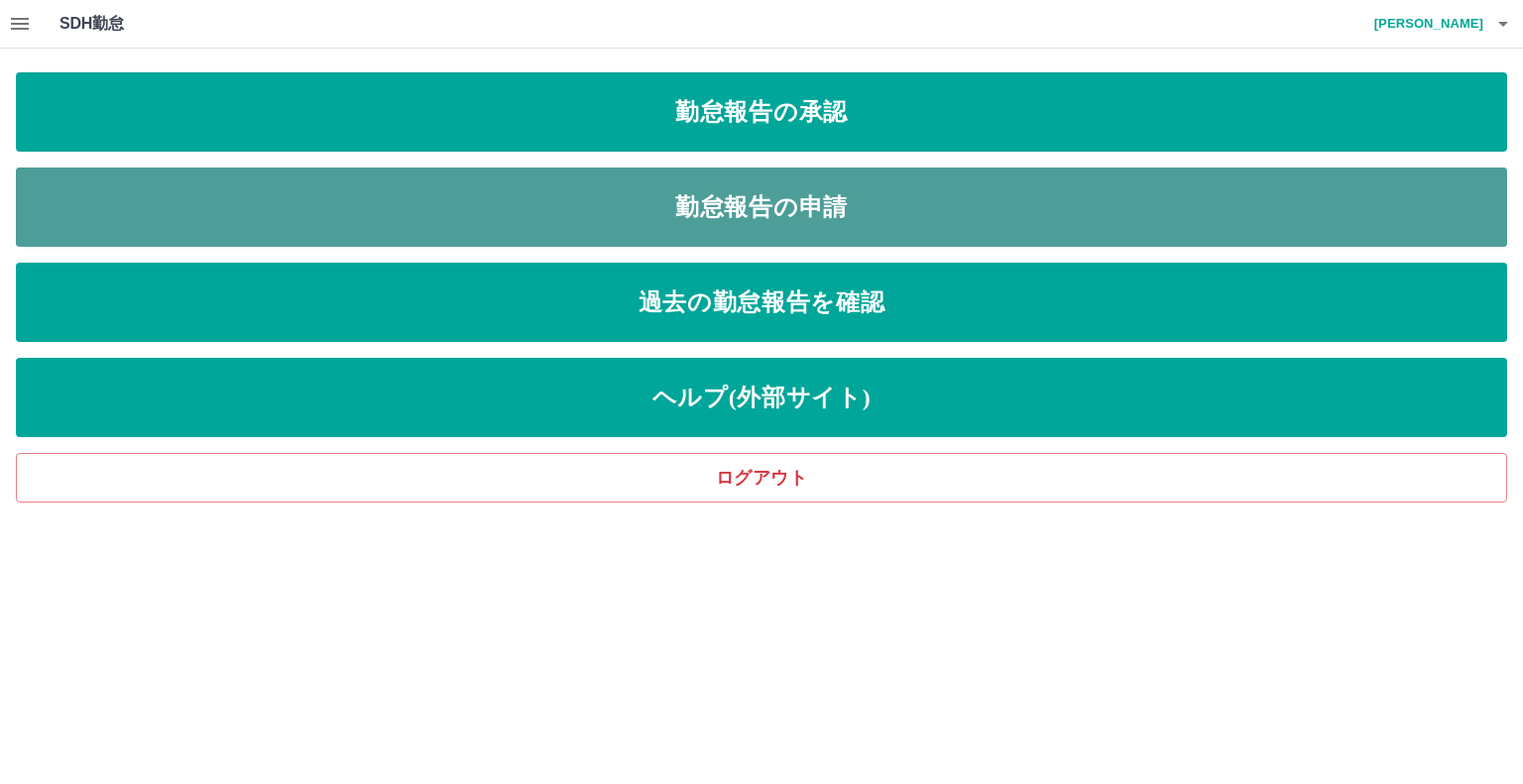 click on "勤怠報告の申請" at bounding box center [762, 207] 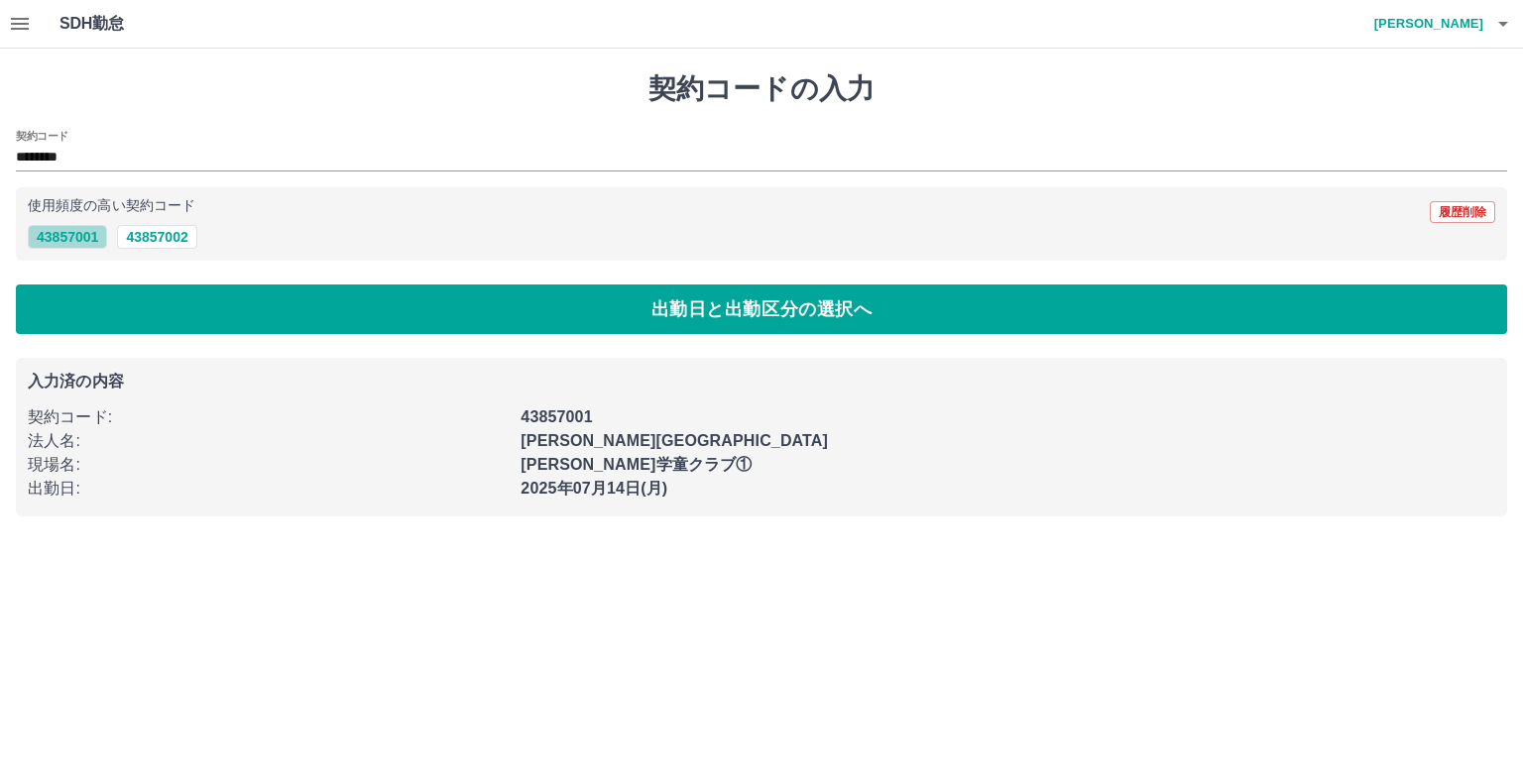 click on "43857001" at bounding box center [67, 237] 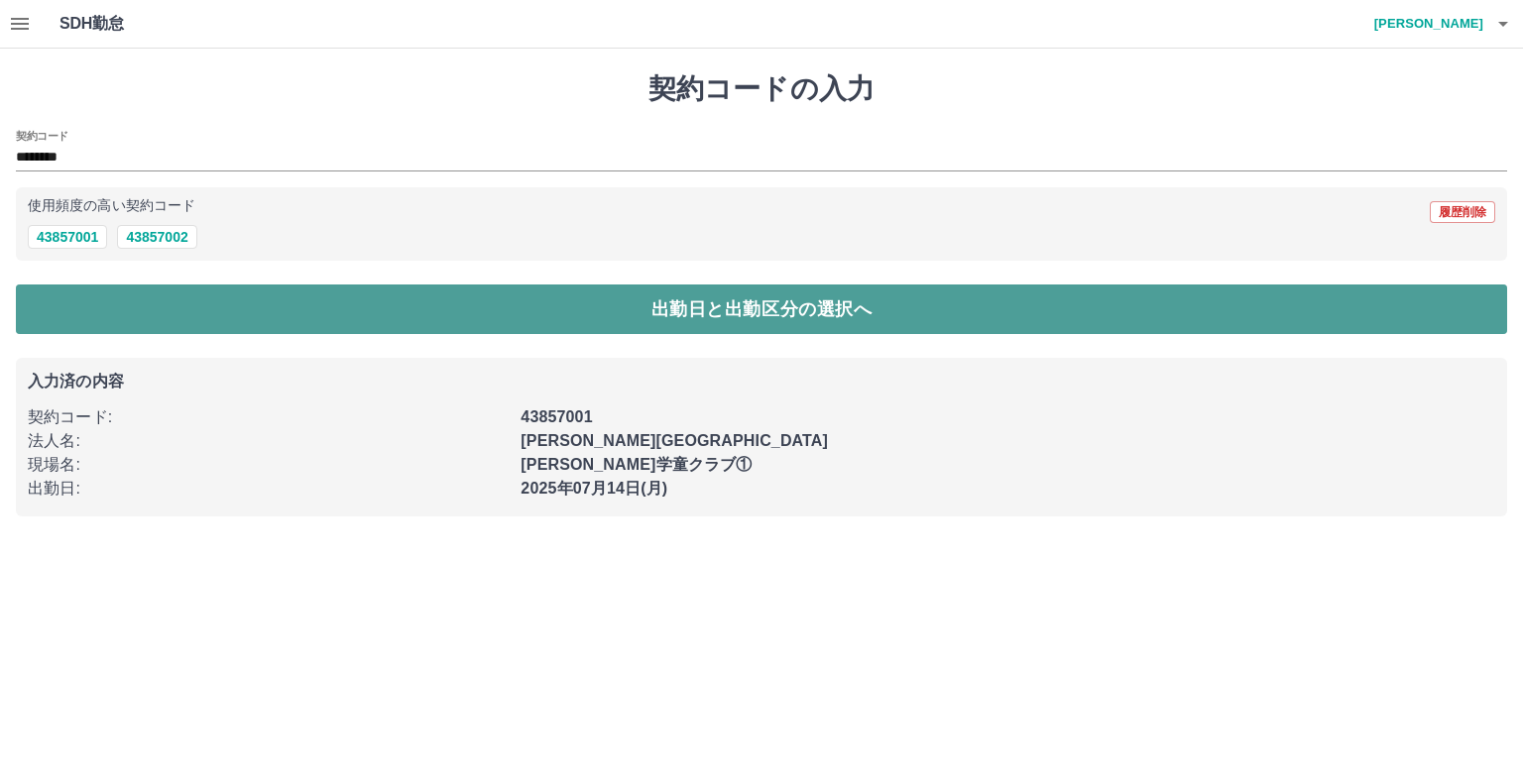 click on "出勤日と出勤区分の選択へ" at bounding box center [762, 309] 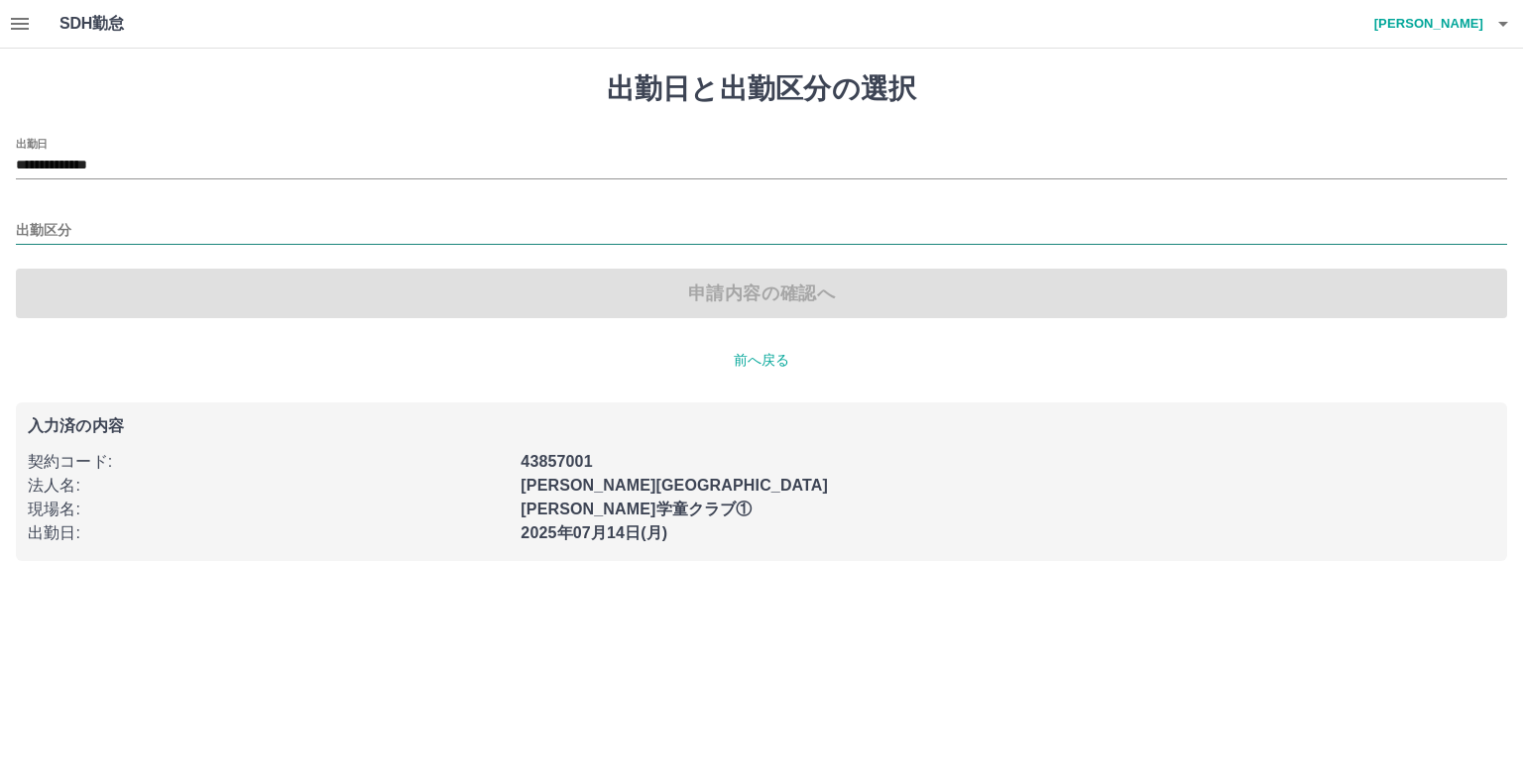 click on "出勤区分" at bounding box center [762, 231] 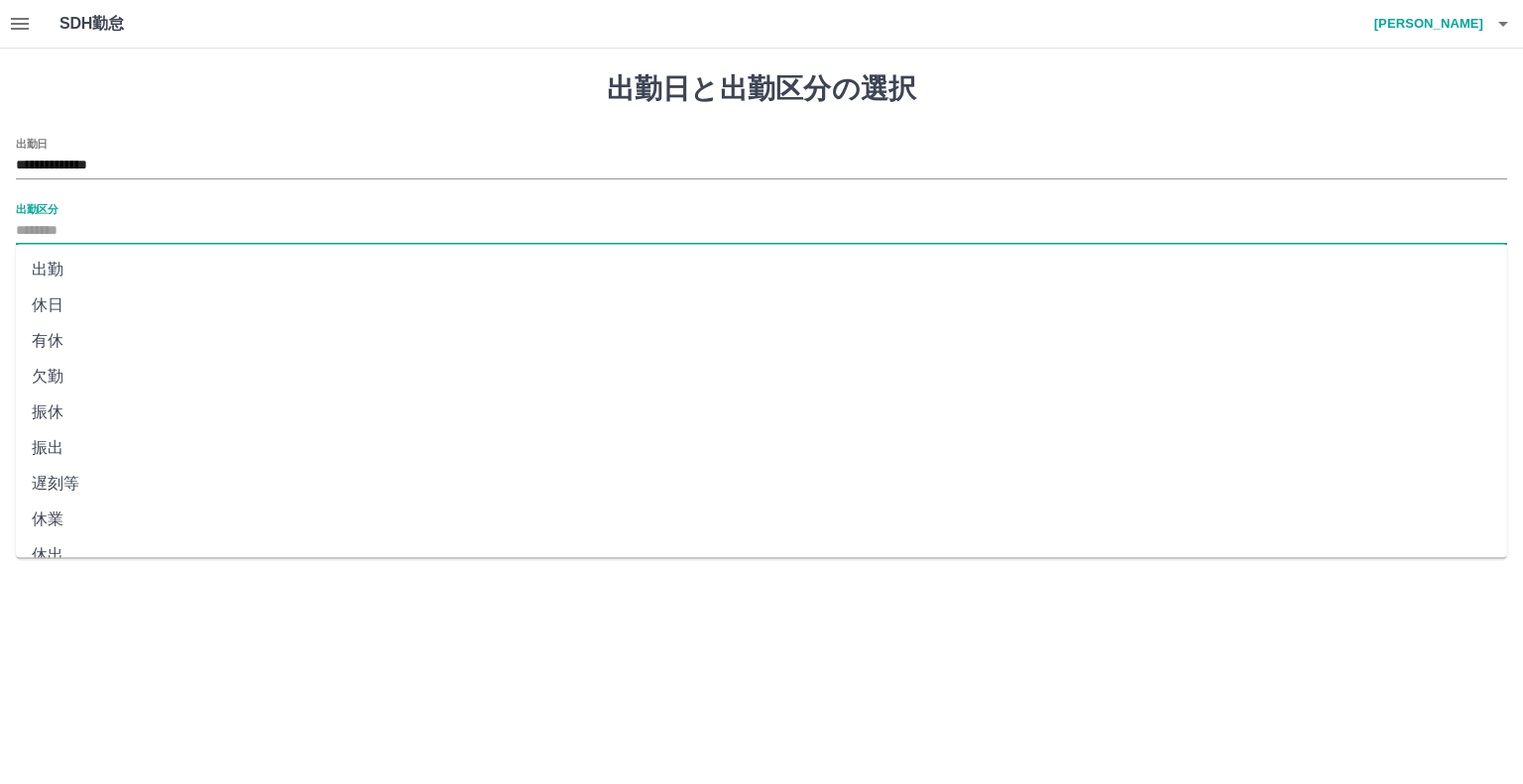 click on "出勤" at bounding box center (762, 270) 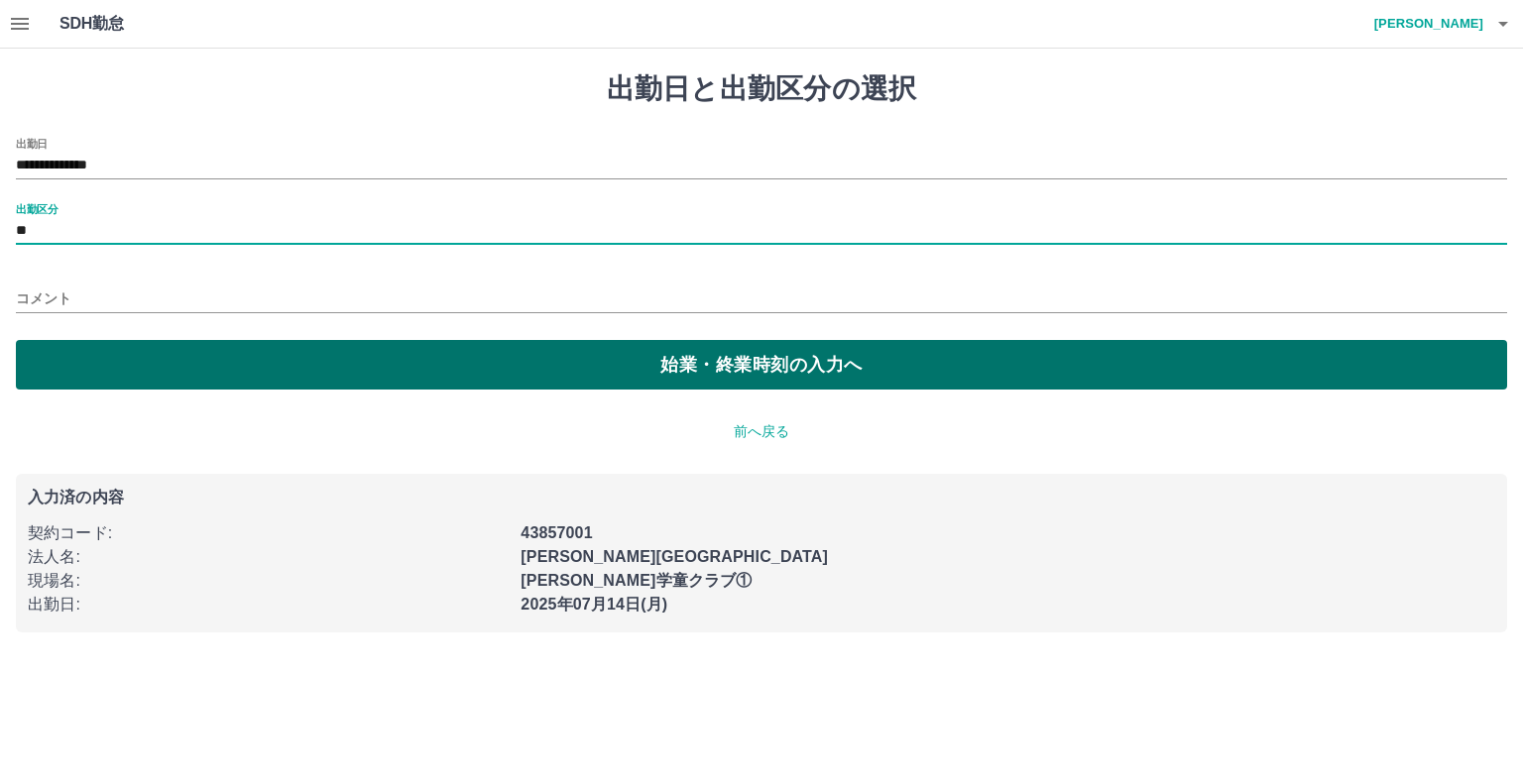 click on "始業・終業時刻の入力へ" at bounding box center (762, 365) 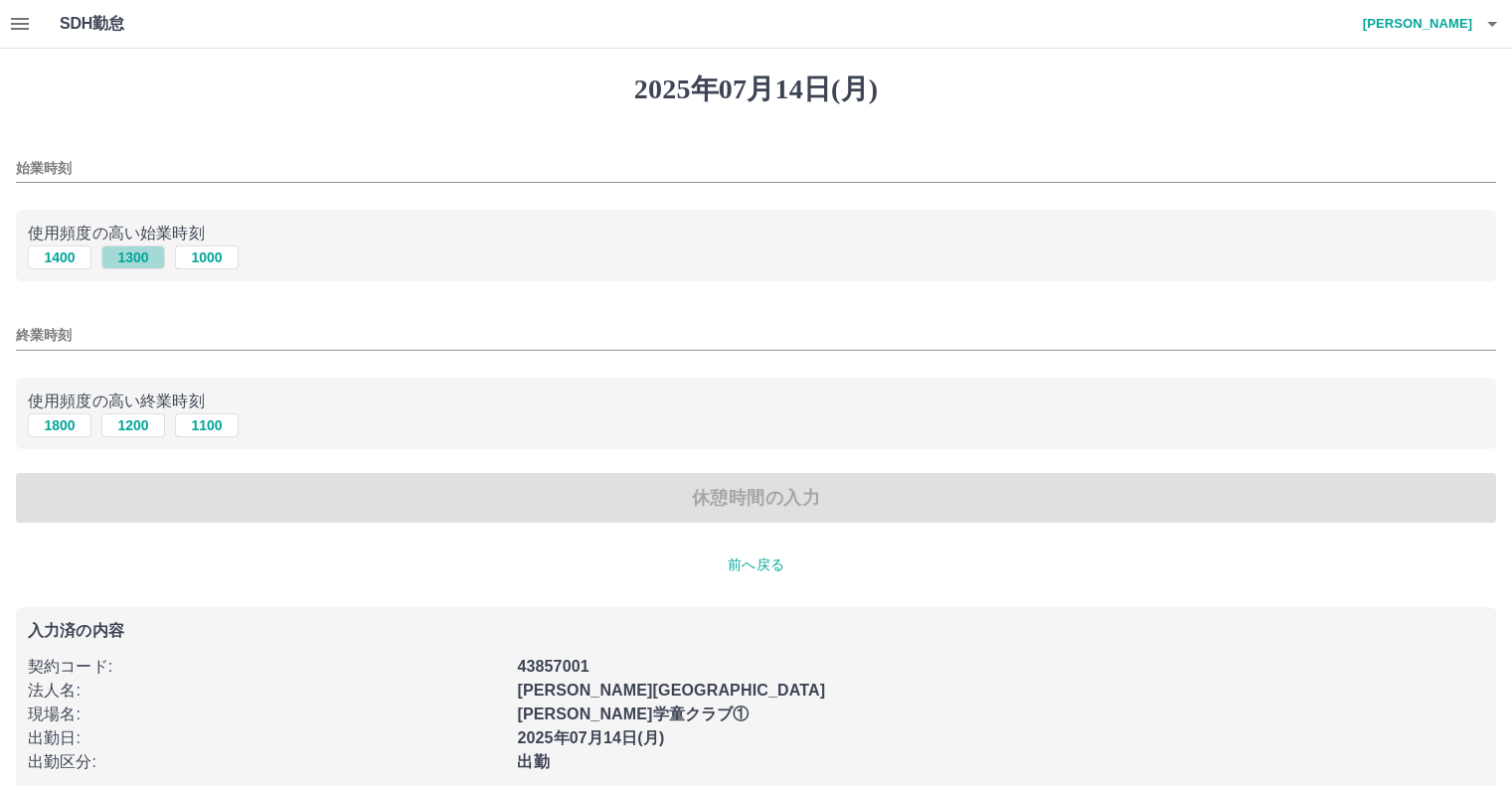 click on "1300" at bounding box center (133, 257) 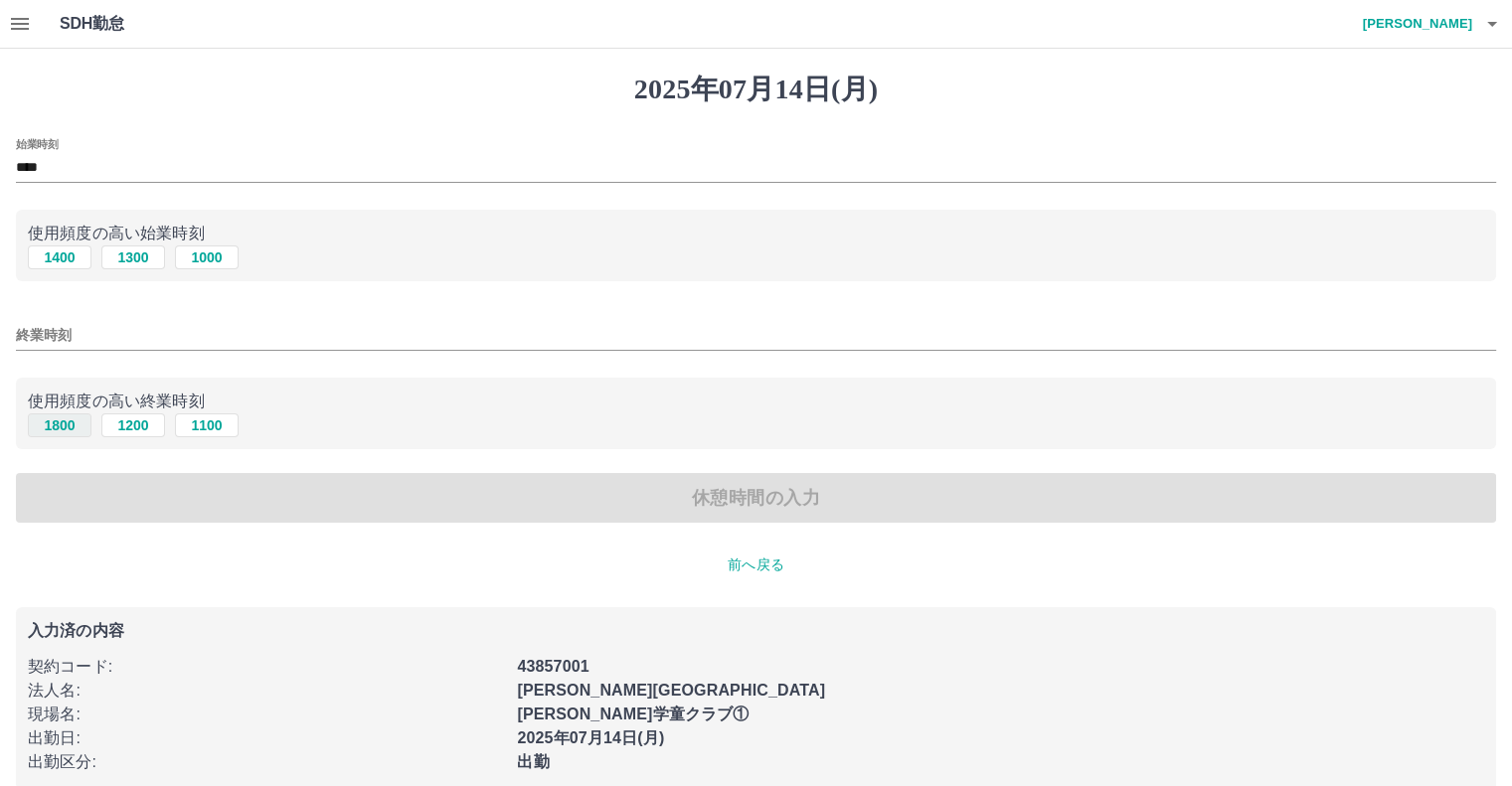 click on "1800" at bounding box center (60, 425) 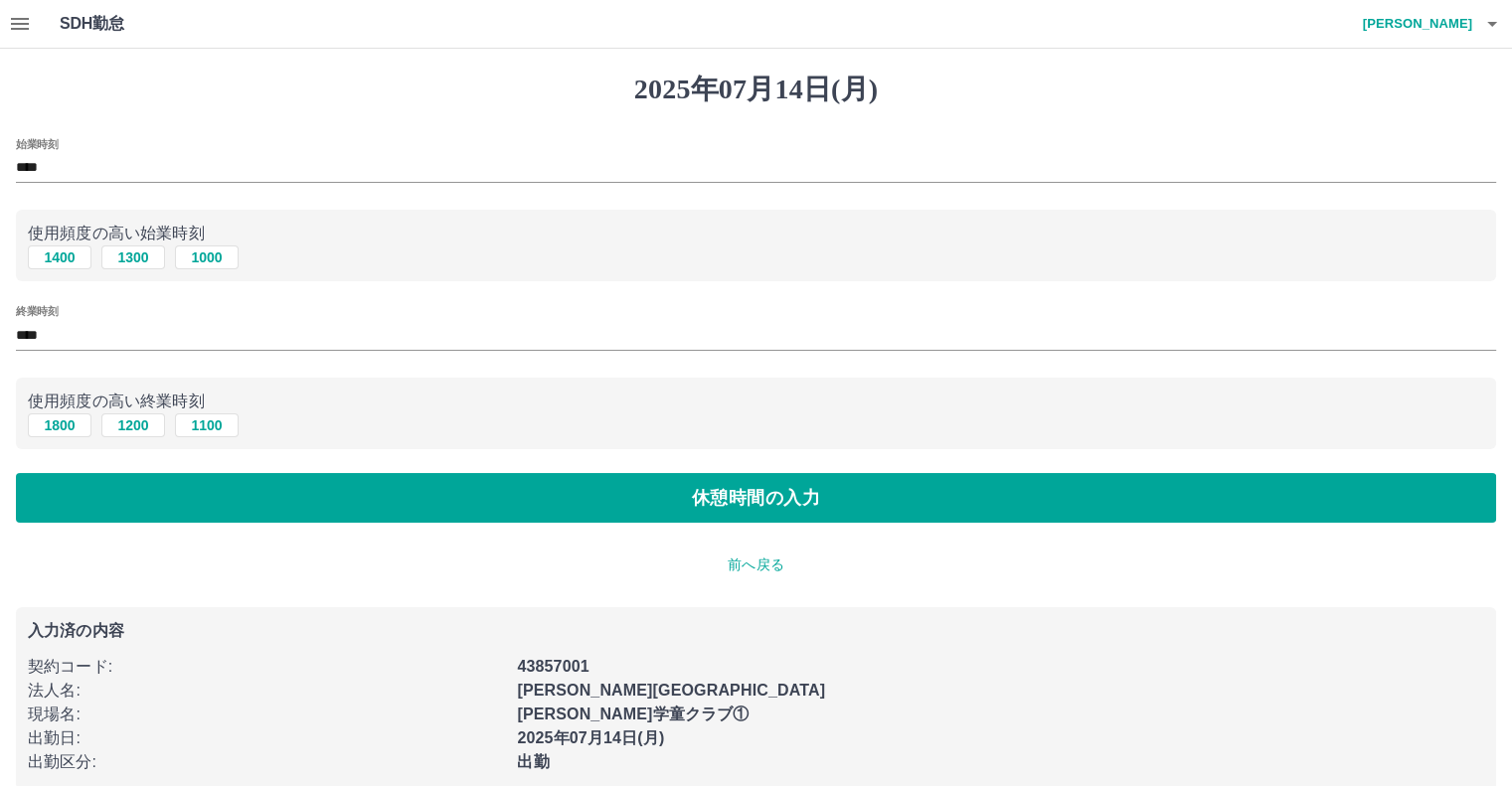 click on "2025年07月14日(月) 始業時刻 **** 使用頻度の高い始業時刻 1400 1300 1000 終業時刻 **** 使用頻度の高い終業時刻 1800 1200 1100 休憩時間の入力 前へ戻る 入力済の内容 契約コード : 43857001 法人名 : 西原村 現場名 : 山西小学童クラブ① 出勤日 : 2025年07月14日(月) 出勤区分 : 出勤" at bounding box center (756, 431) 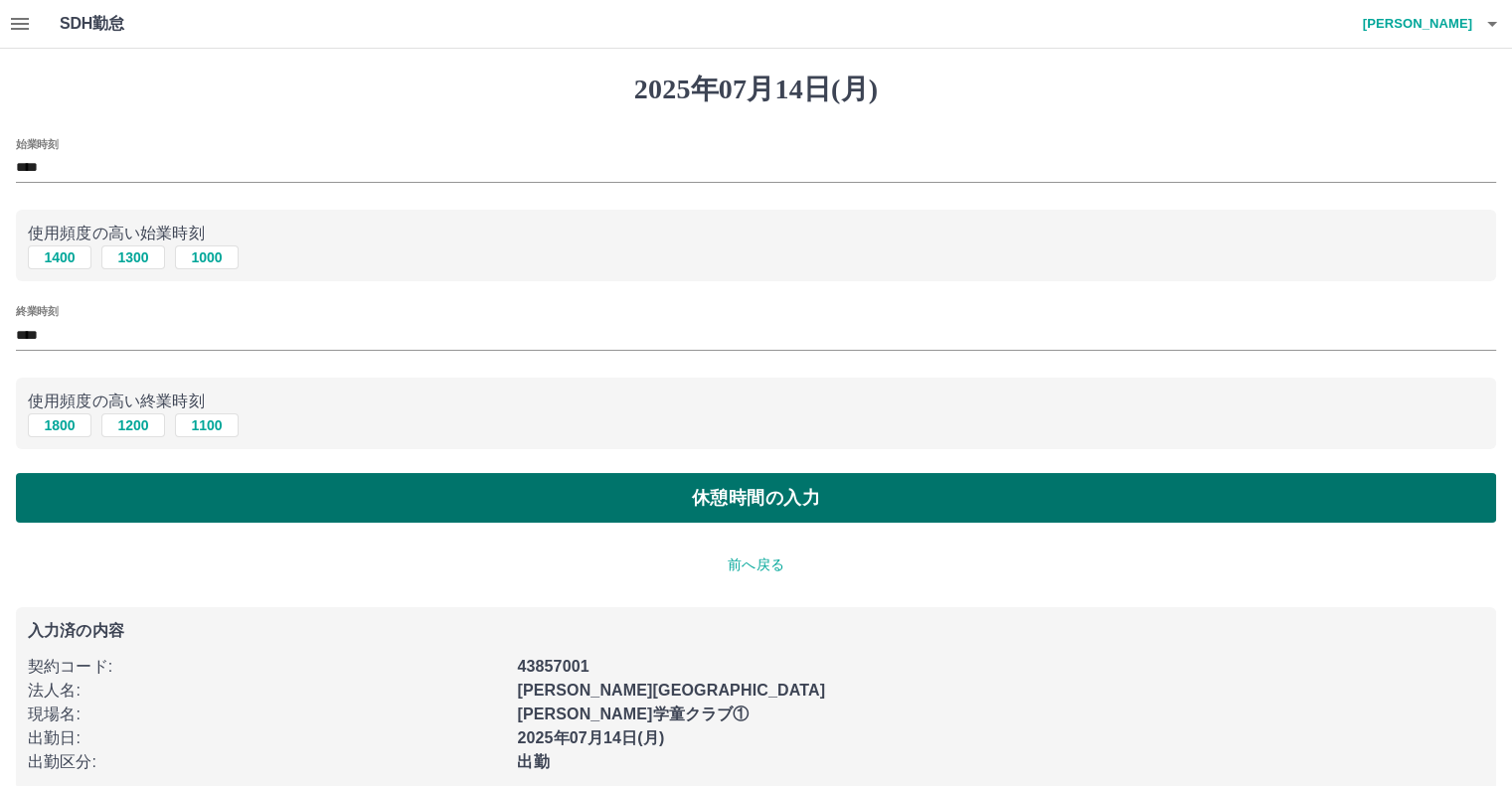 click on "休憩時間の入力" at bounding box center [756, 498] 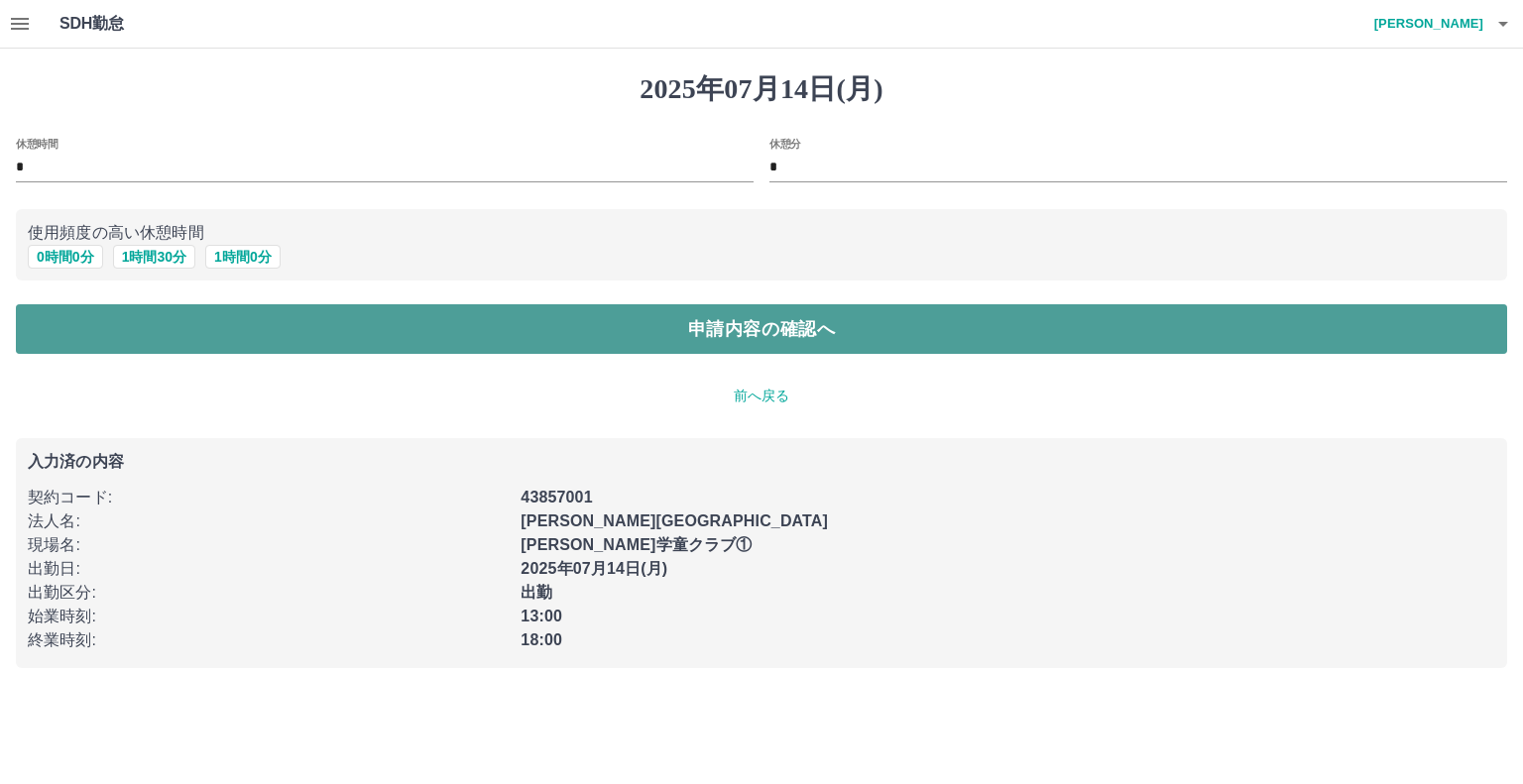 click on "申請内容の確認へ" at bounding box center [762, 329] 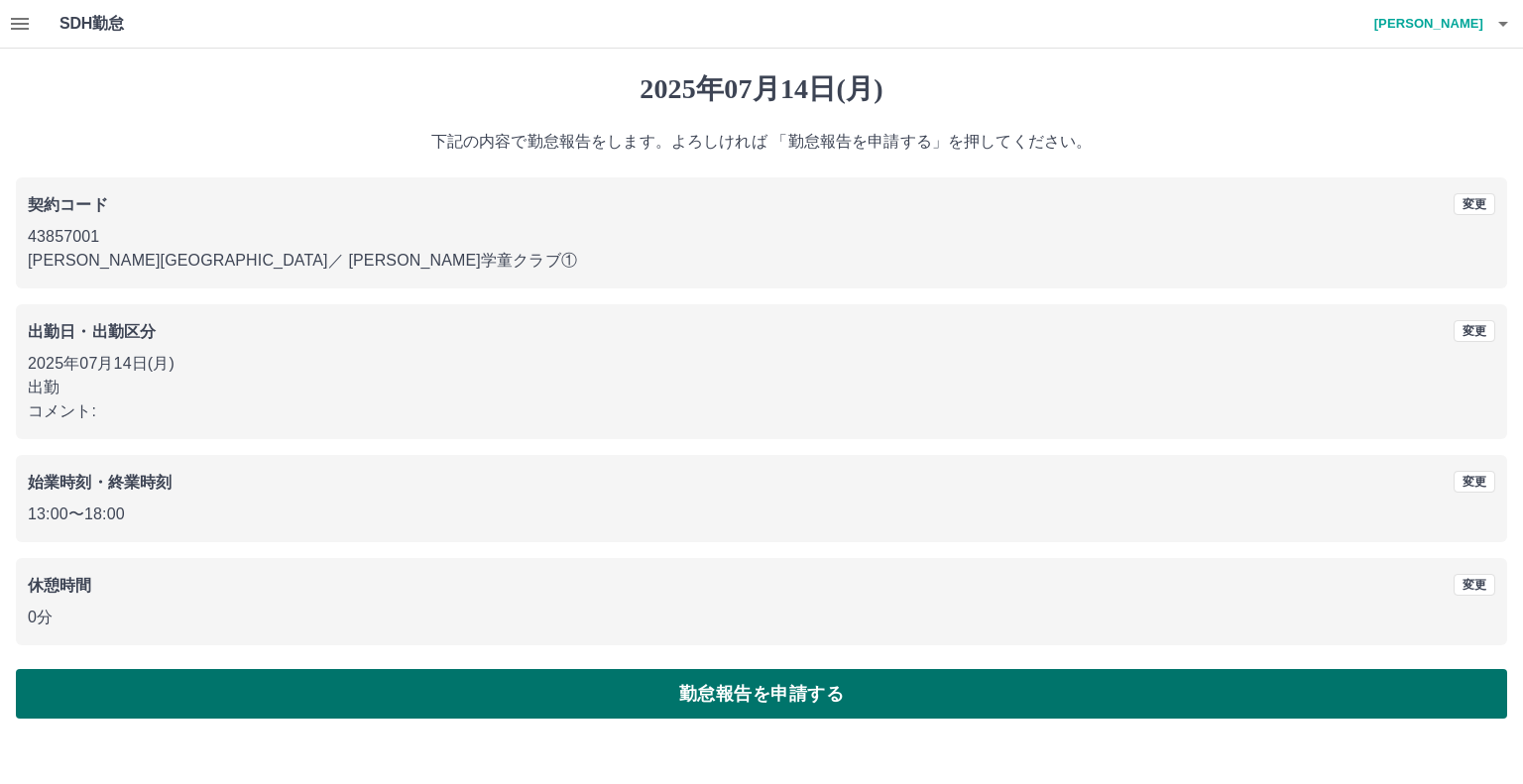 click on "勤怠報告を申請する" at bounding box center (762, 694) 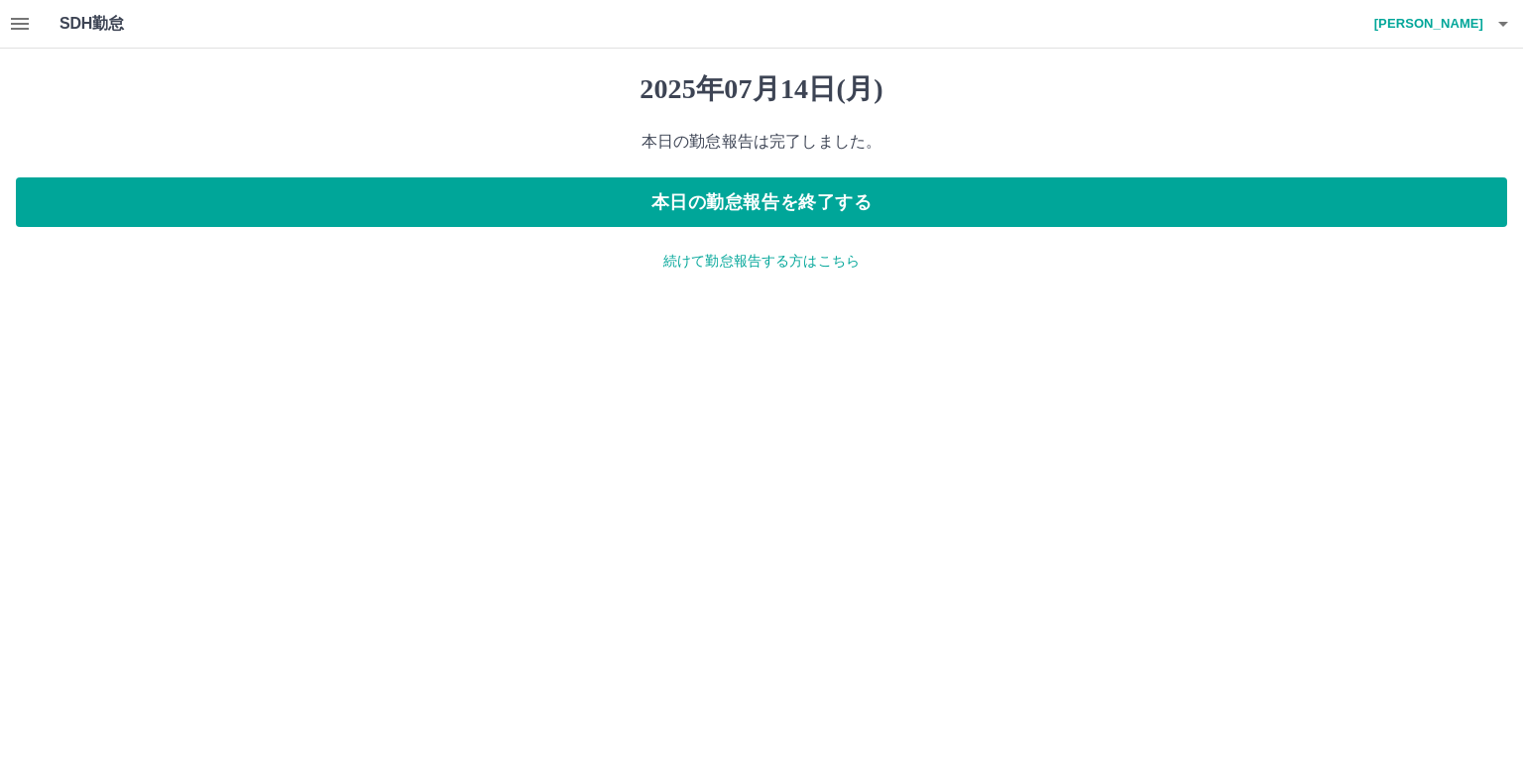 click on "続けて勤怠報告する方はこちら" at bounding box center (762, 261) 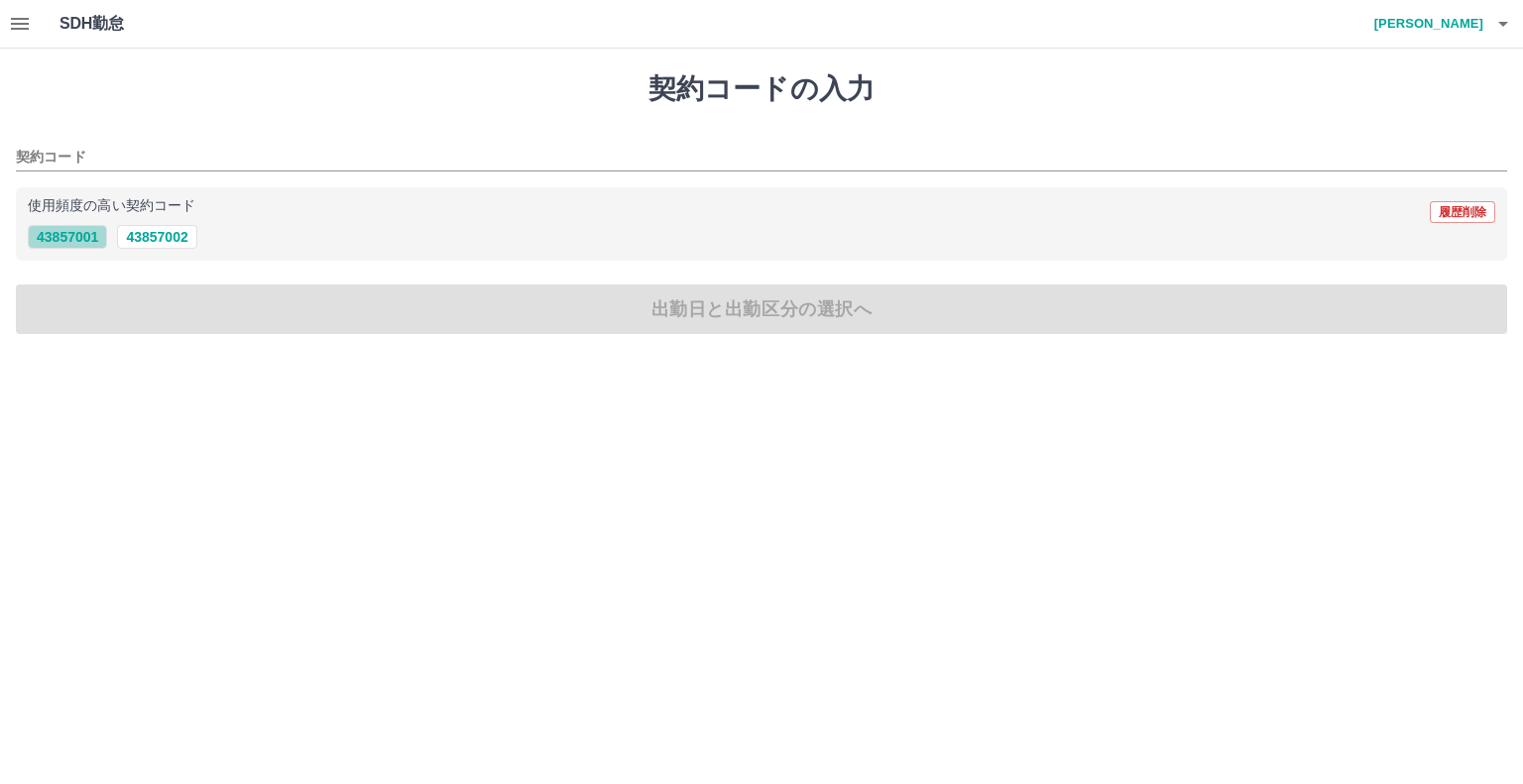 click on "43857001" at bounding box center [67, 237] 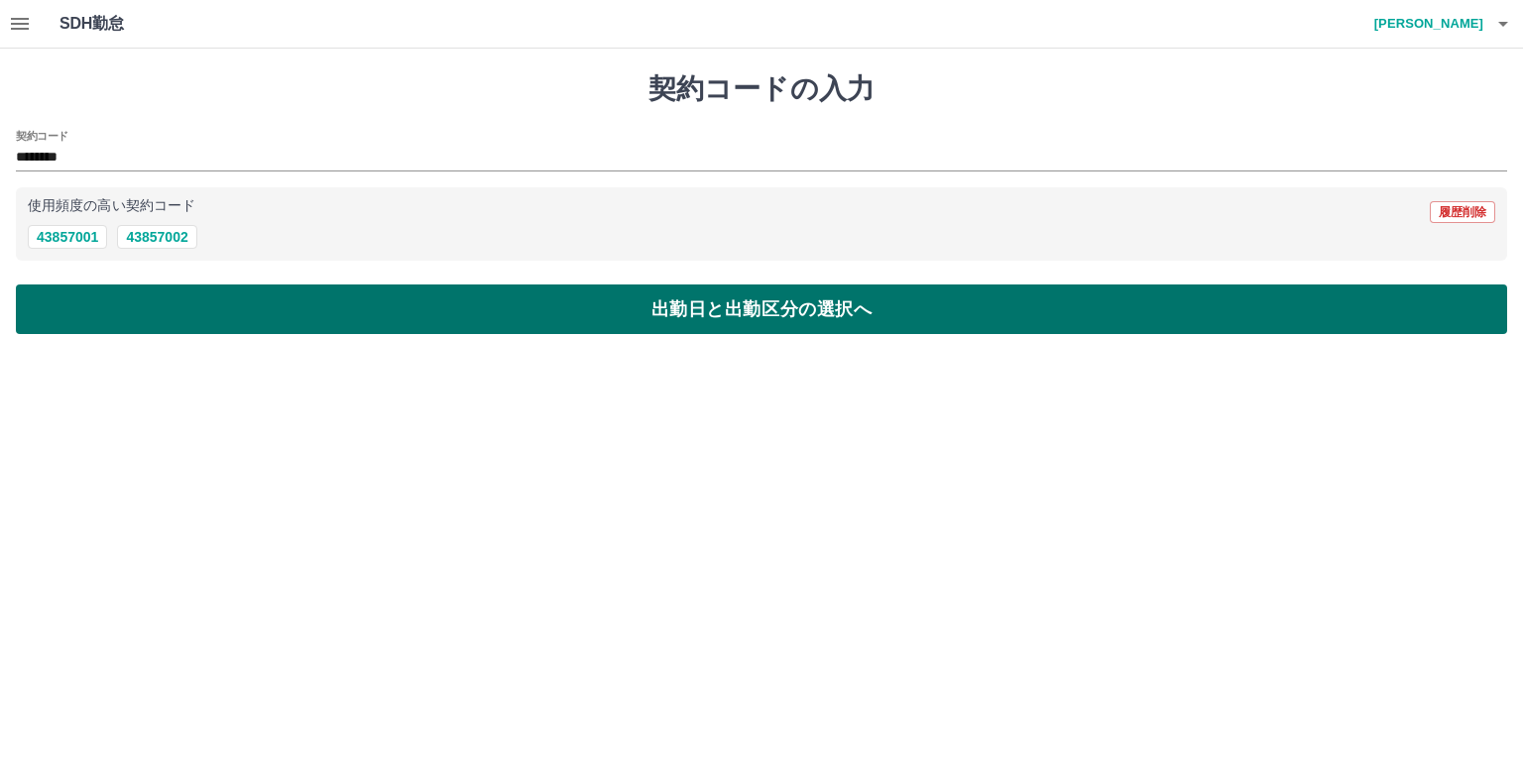 click on "出勤日と出勤区分の選択へ" at bounding box center [762, 309] 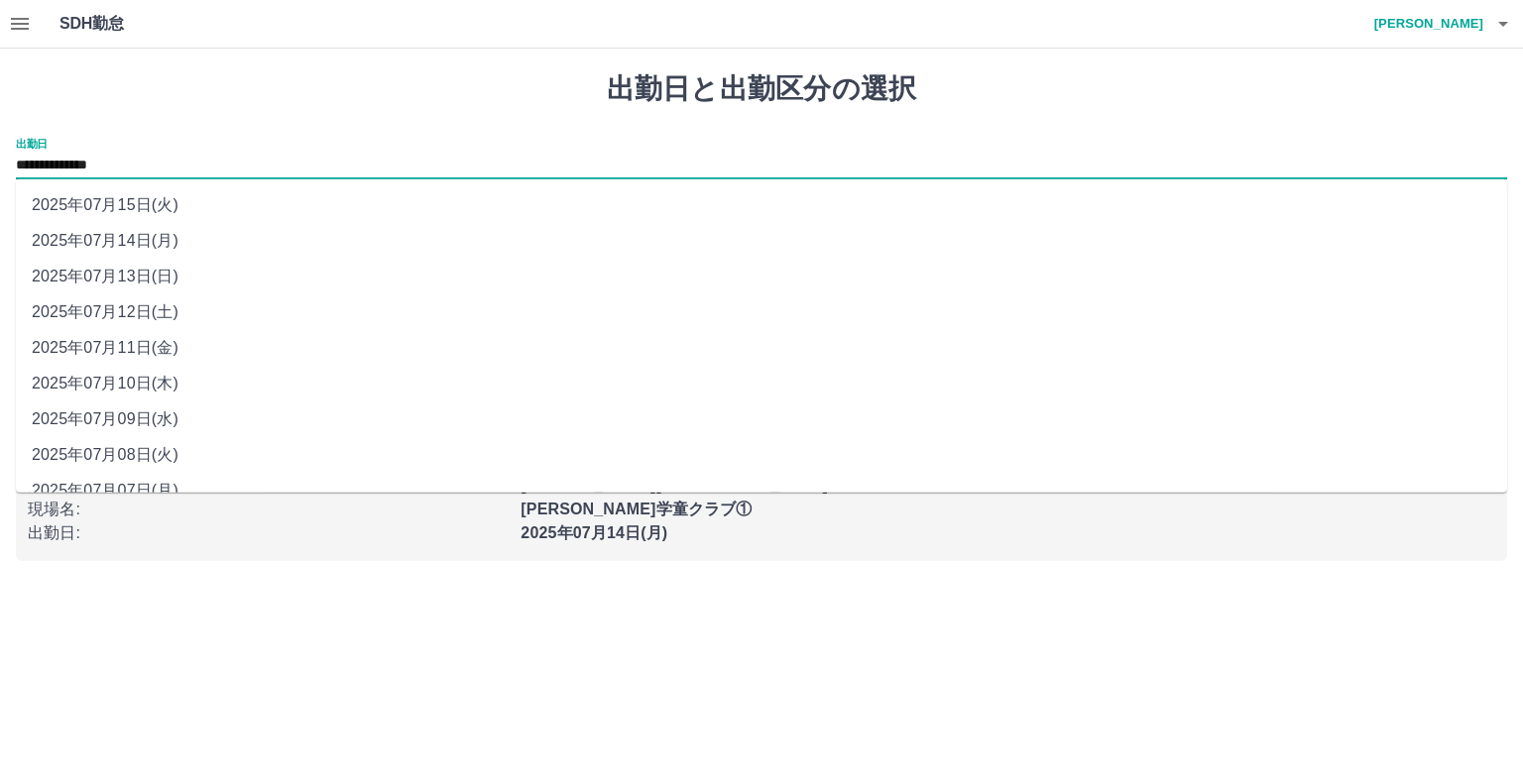 click on "**********" at bounding box center [762, 166] 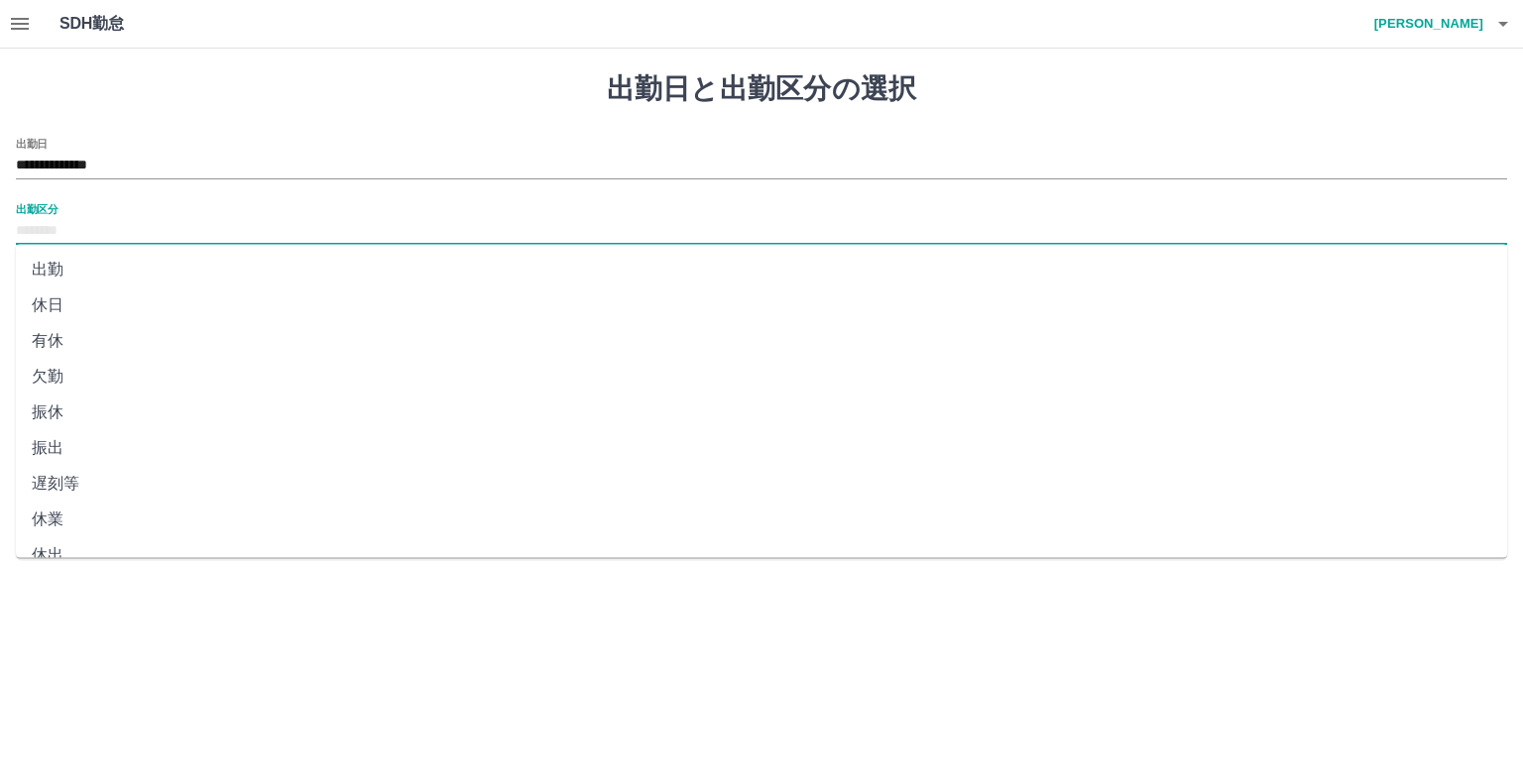 click on "出勤区分" at bounding box center (762, 231) 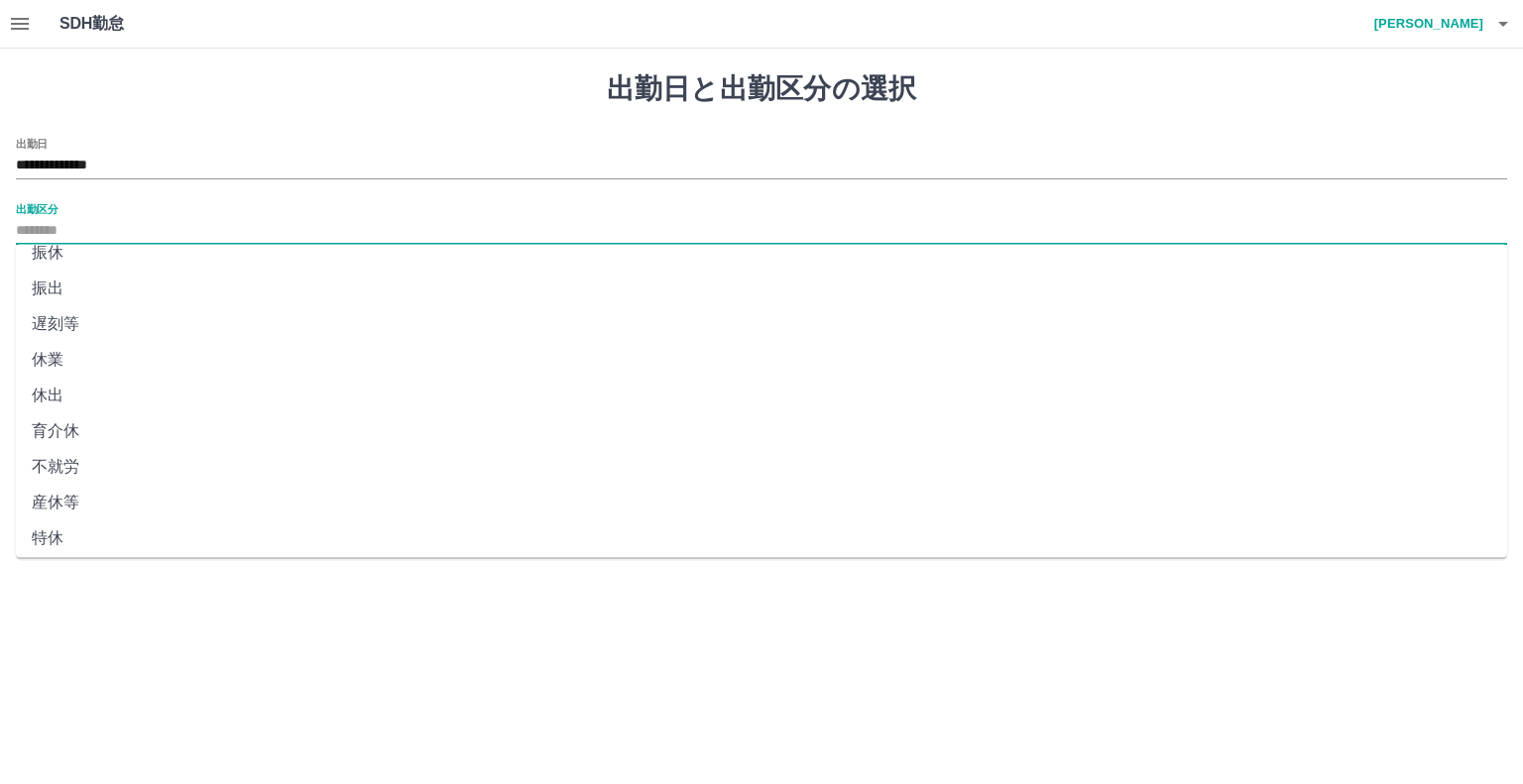 scroll, scrollTop: 344, scrollLeft: 0, axis: vertical 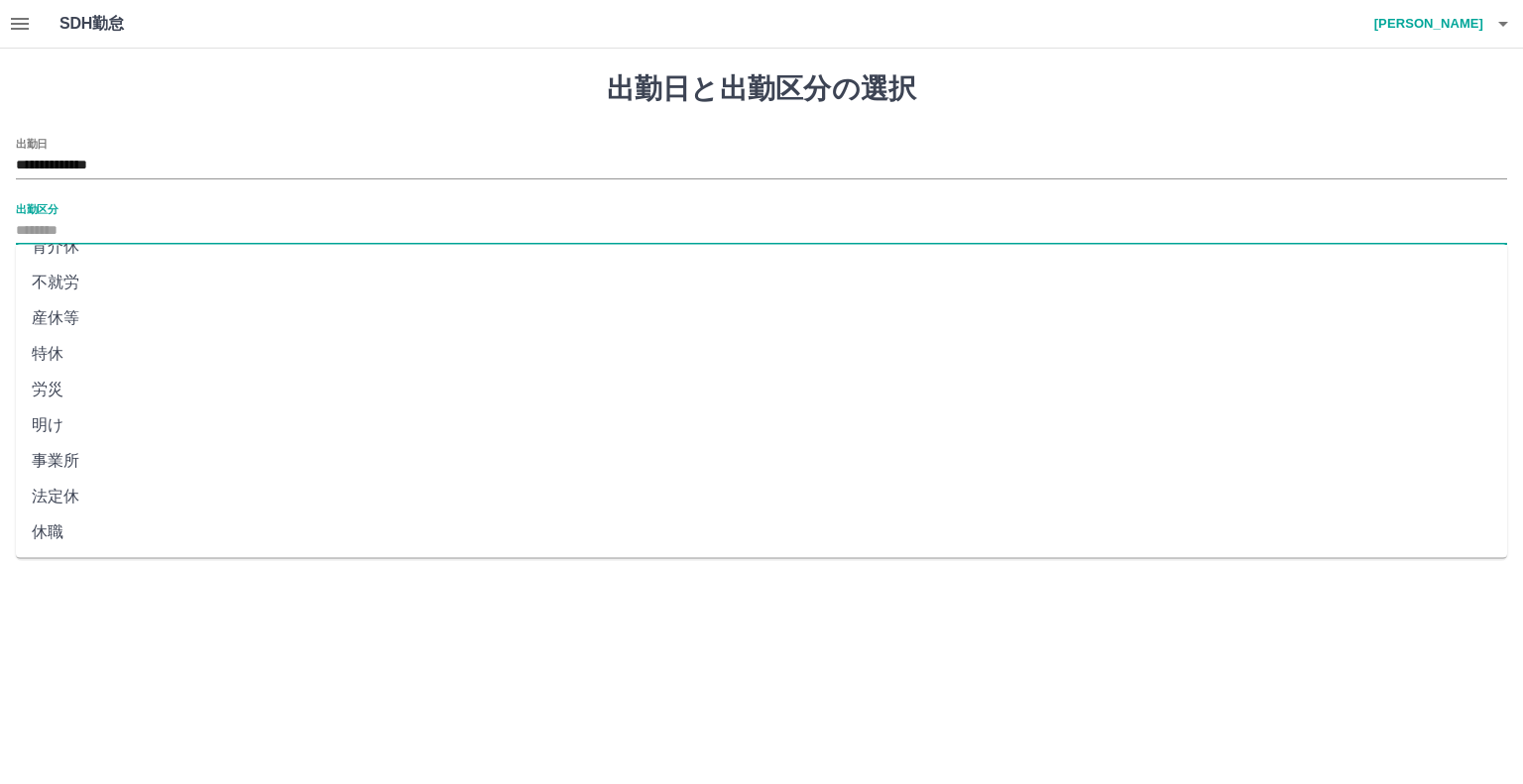 click on "法定休" at bounding box center (762, 497) 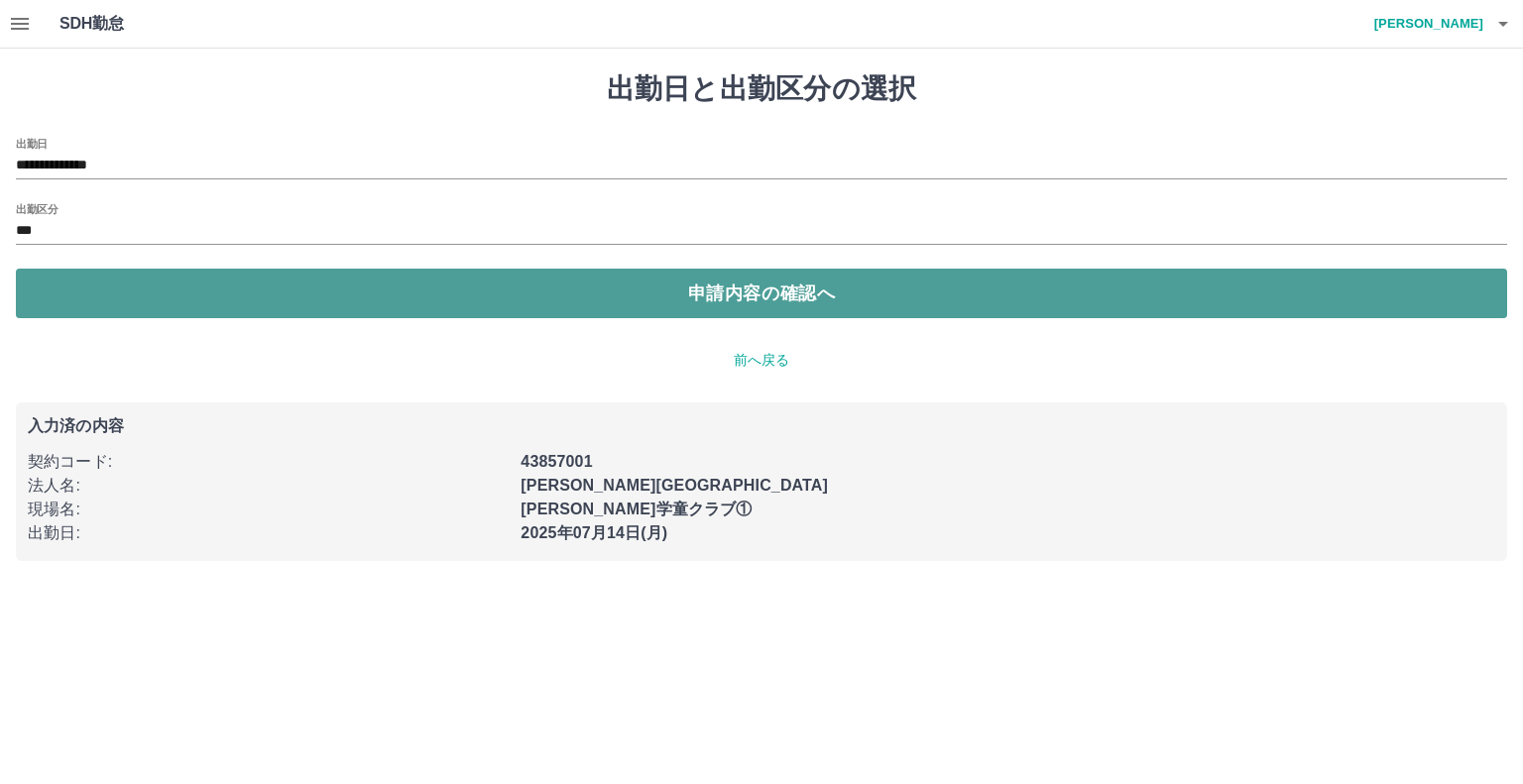 click on "申請内容の確認へ" at bounding box center [762, 293] 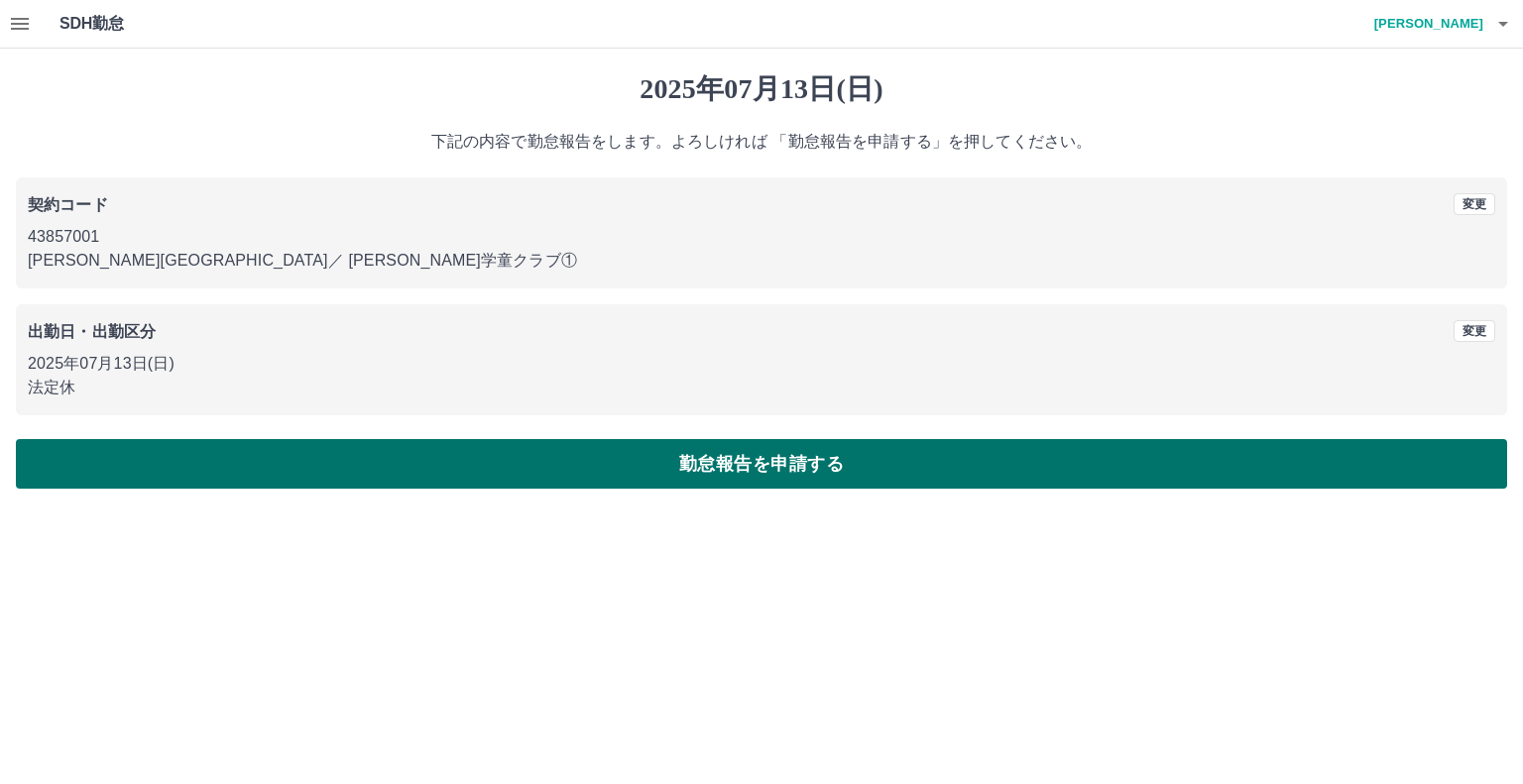 click on "勤怠報告を申請する" at bounding box center (762, 464) 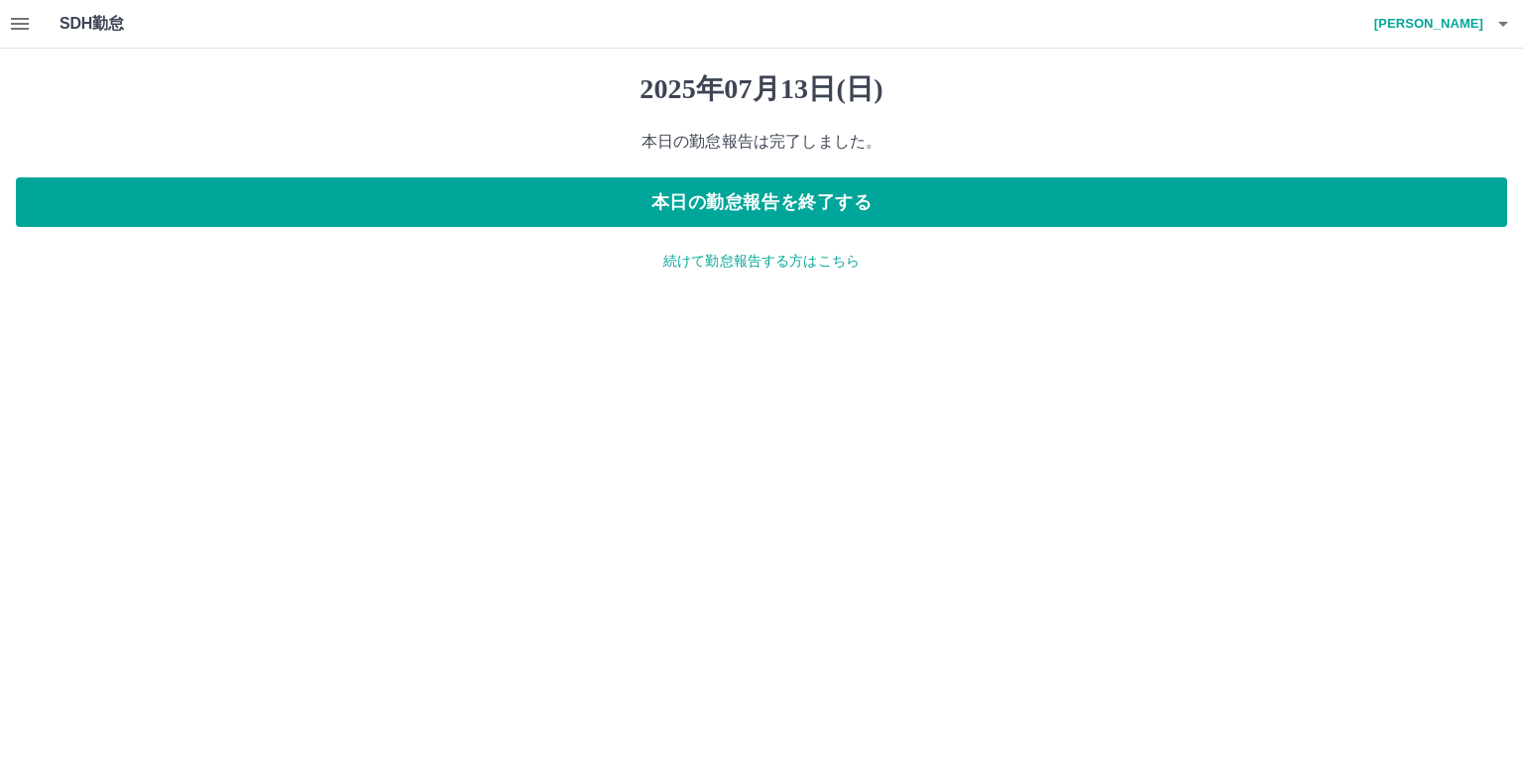 click on "続けて勤怠報告する方はこちら" at bounding box center [762, 261] 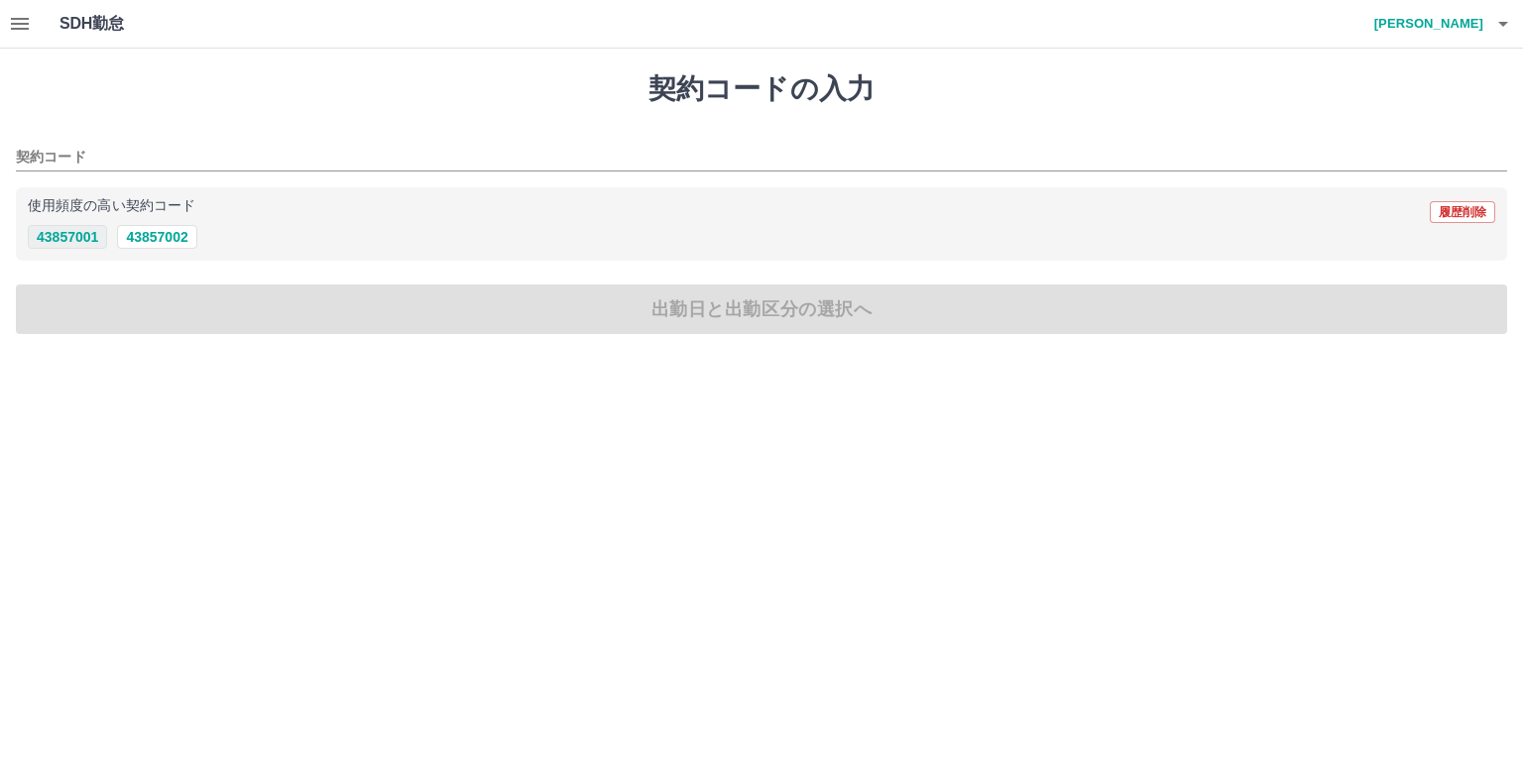 click on "43857001" at bounding box center [67, 237] 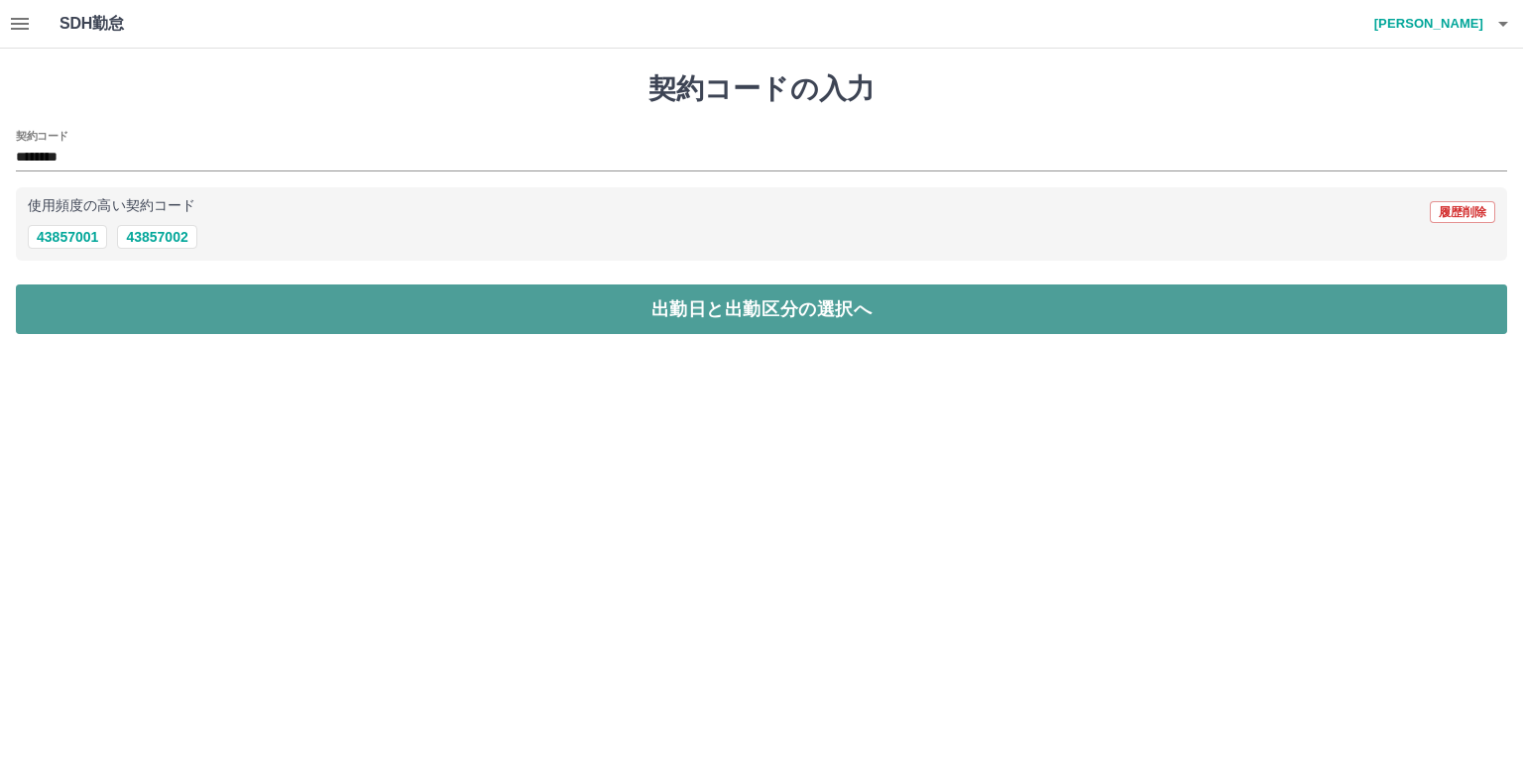 click on "出勤日と出勤区分の選択へ" at bounding box center (762, 309) 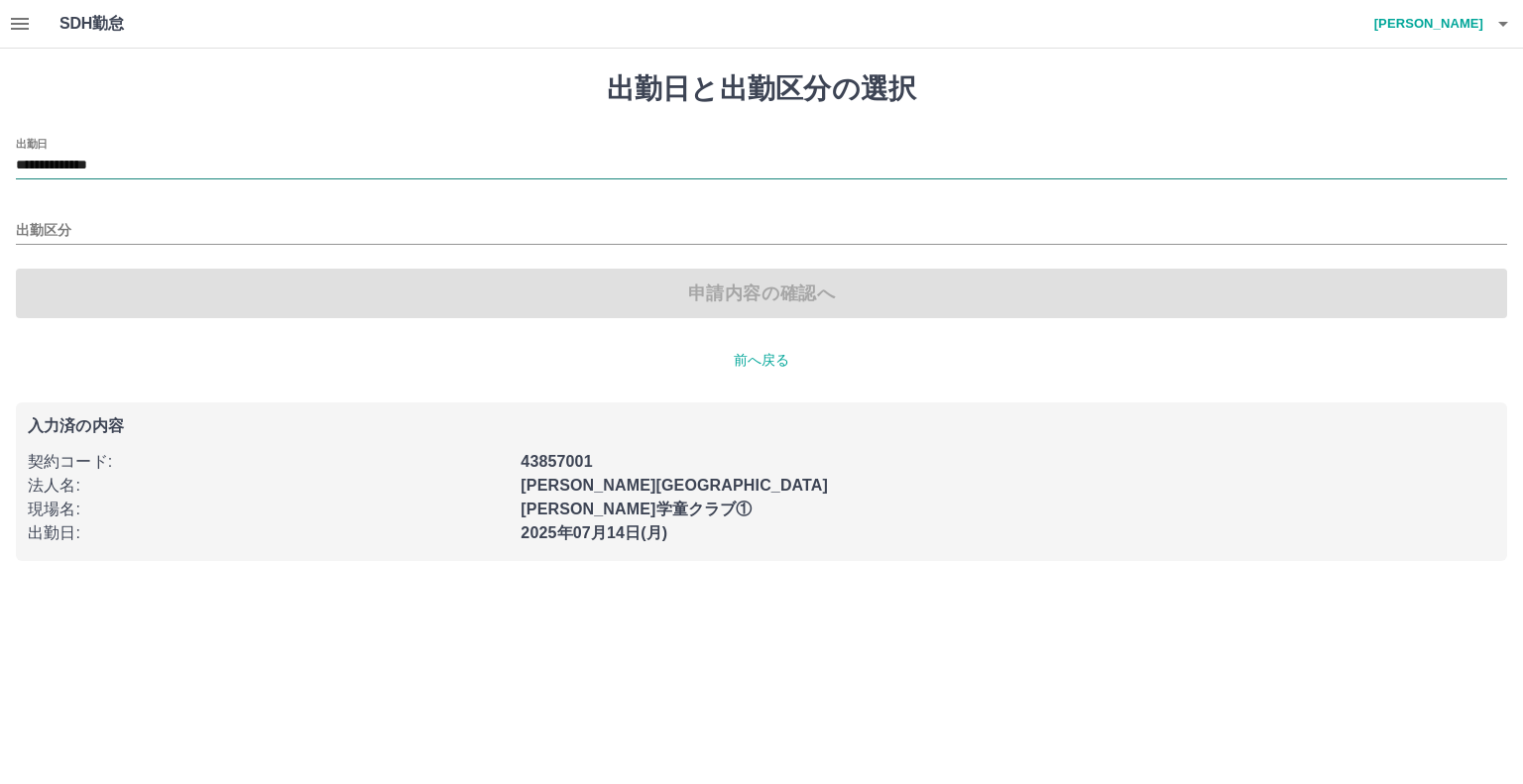 click on "**********" at bounding box center [762, 166] 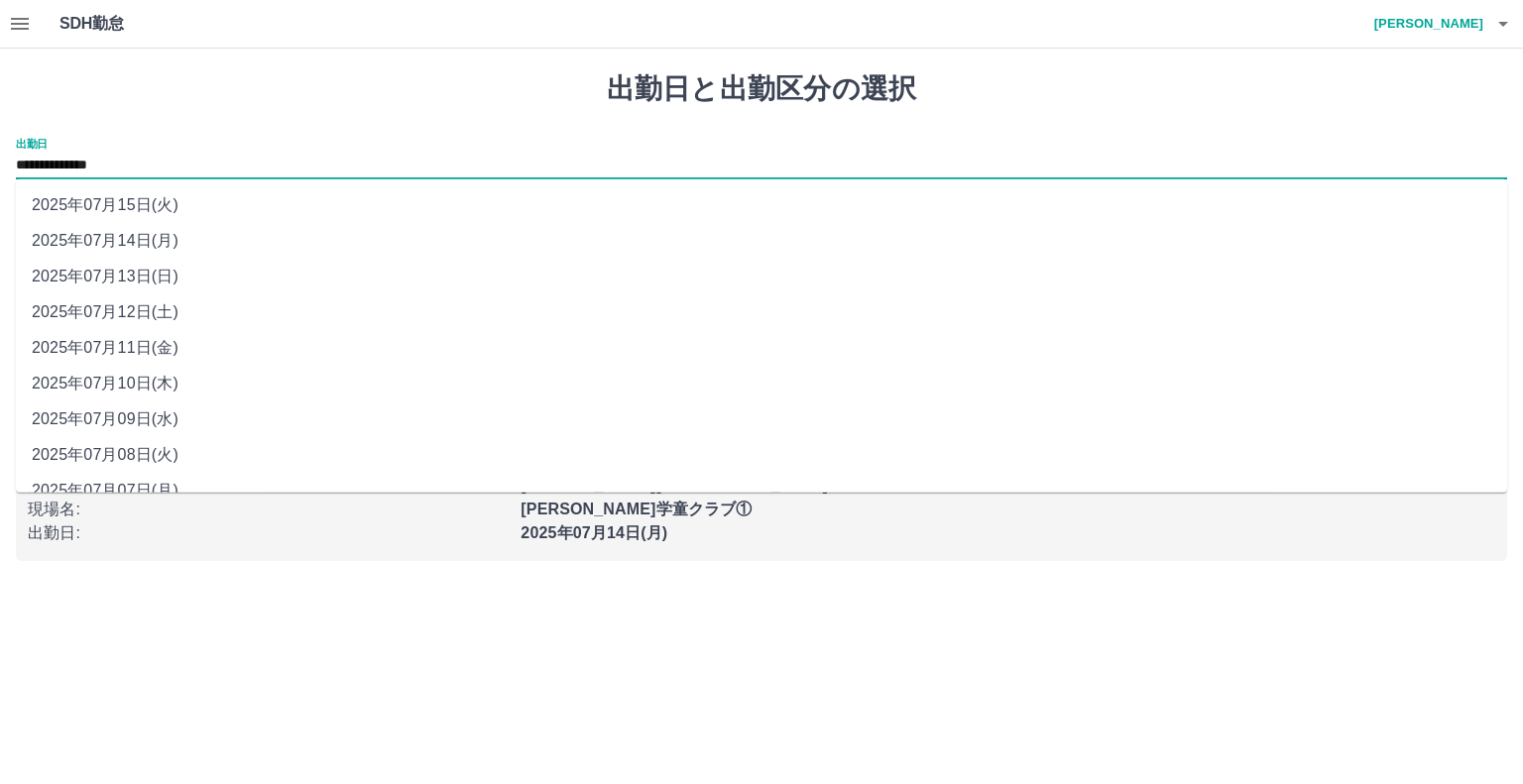 click on "2025年07月12日(土)" at bounding box center [762, 312] 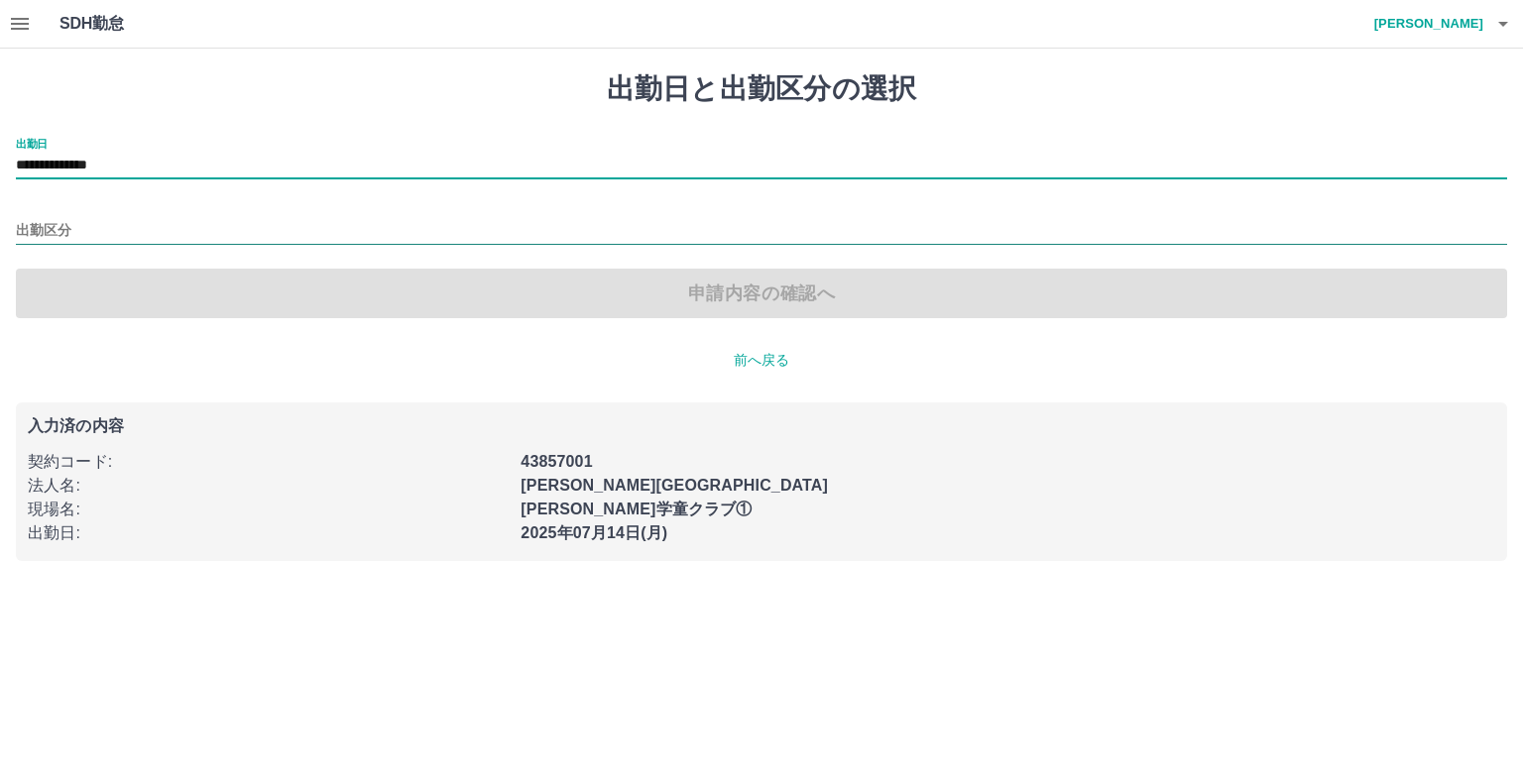 click on "出勤区分" at bounding box center [762, 231] 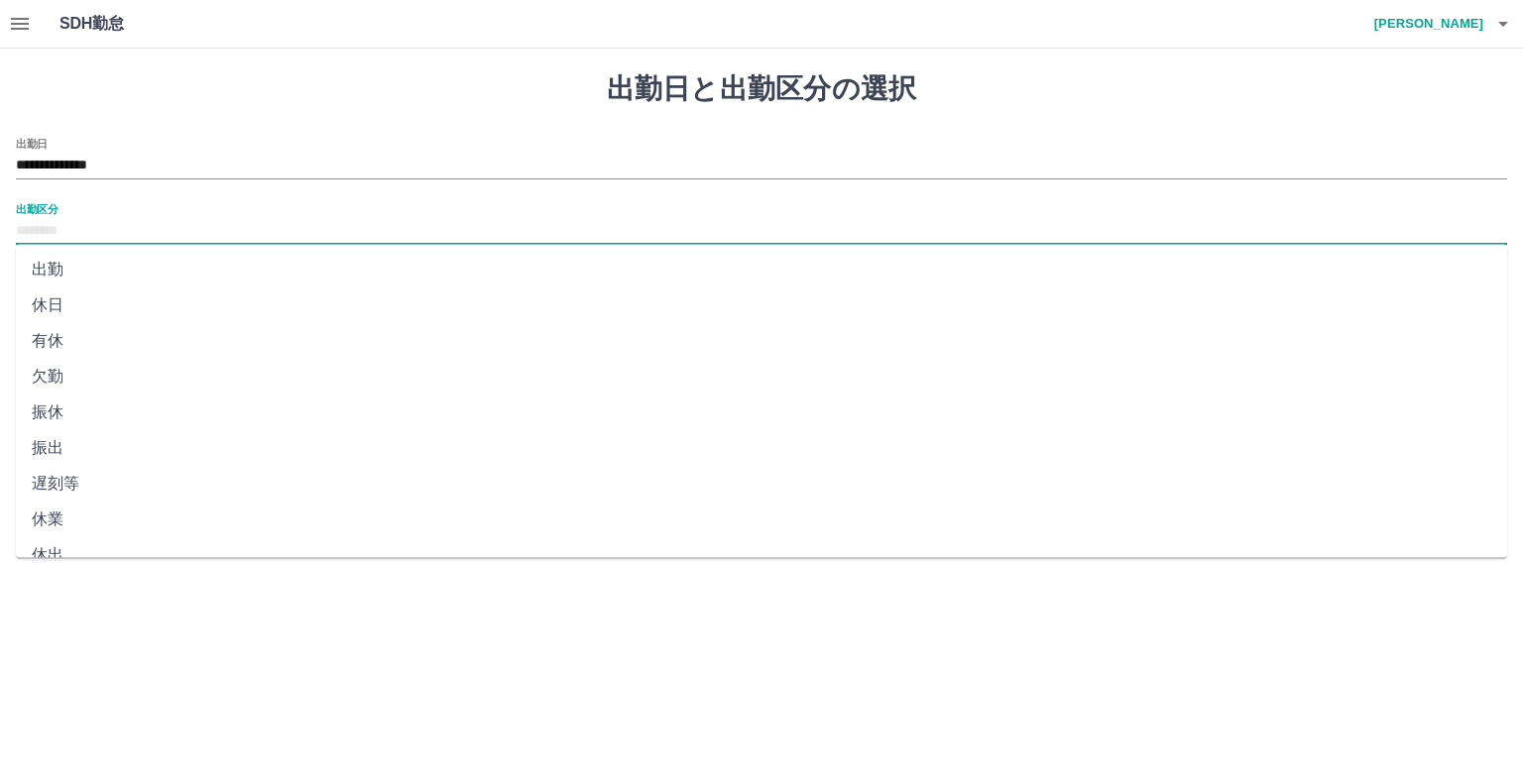 click on "休日" at bounding box center [762, 305] 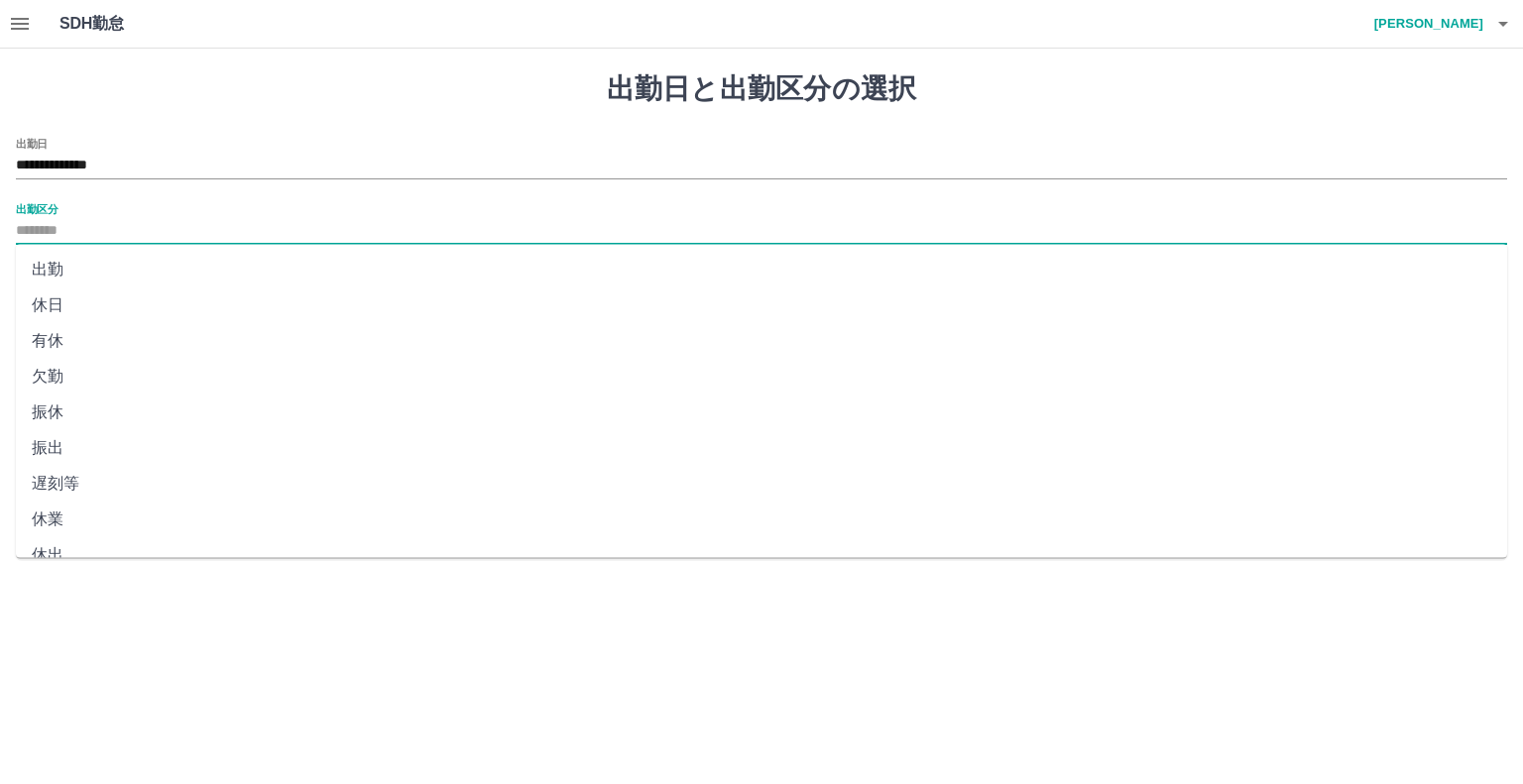 type on "**" 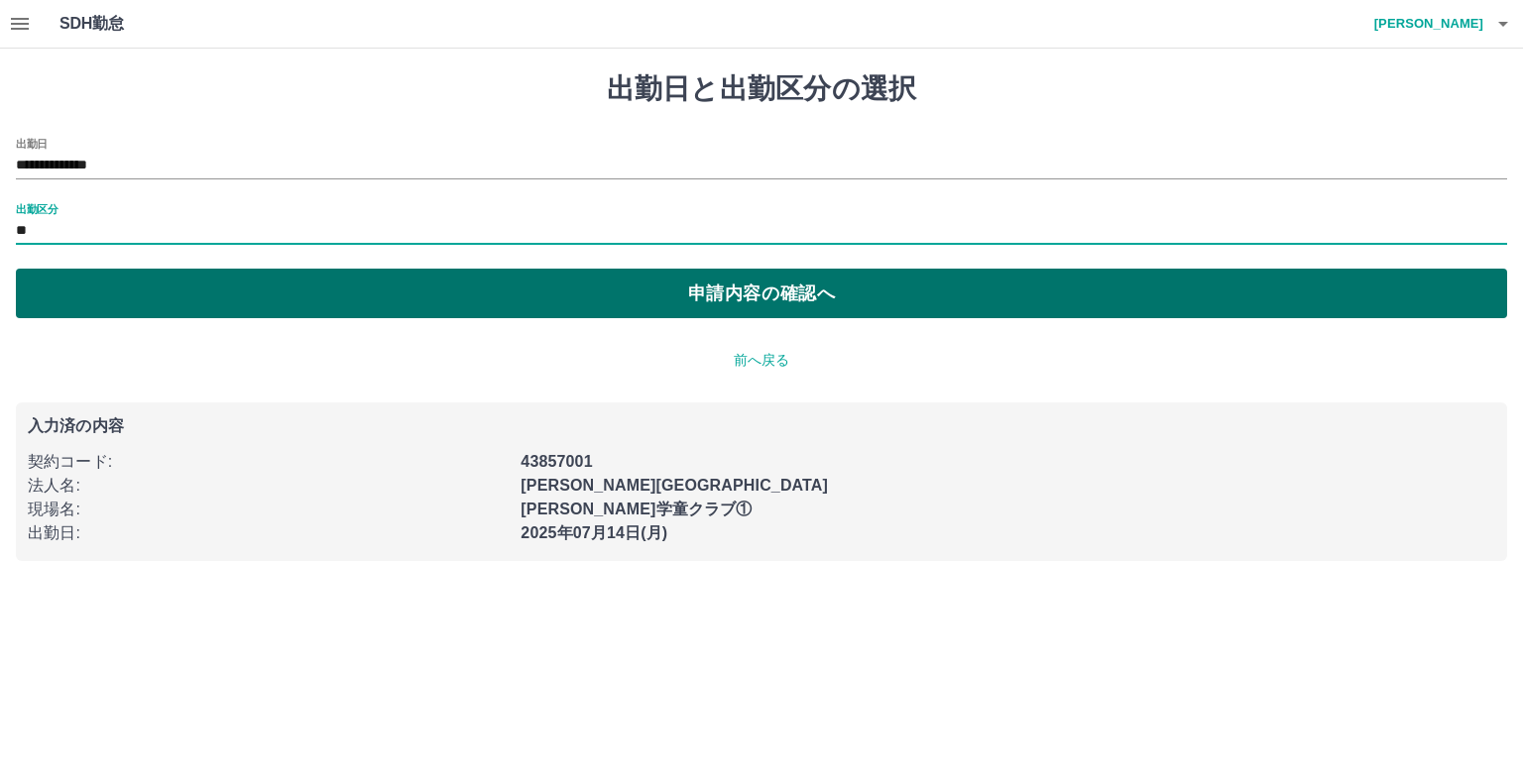 click on "申請内容の確認へ" at bounding box center [762, 293] 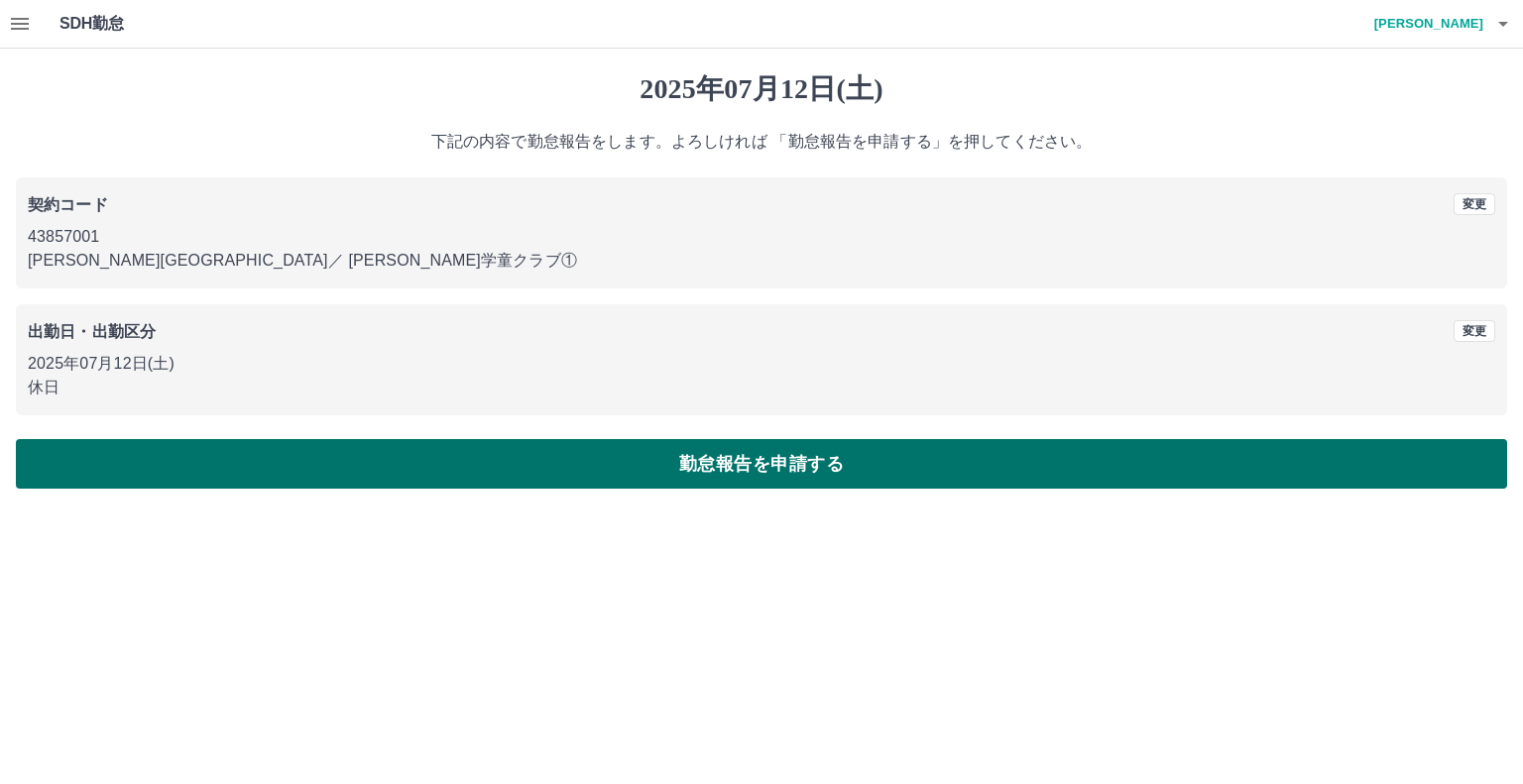 click on "勤怠報告を申請する" at bounding box center (762, 464) 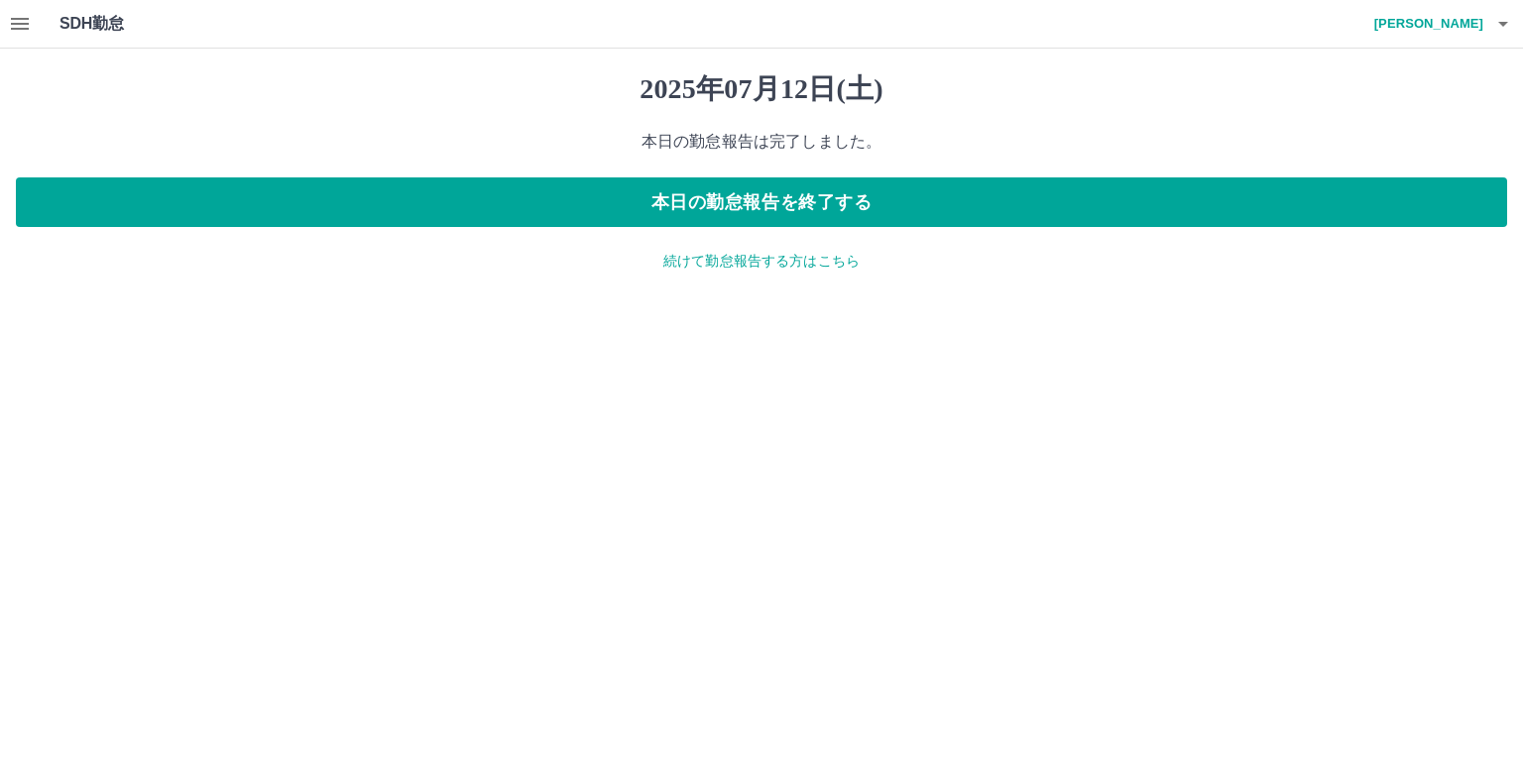 click on "永野　由加" at bounding box center (1424, 24) 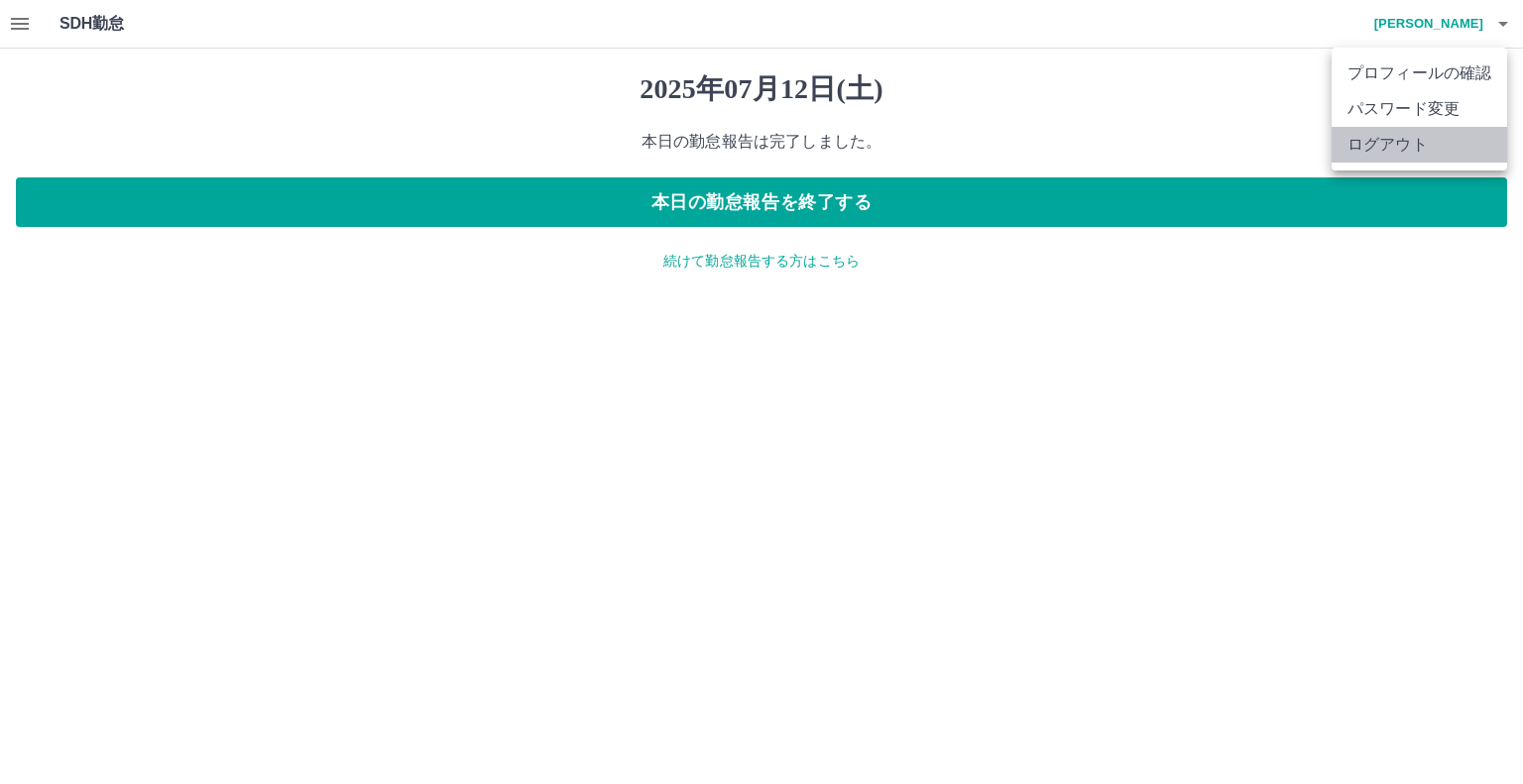 click on "ログアウト" at bounding box center (1419, 145) 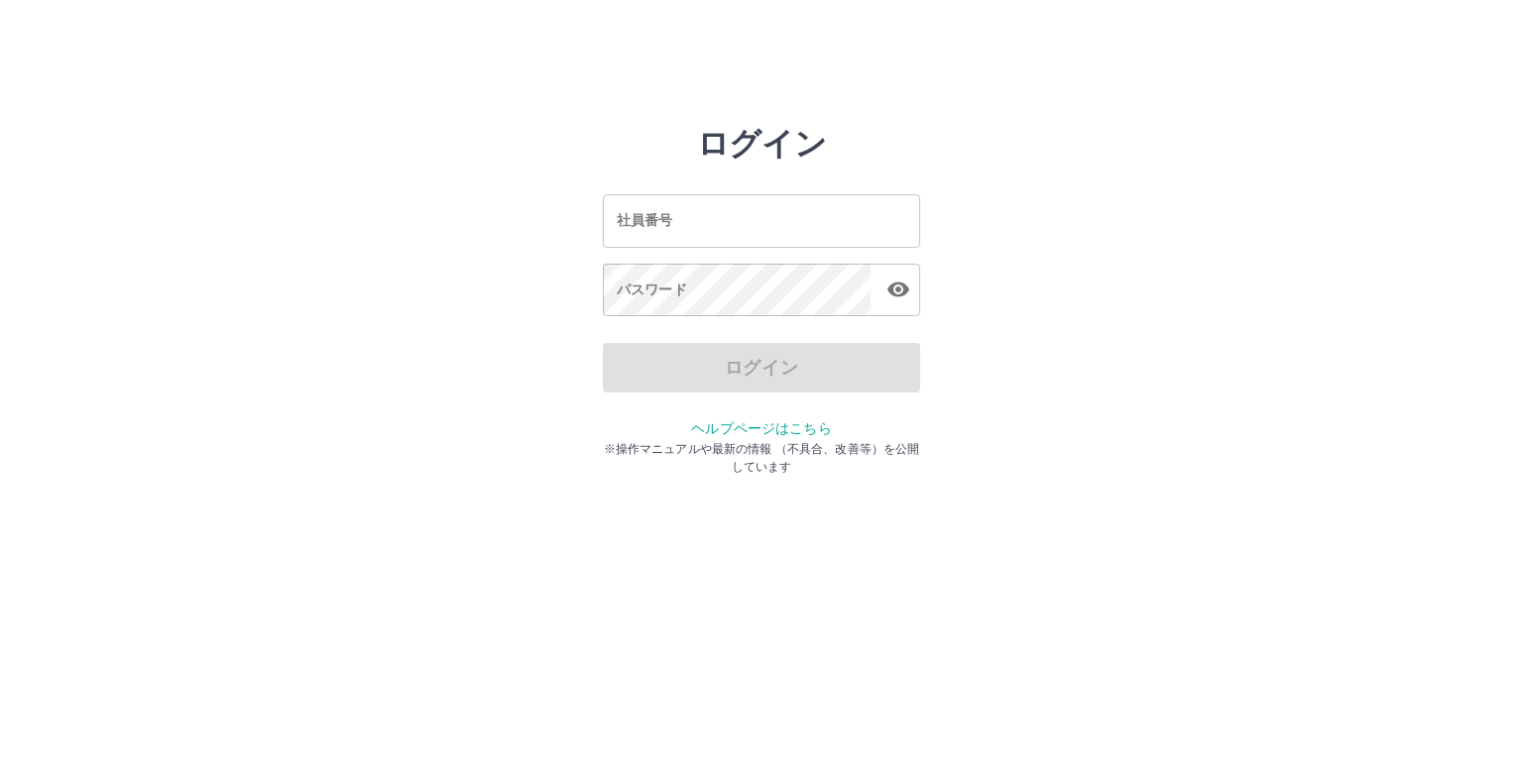 scroll, scrollTop: 0, scrollLeft: 0, axis: both 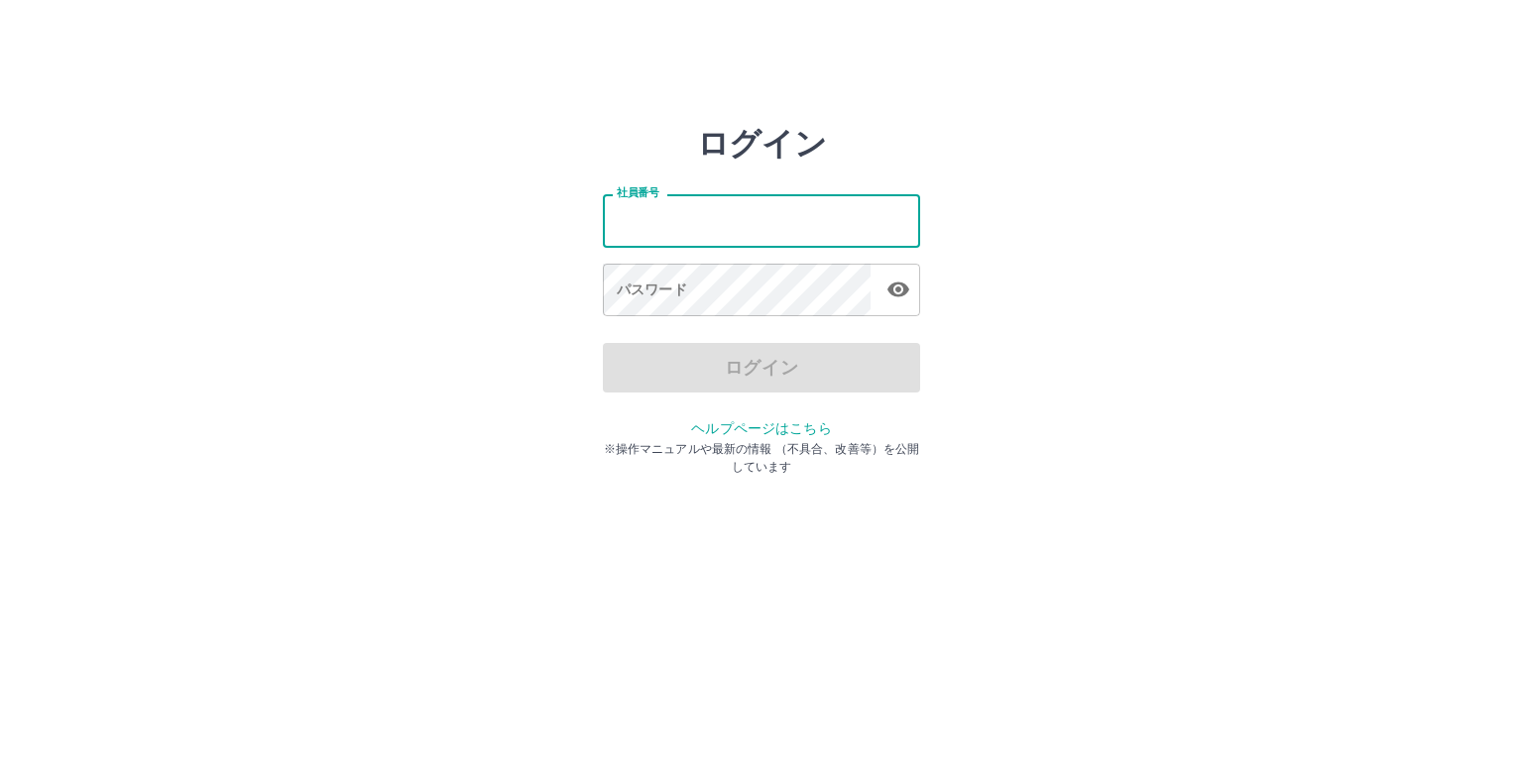type on "*******" 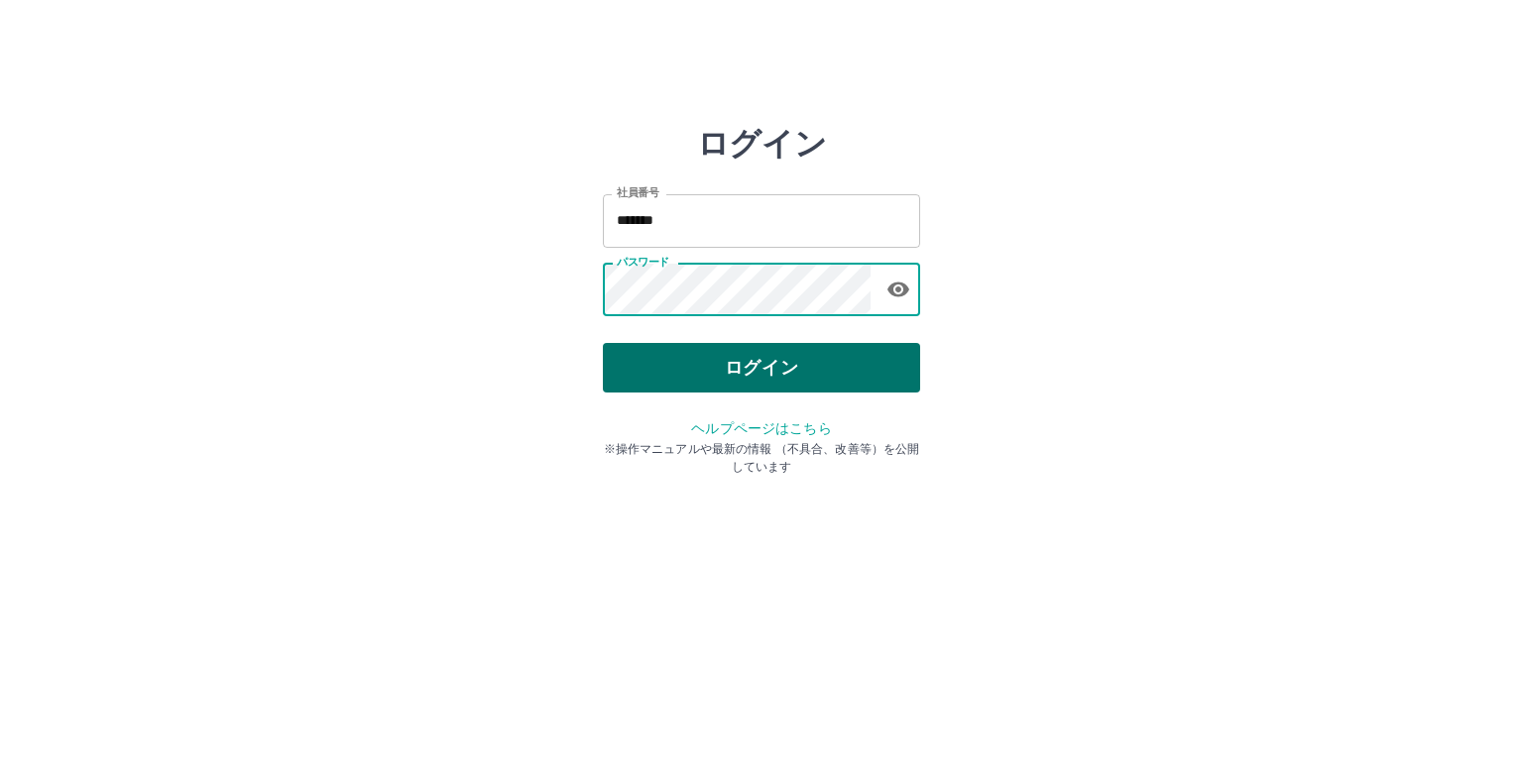 click on "ログイン" at bounding box center (762, 368) 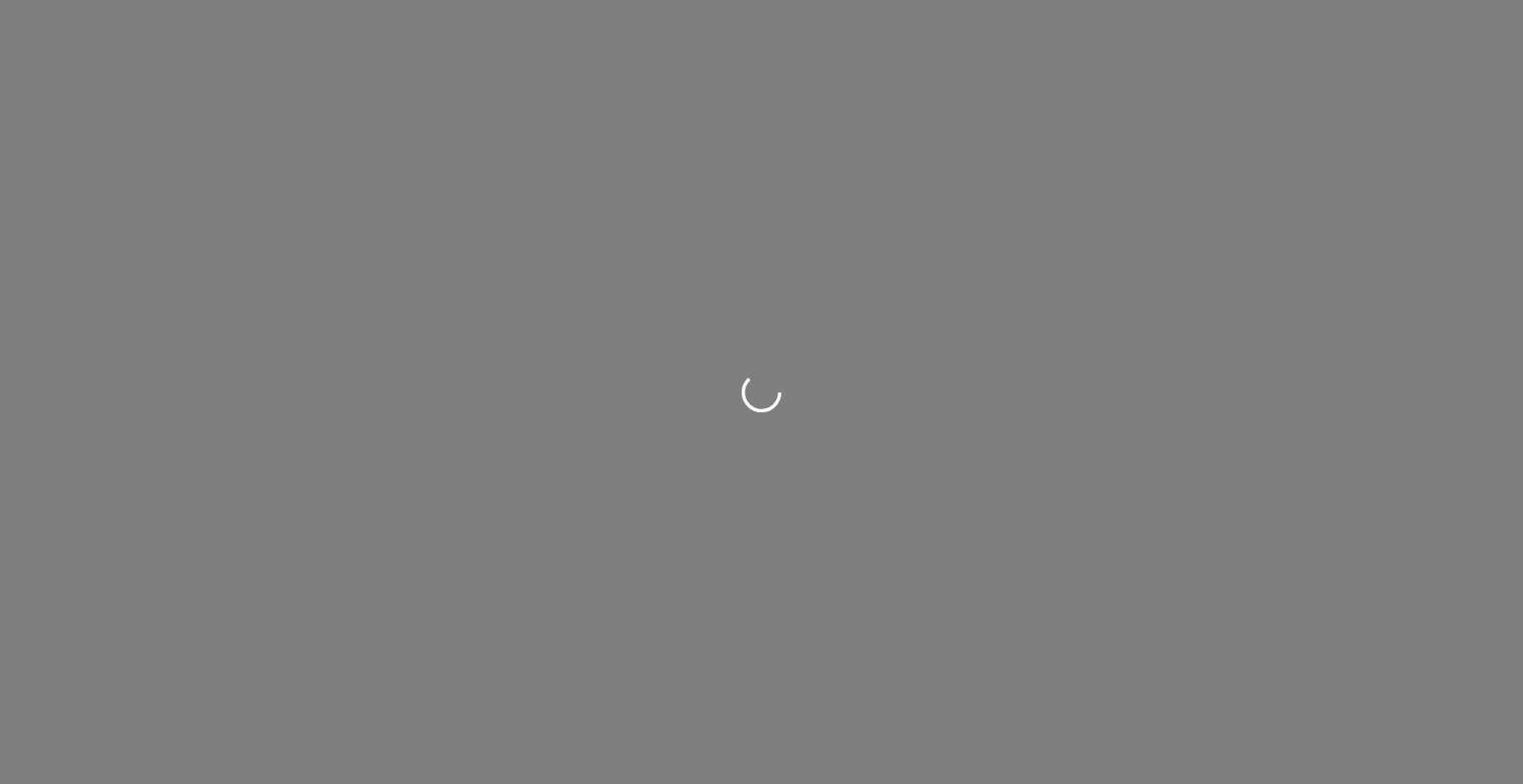 scroll, scrollTop: 0, scrollLeft: 0, axis: both 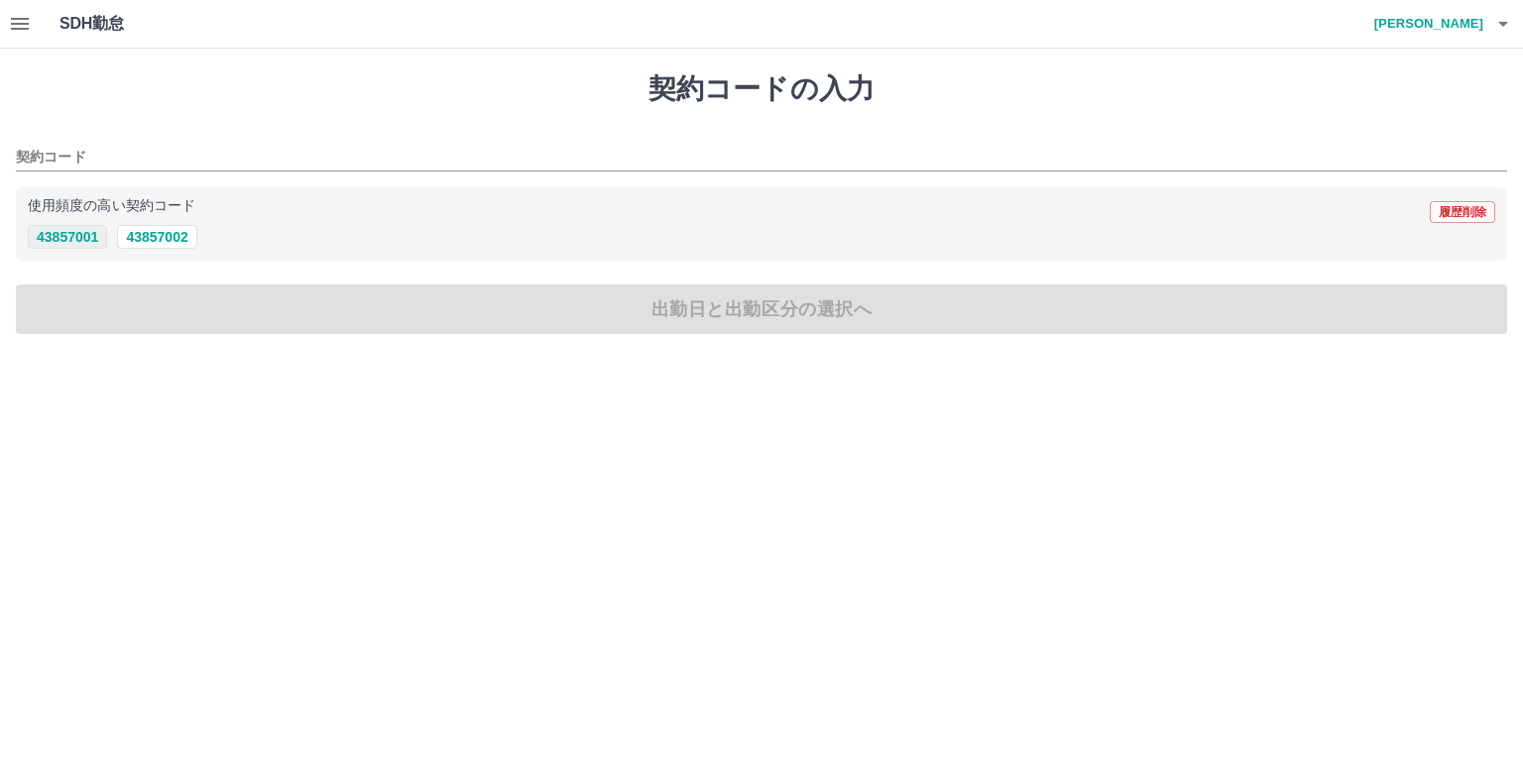 click on "43857001" at bounding box center [67, 237] 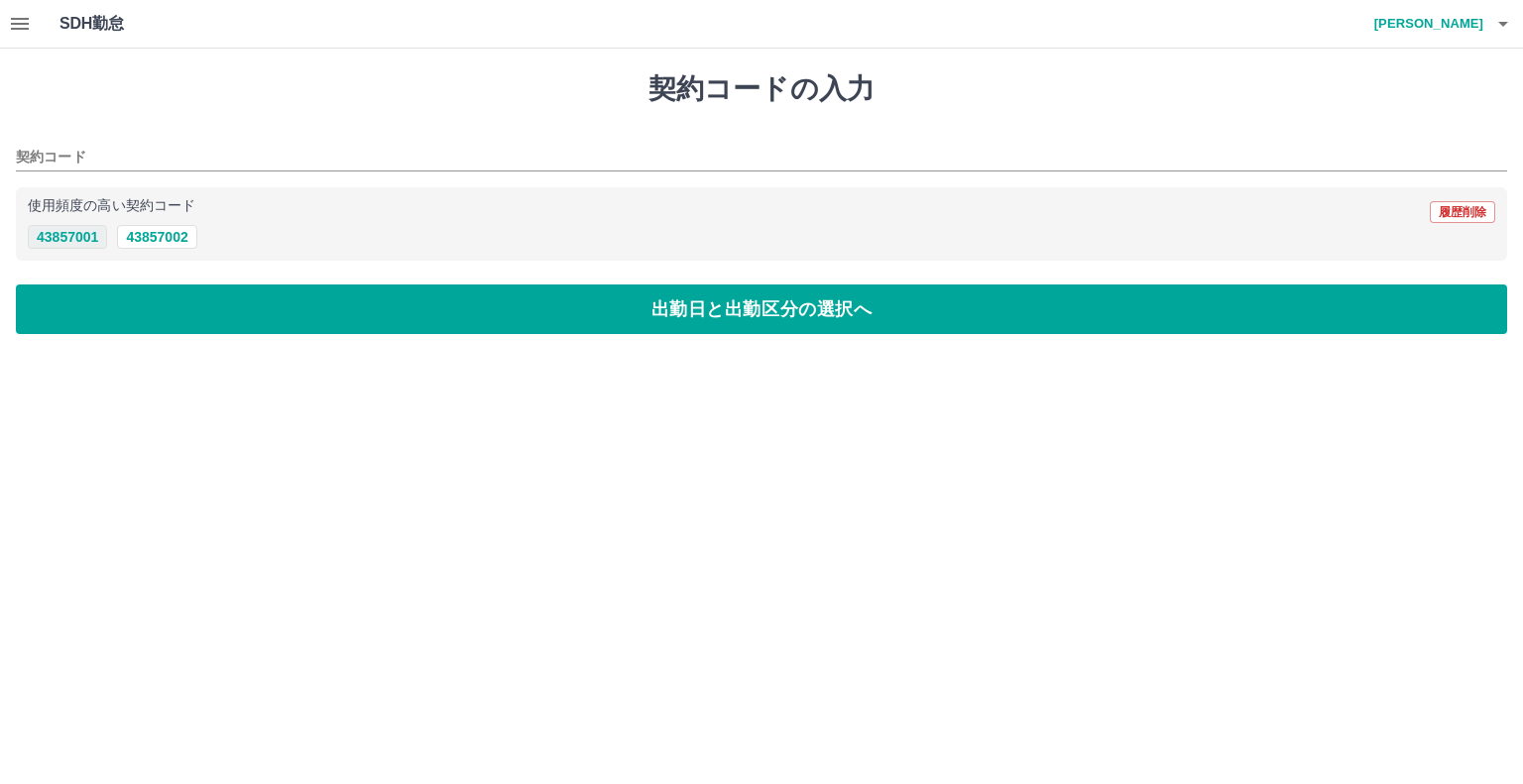 type on "********" 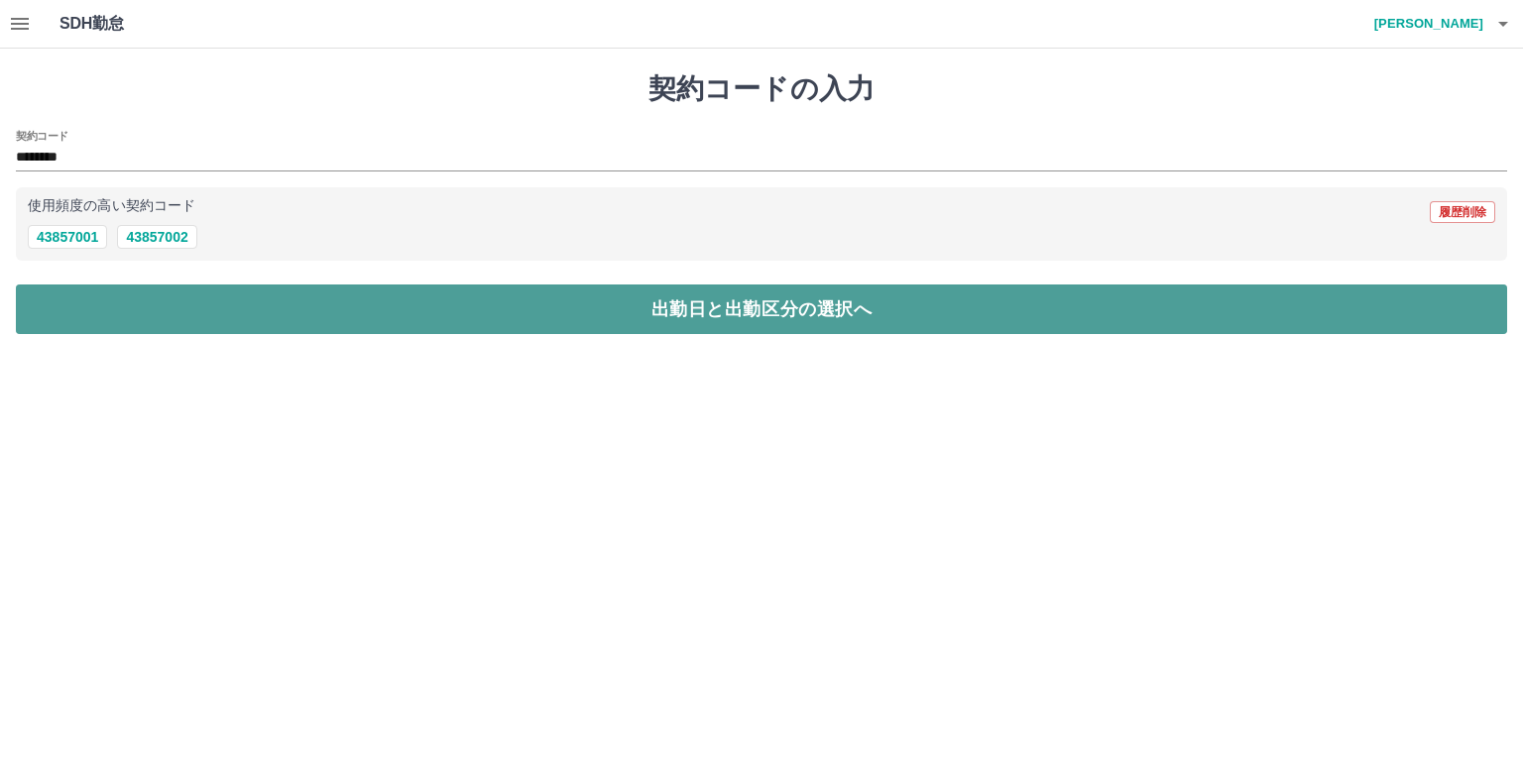 click on "出勤日と出勤区分の選択へ" at bounding box center [762, 309] 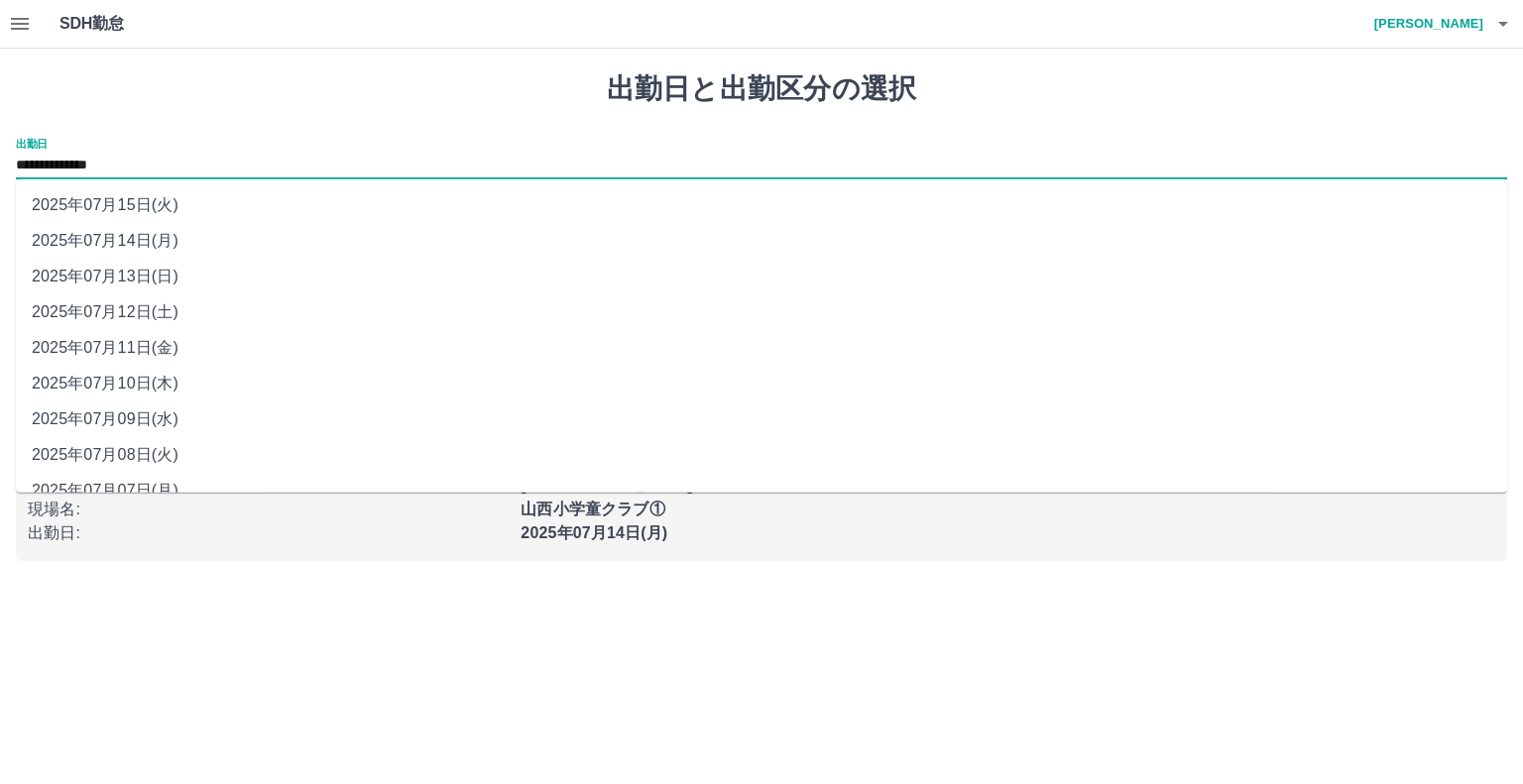click on "**********" at bounding box center [762, 166] 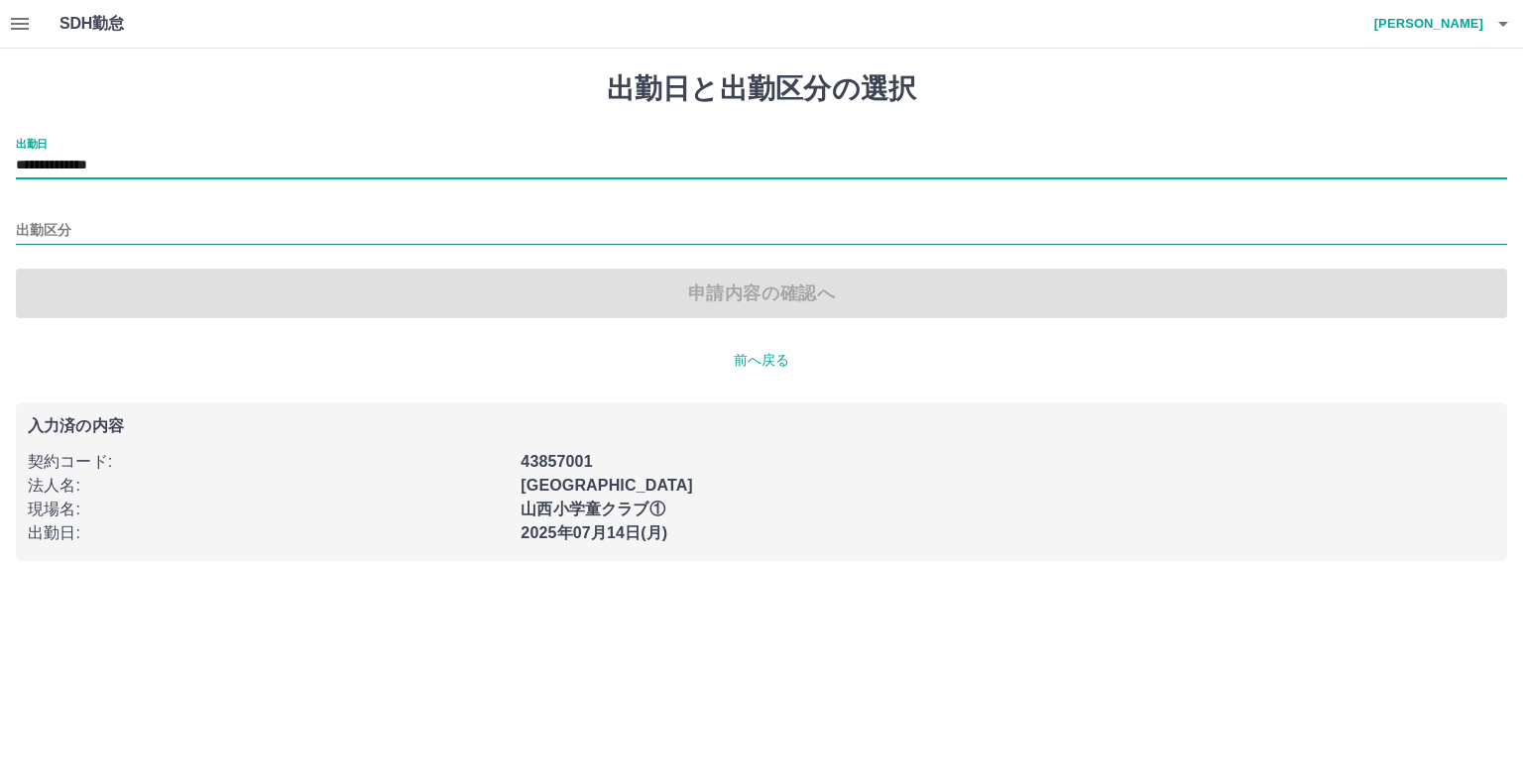 click on "出勤区分" at bounding box center (762, 231) 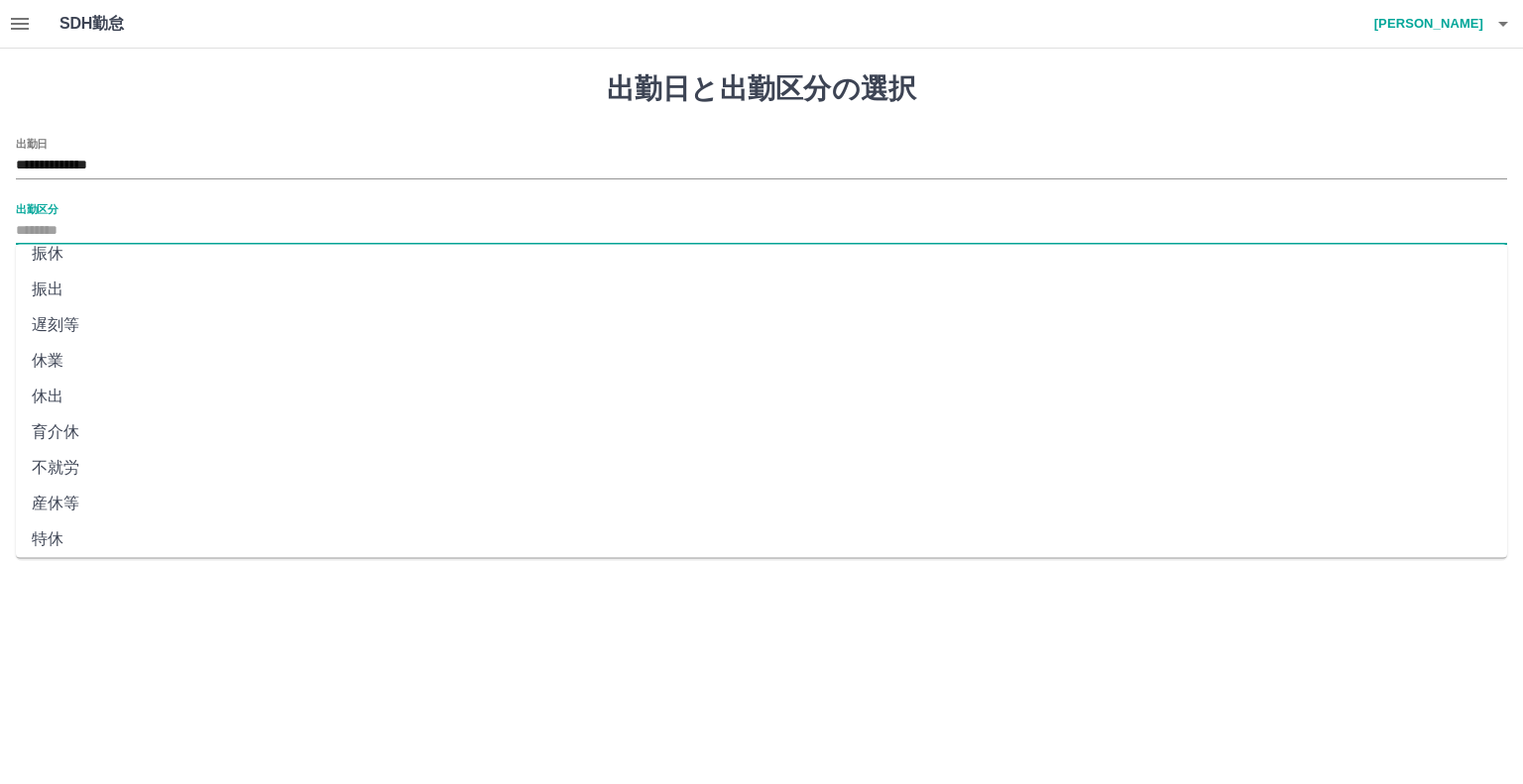 scroll, scrollTop: 344, scrollLeft: 0, axis: vertical 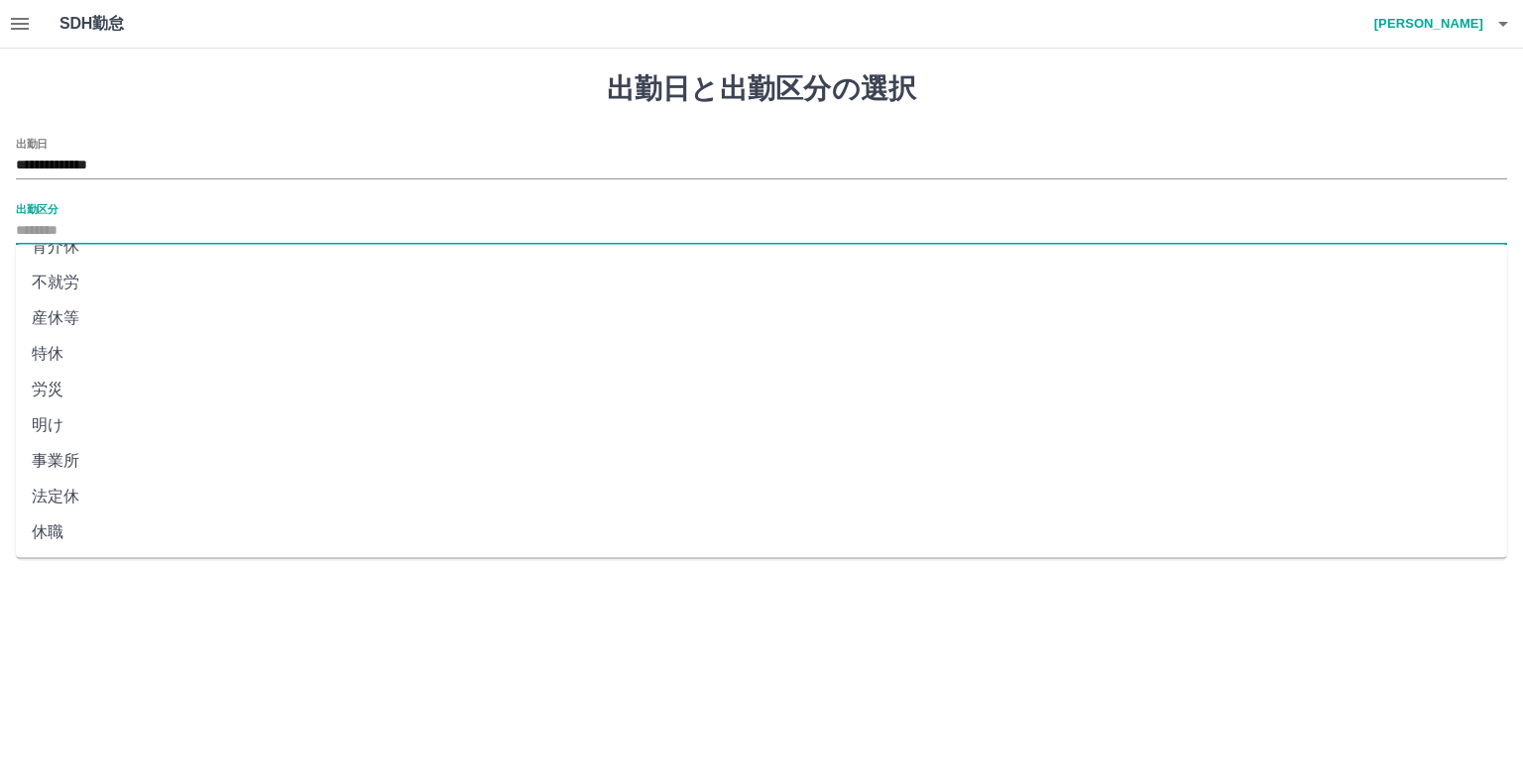 click on "法定休" at bounding box center [762, 497] 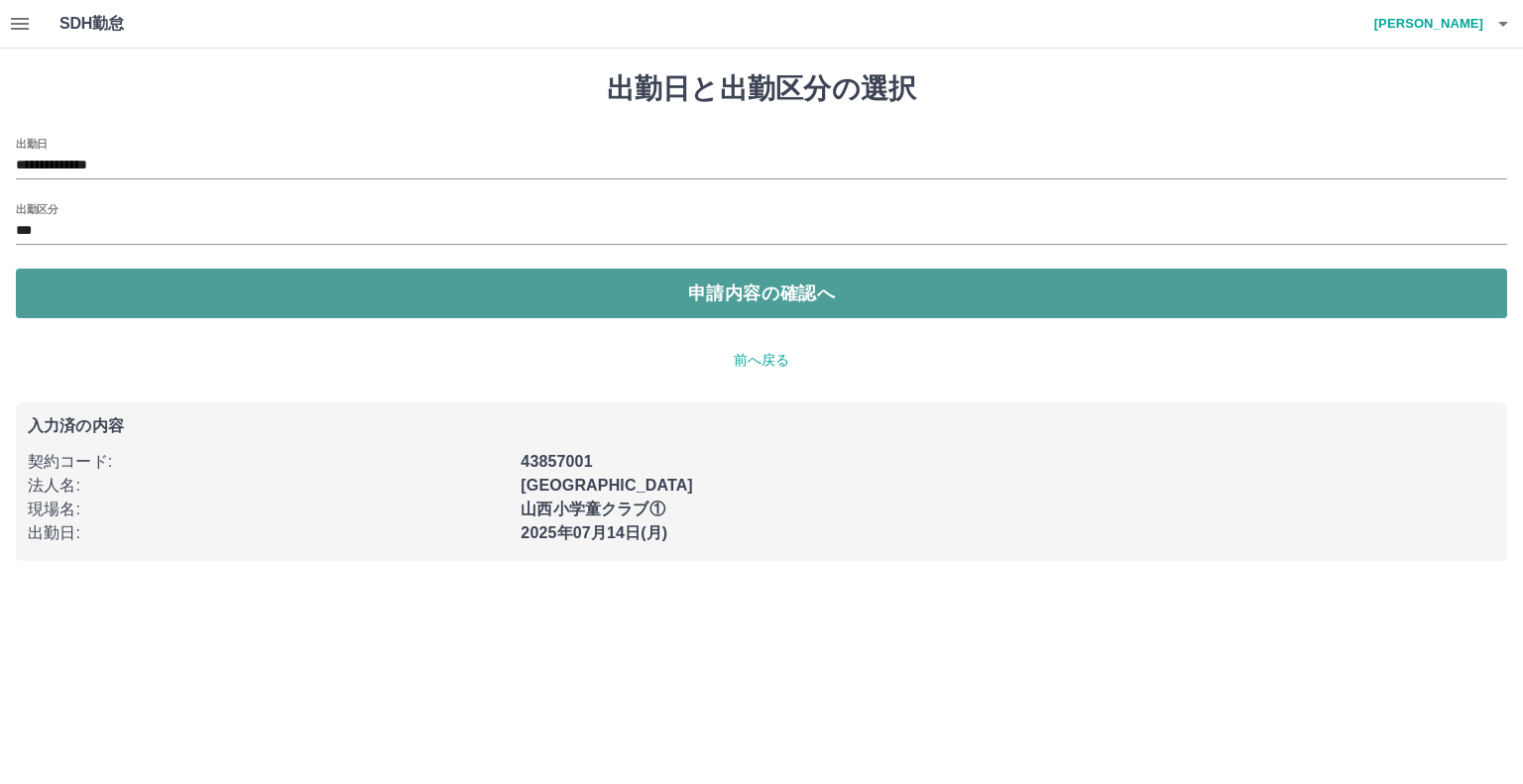 click on "申請内容の確認へ" at bounding box center (762, 293) 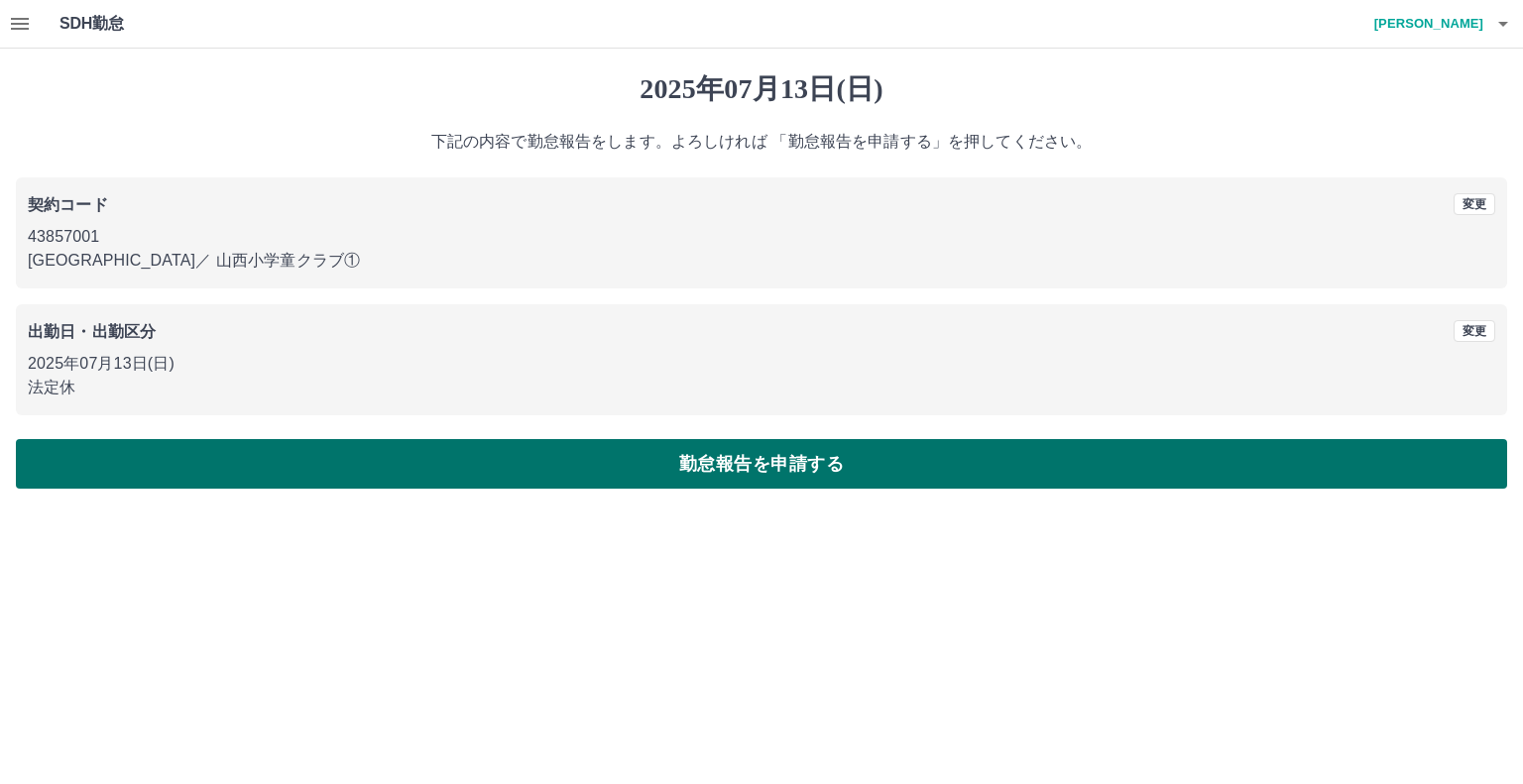 click on "勤怠報告を申請する" at bounding box center [762, 464] 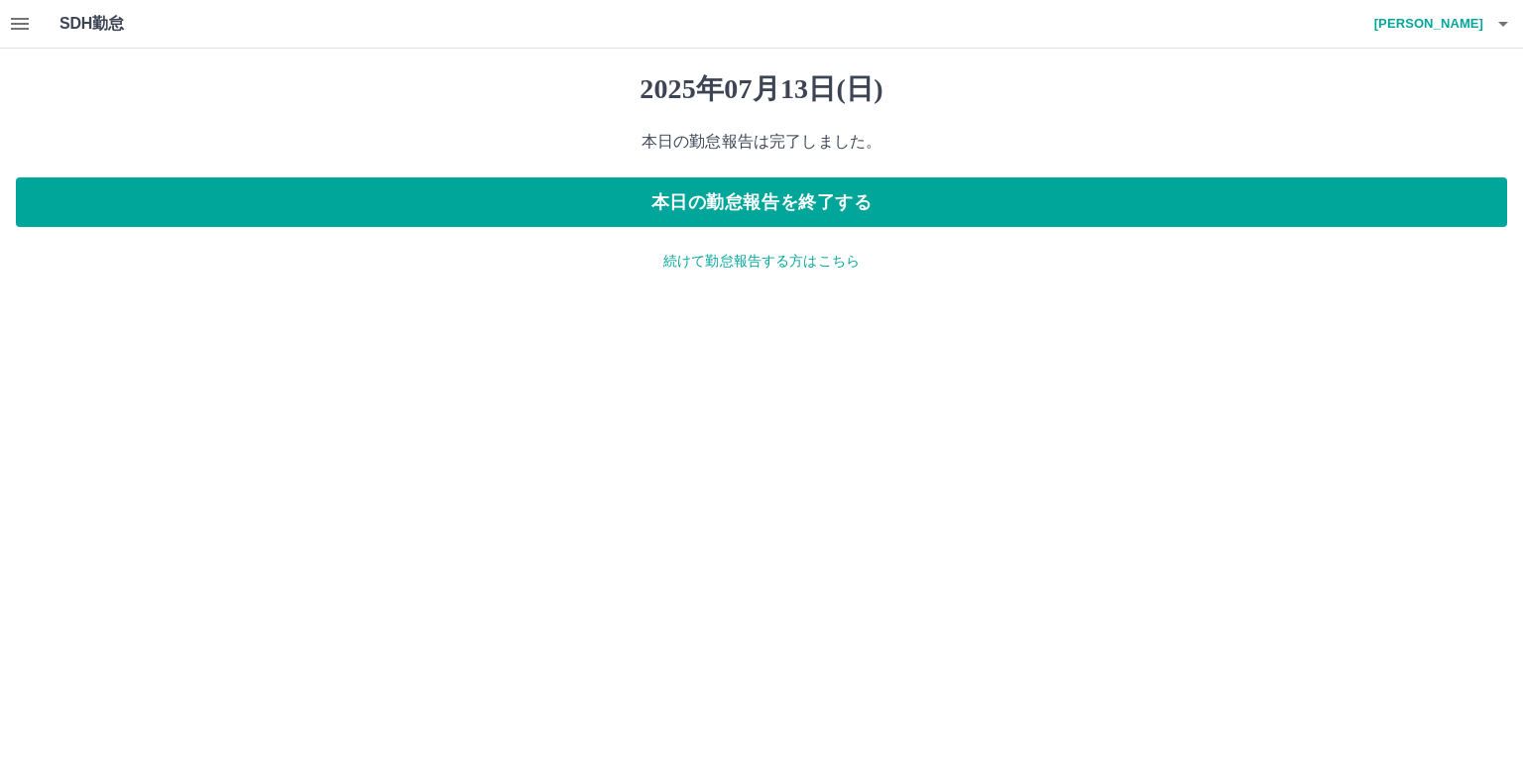 click on "続けて勤怠報告する方はこちら" at bounding box center [762, 261] 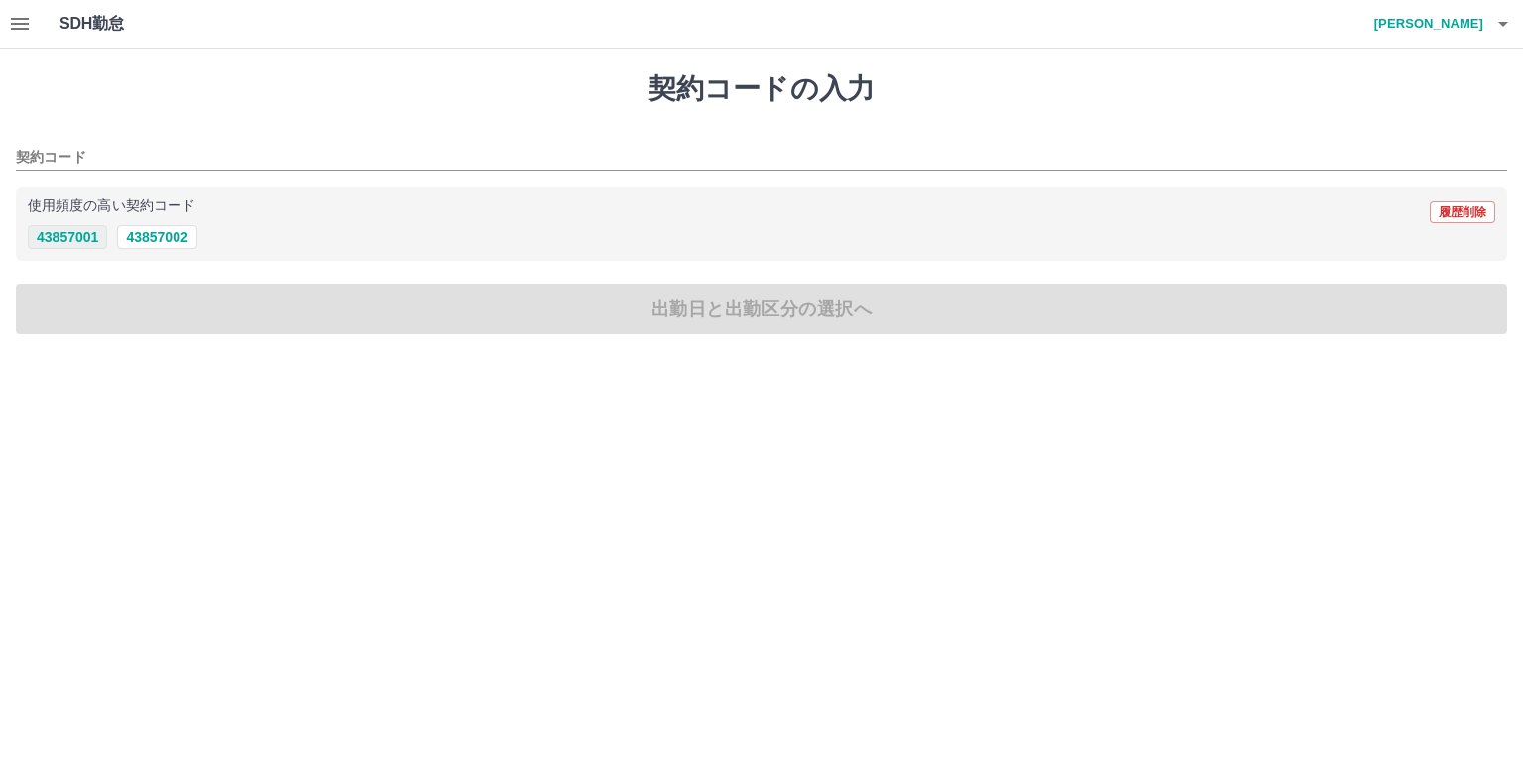 click on "43857001" at bounding box center (67, 237) 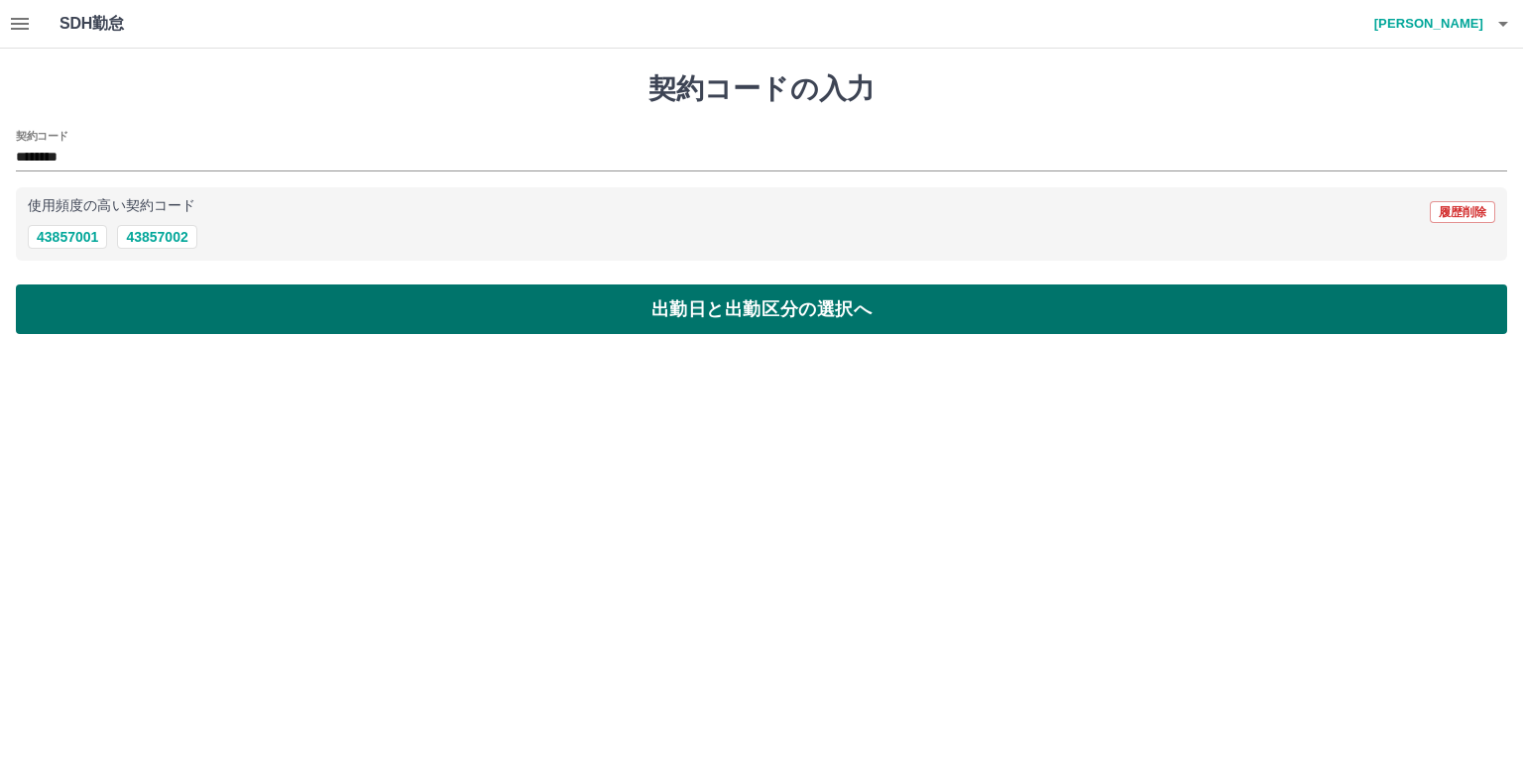 click on "出勤日と出勤区分の選択へ" at bounding box center [762, 309] 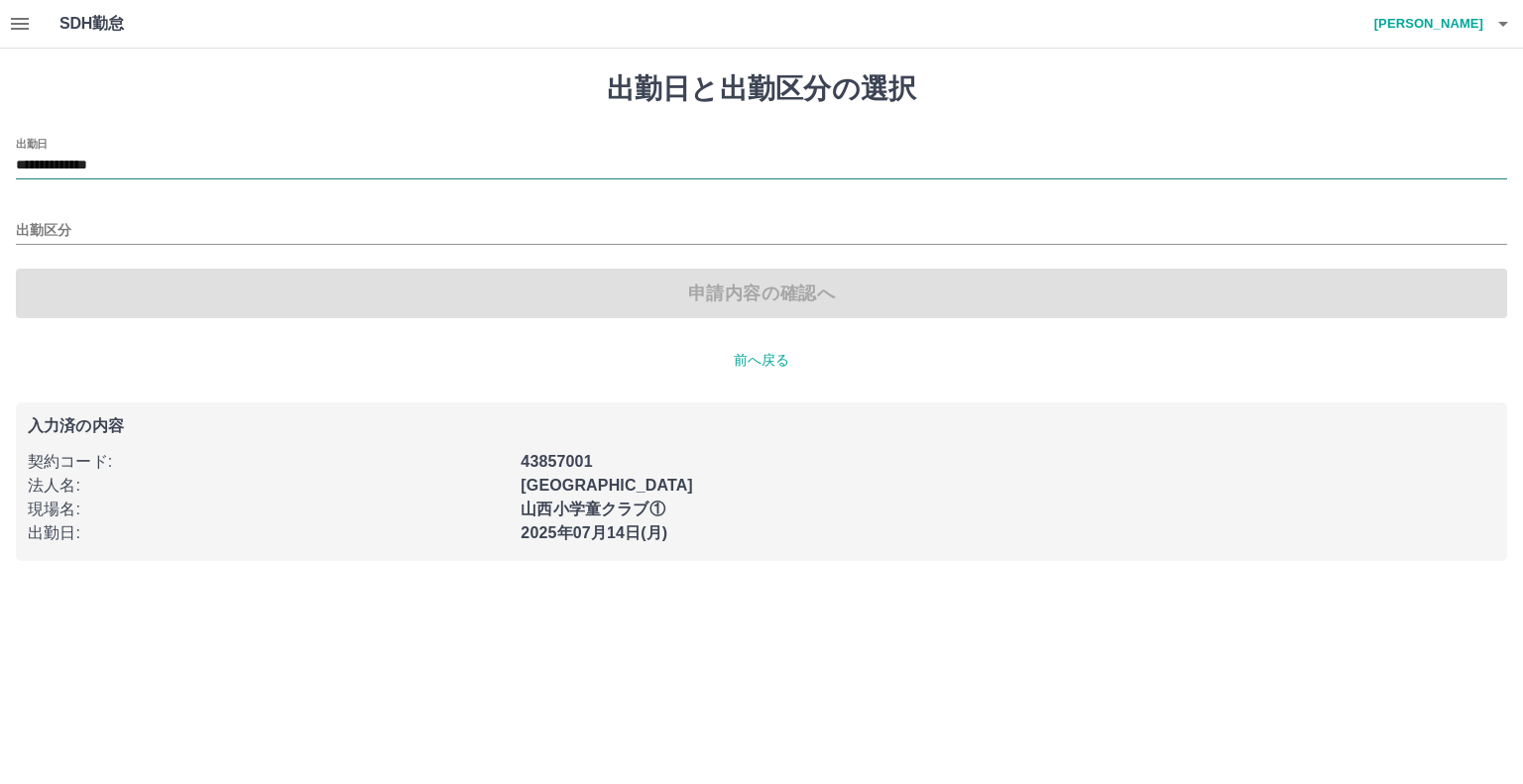 click on "**********" at bounding box center [762, 166] 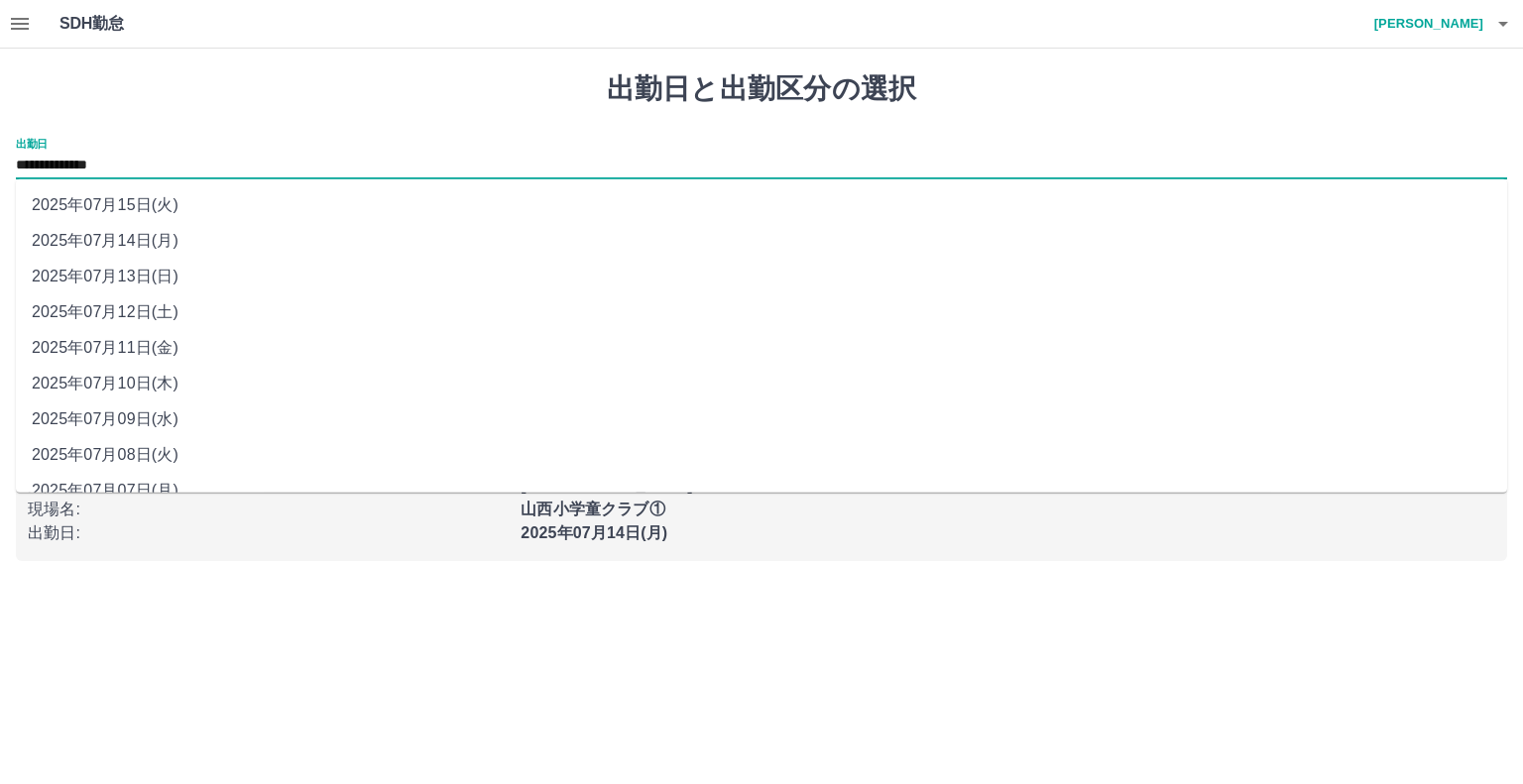click on "2025年07月12日(土)" at bounding box center [762, 312] 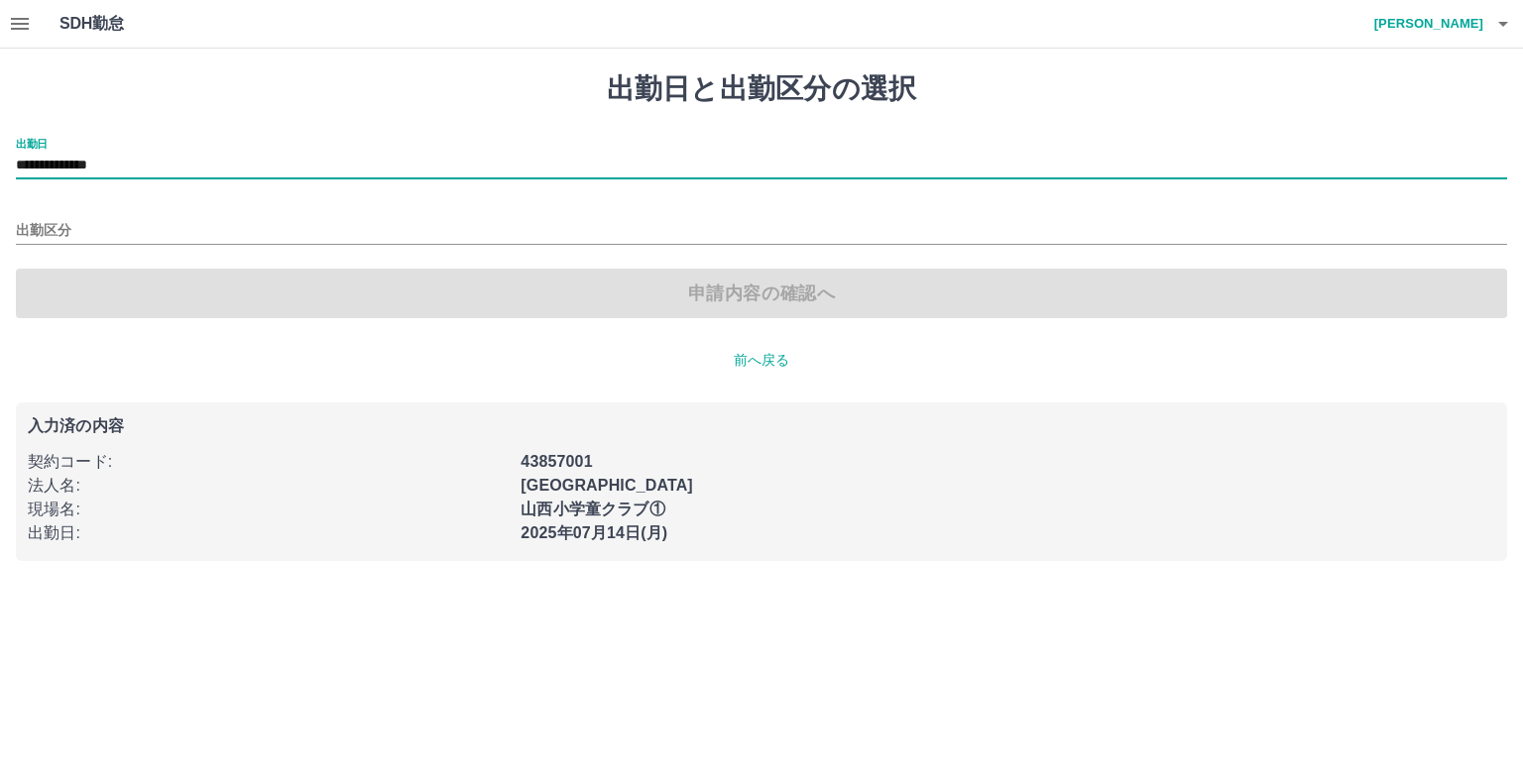 click on "前へ戻る" at bounding box center [762, 360] 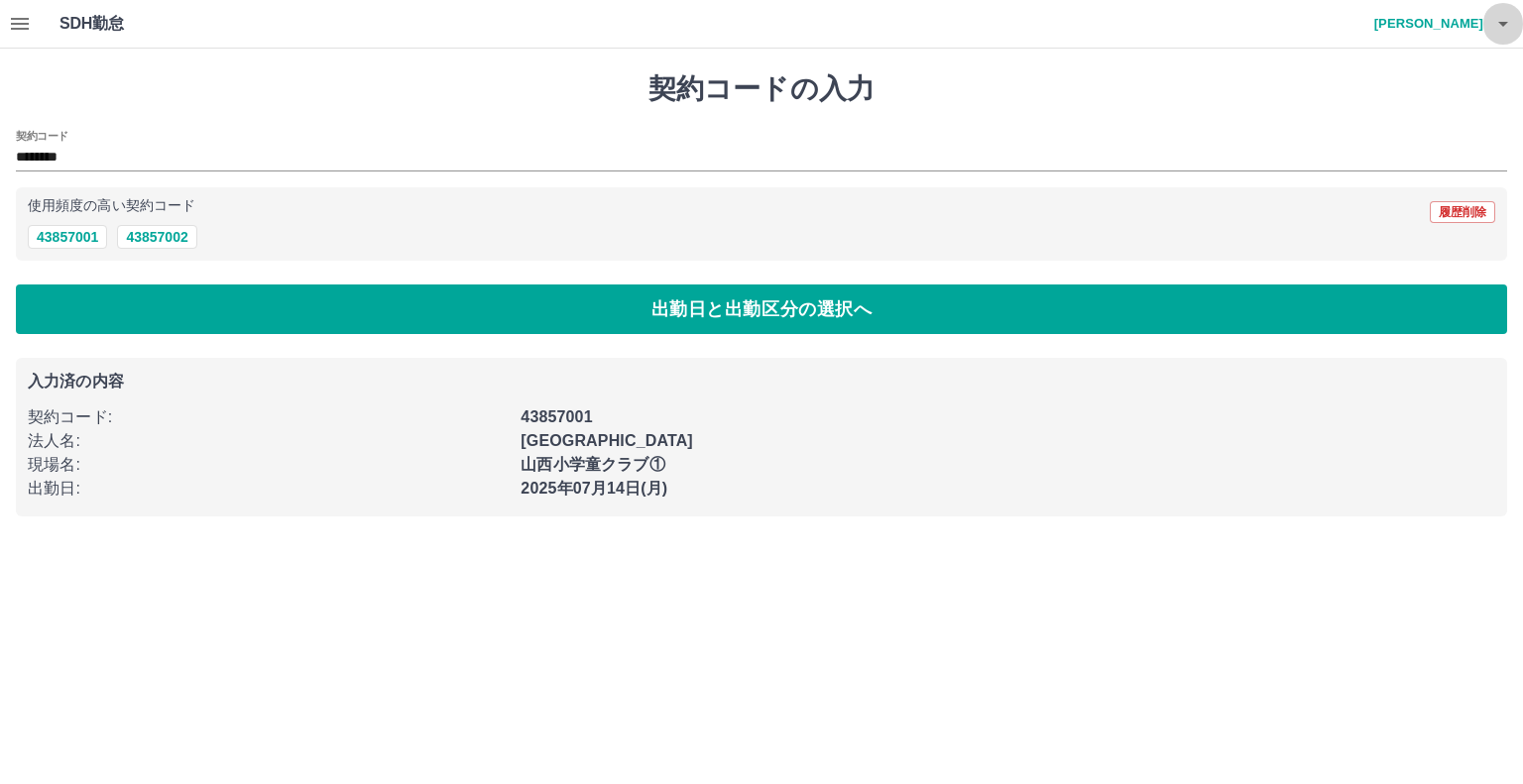 click 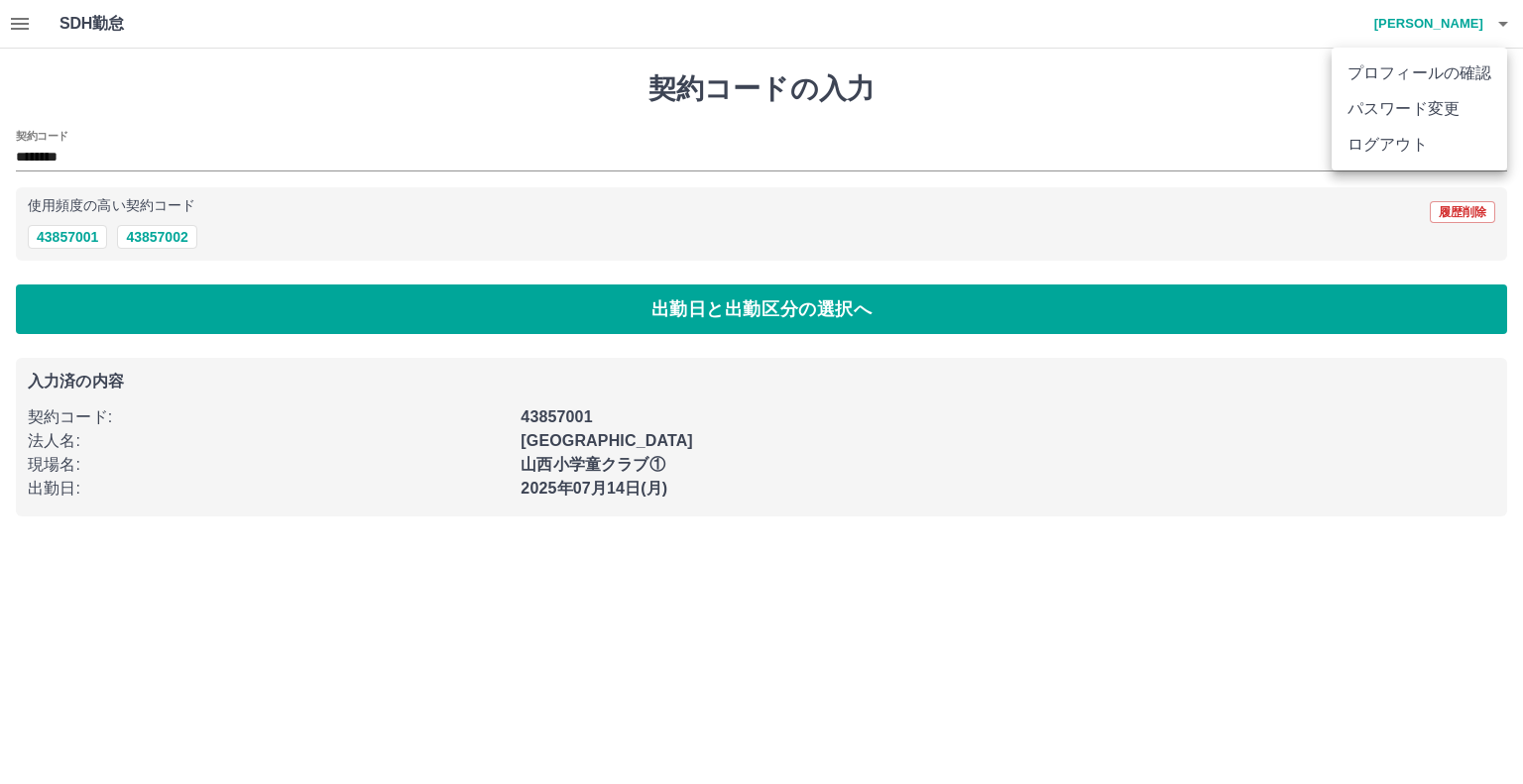 click on "ログアウト" at bounding box center (1419, 145) 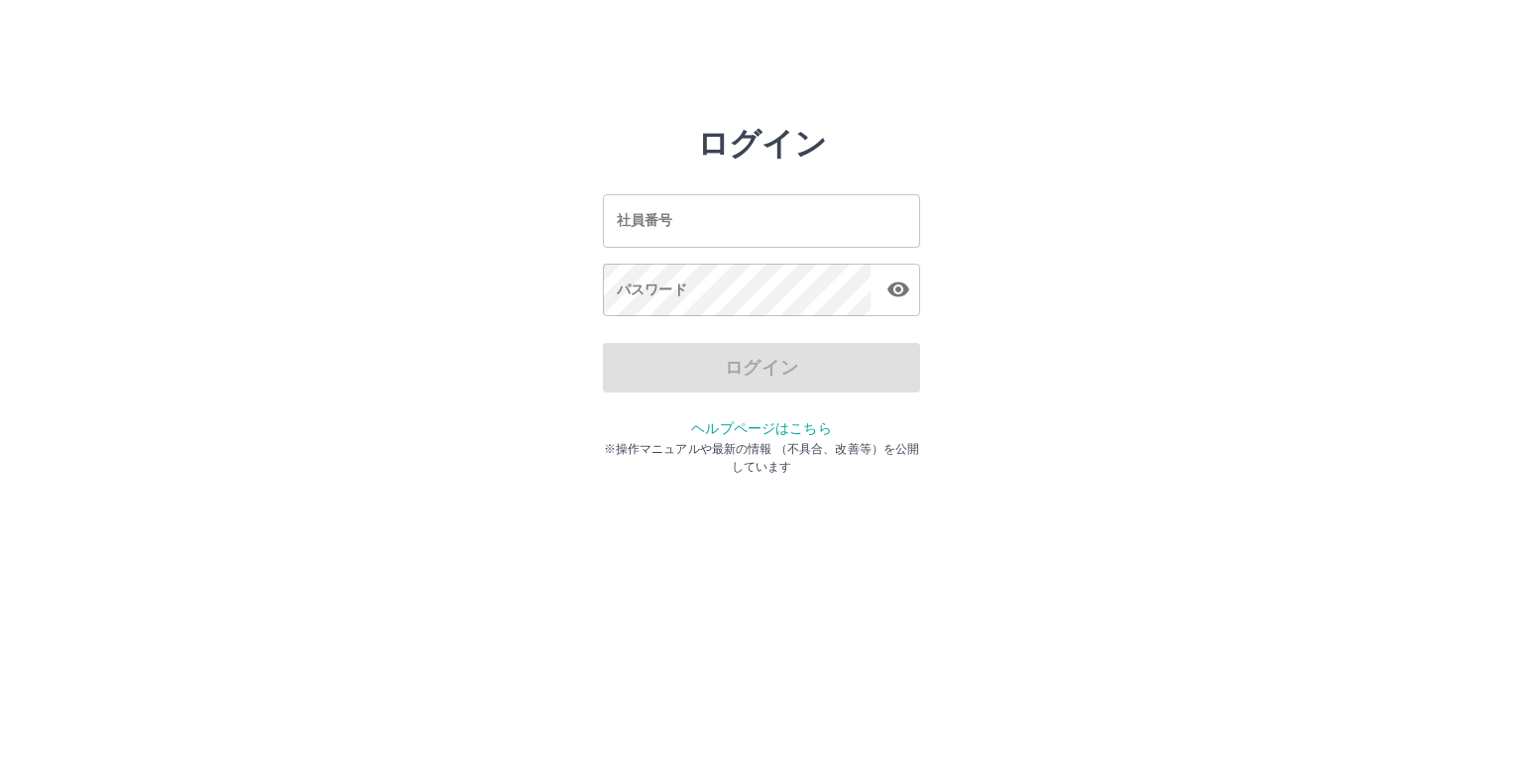 scroll, scrollTop: 0, scrollLeft: 0, axis: both 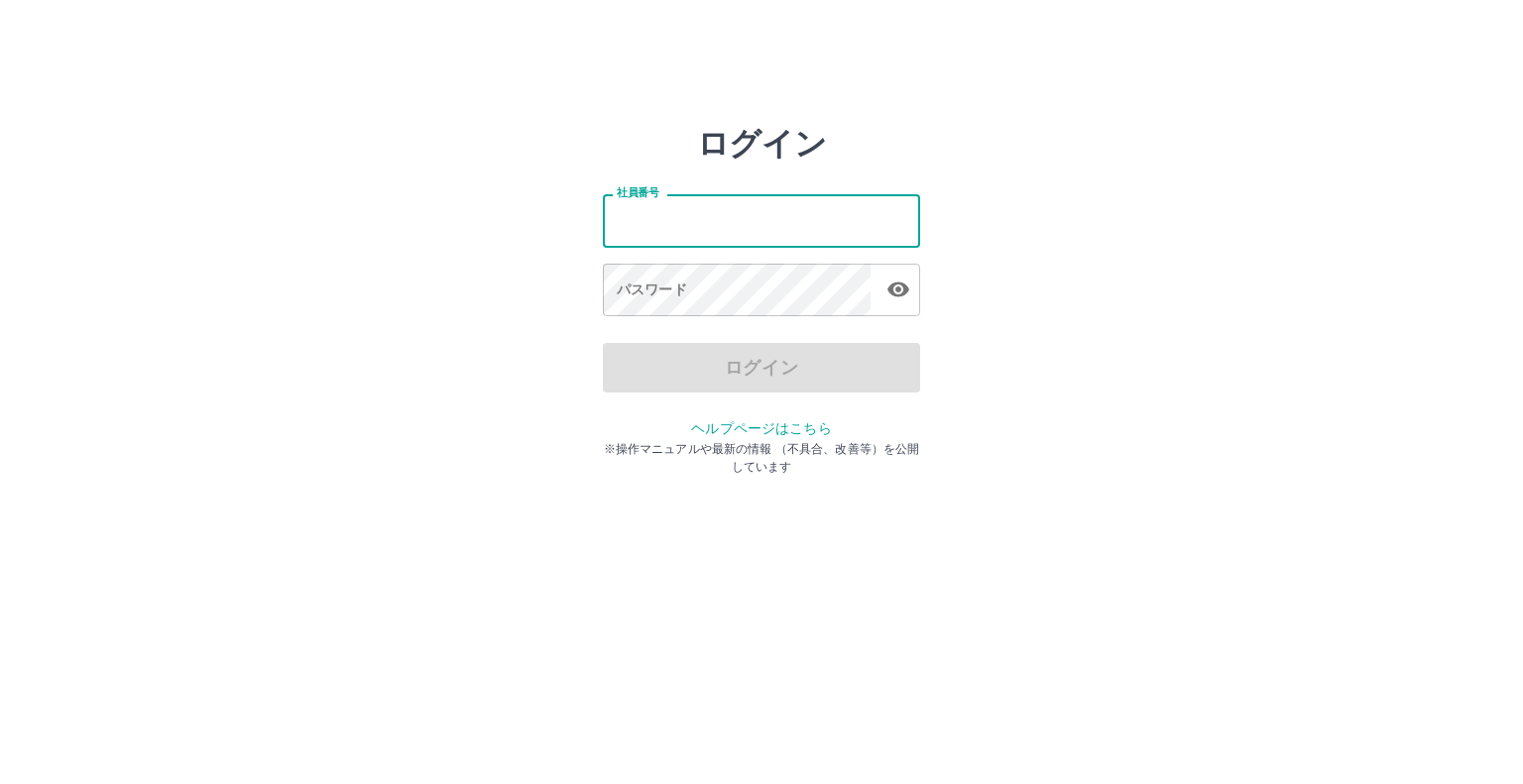 click on "社員番号" at bounding box center (762, 220) 